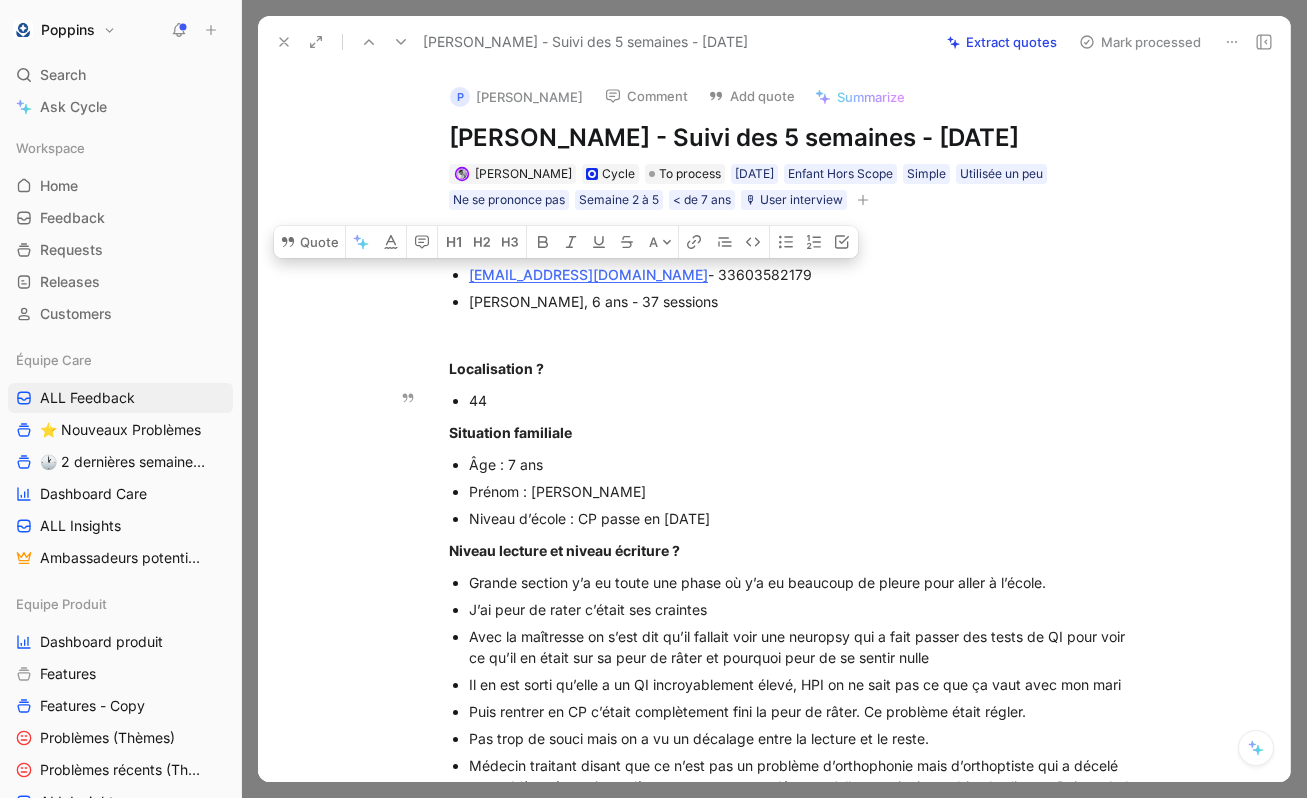 scroll, scrollTop: 0, scrollLeft: 0, axis: both 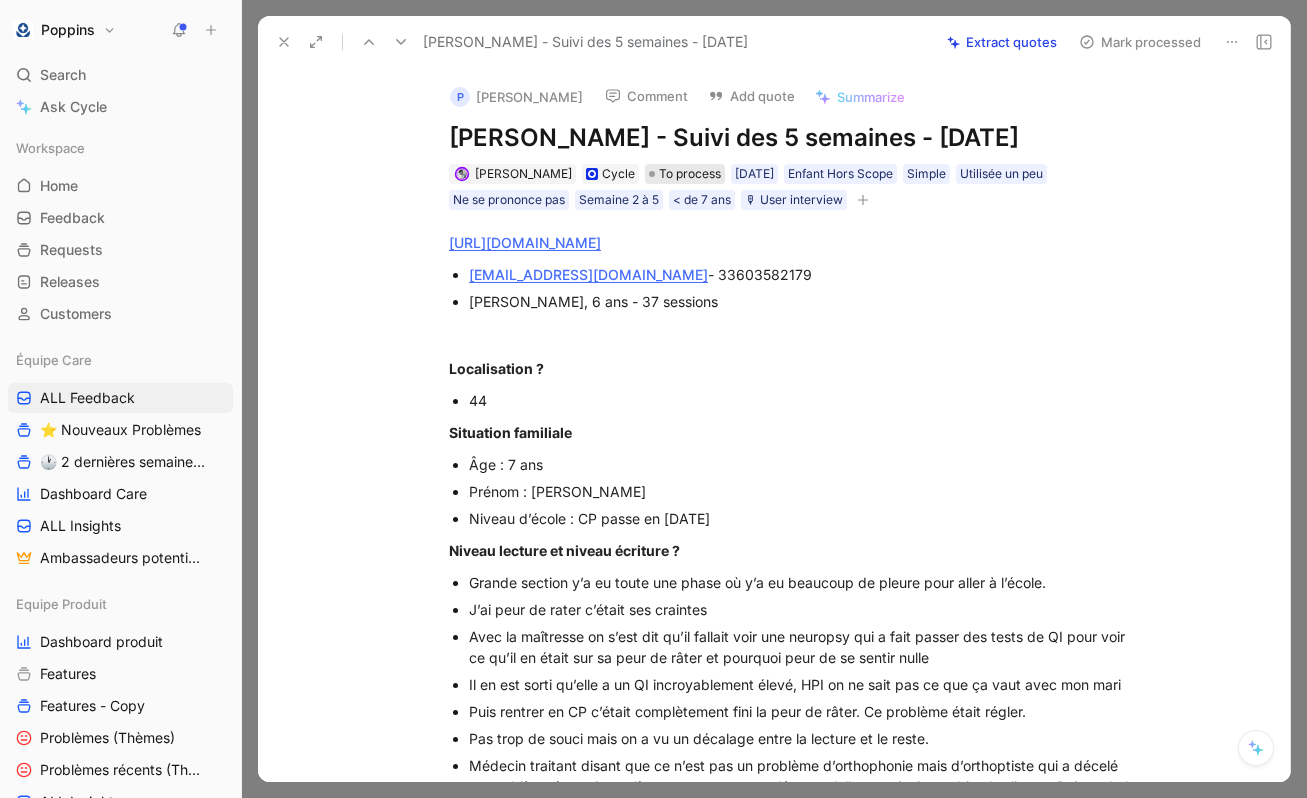 click on "To process" at bounding box center (690, 174) 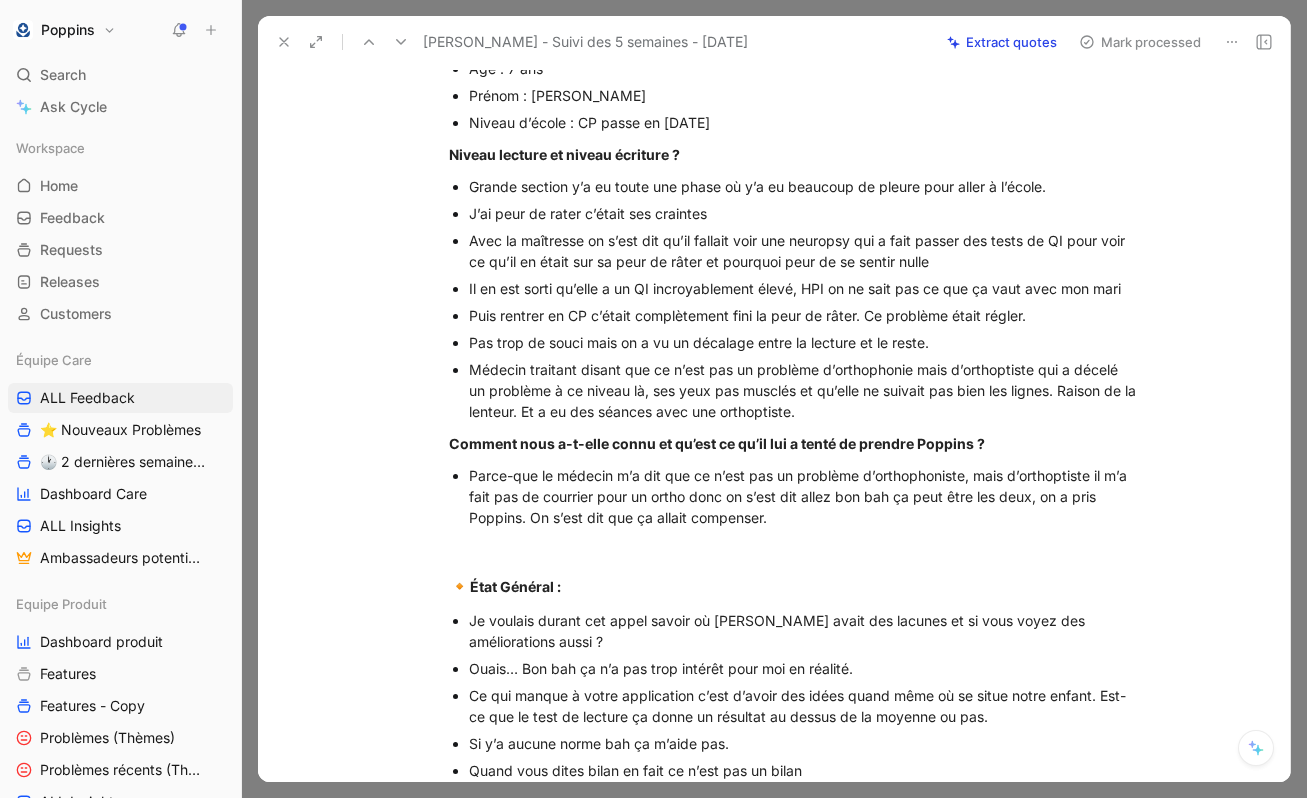 scroll, scrollTop: 398, scrollLeft: 0, axis: vertical 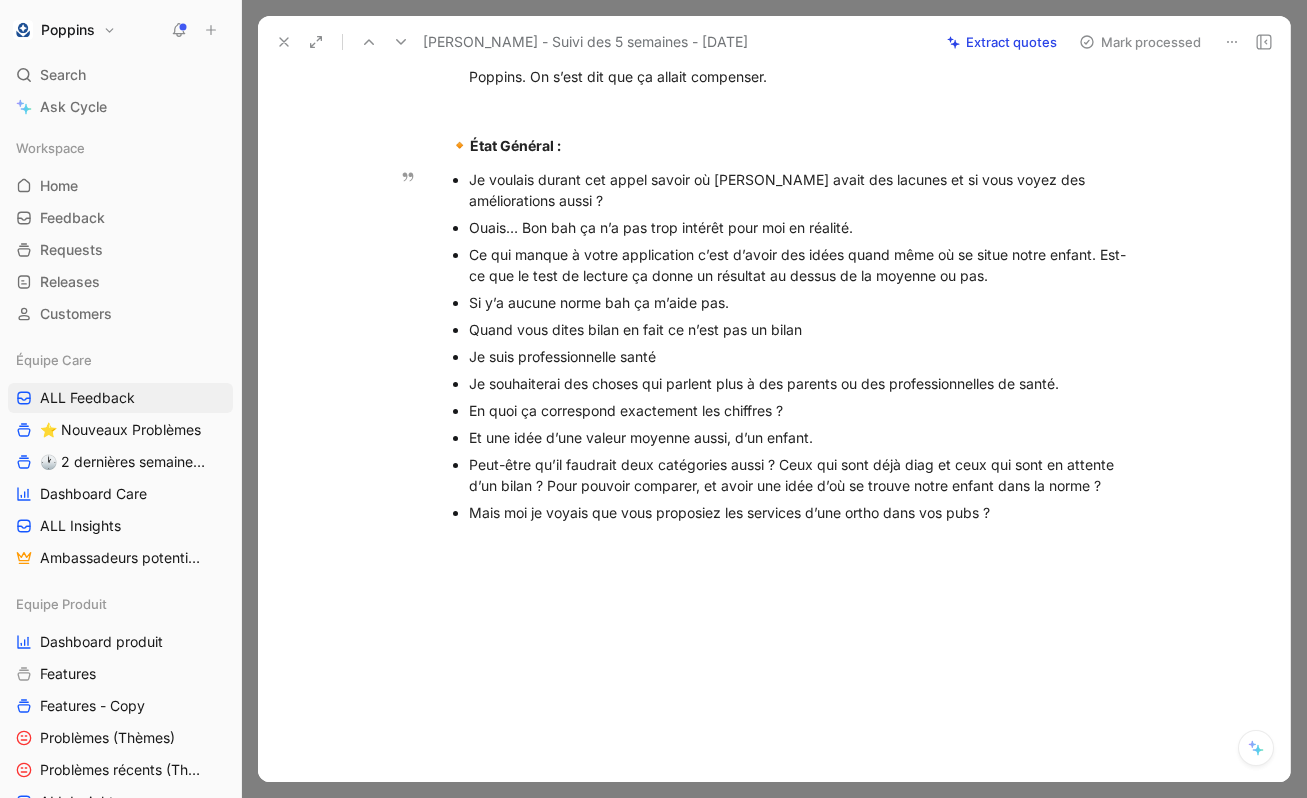 click on "Je souhaiterai des choses qui parlent plus à des parents ou des professionnelles de santé." at bounding box center (805, 383) 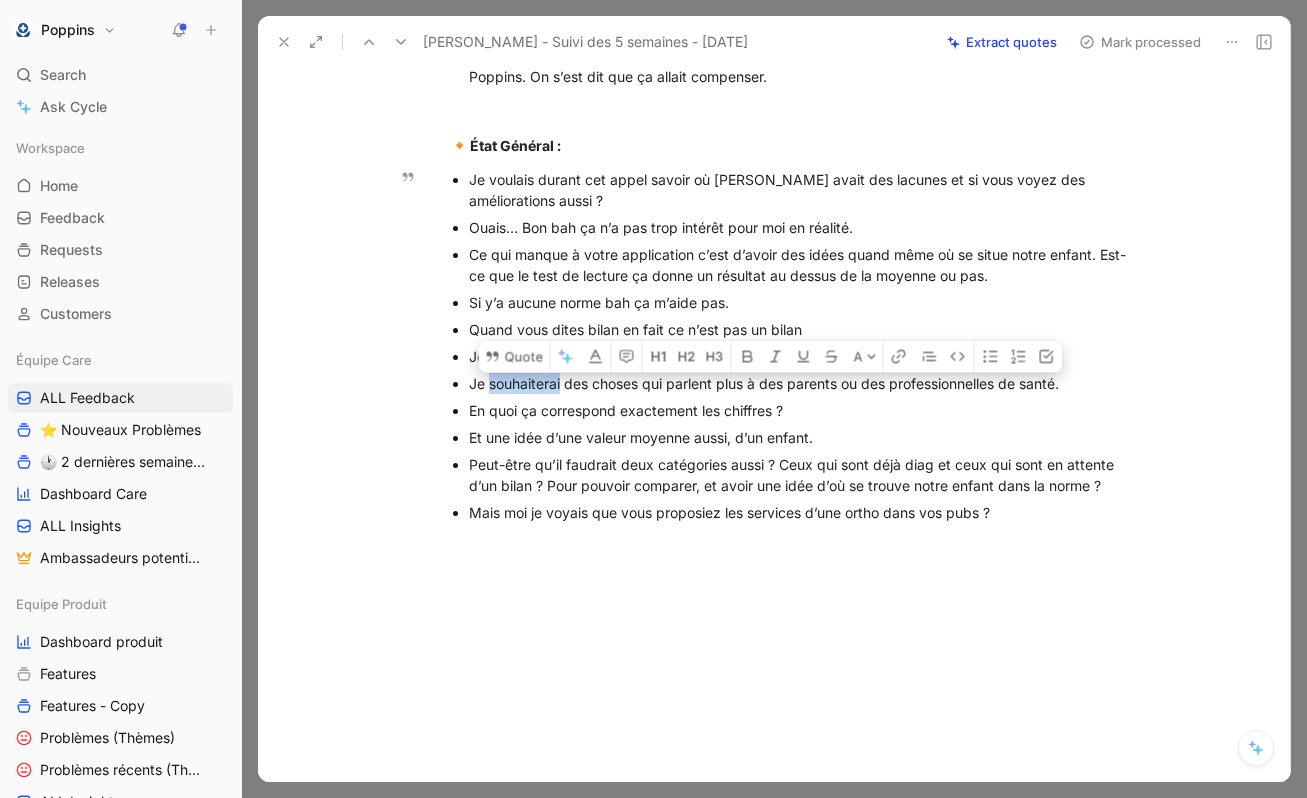 click on "Je souhaiterai des choses qui parlent plus à des parents ou des professionnelles de santé." at bounding box center (805, 383) 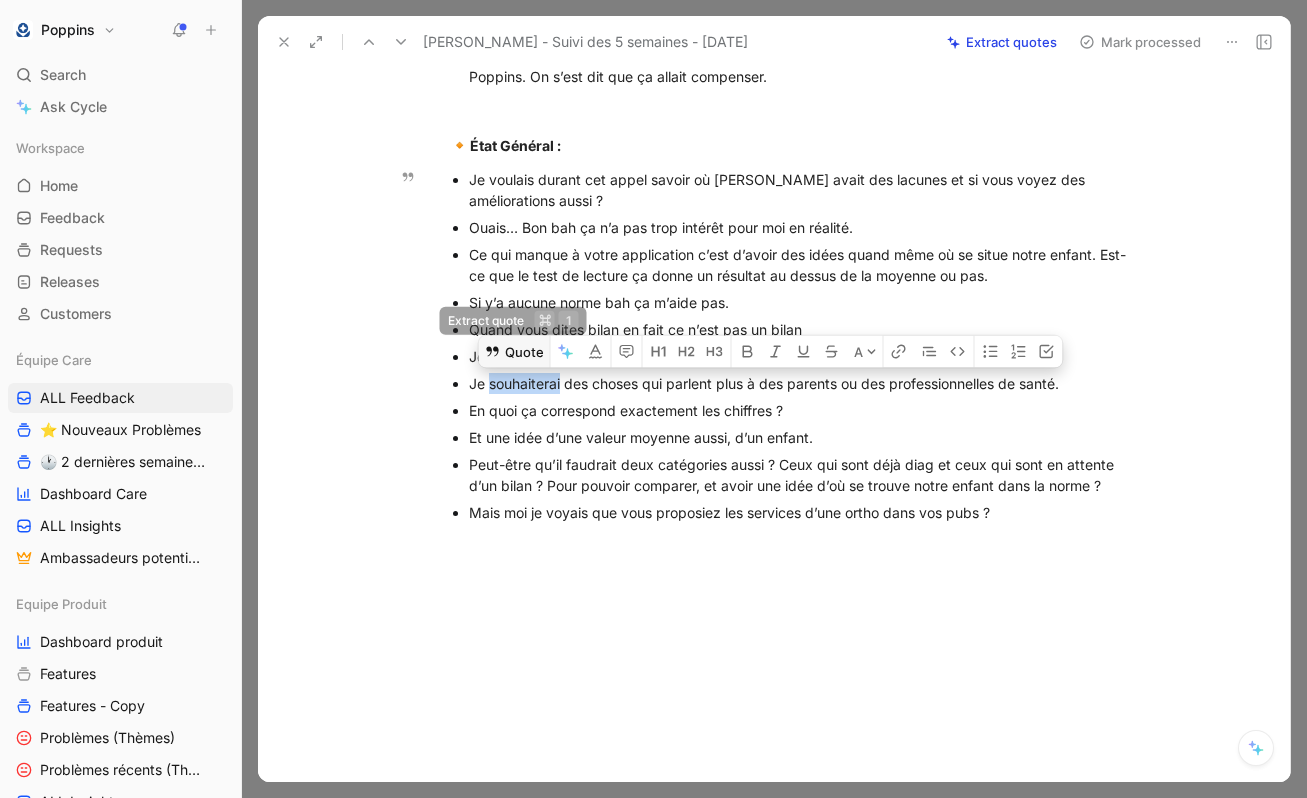 click 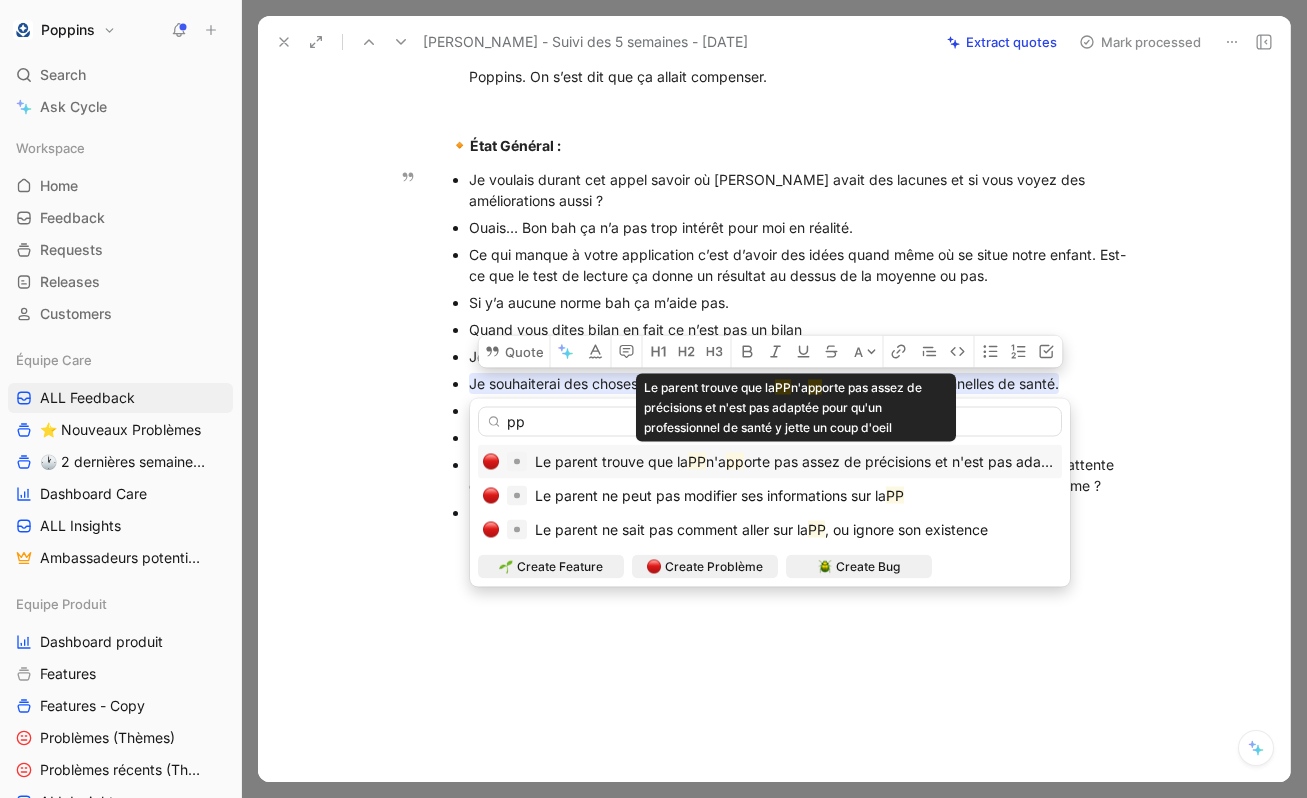 type on "pp" 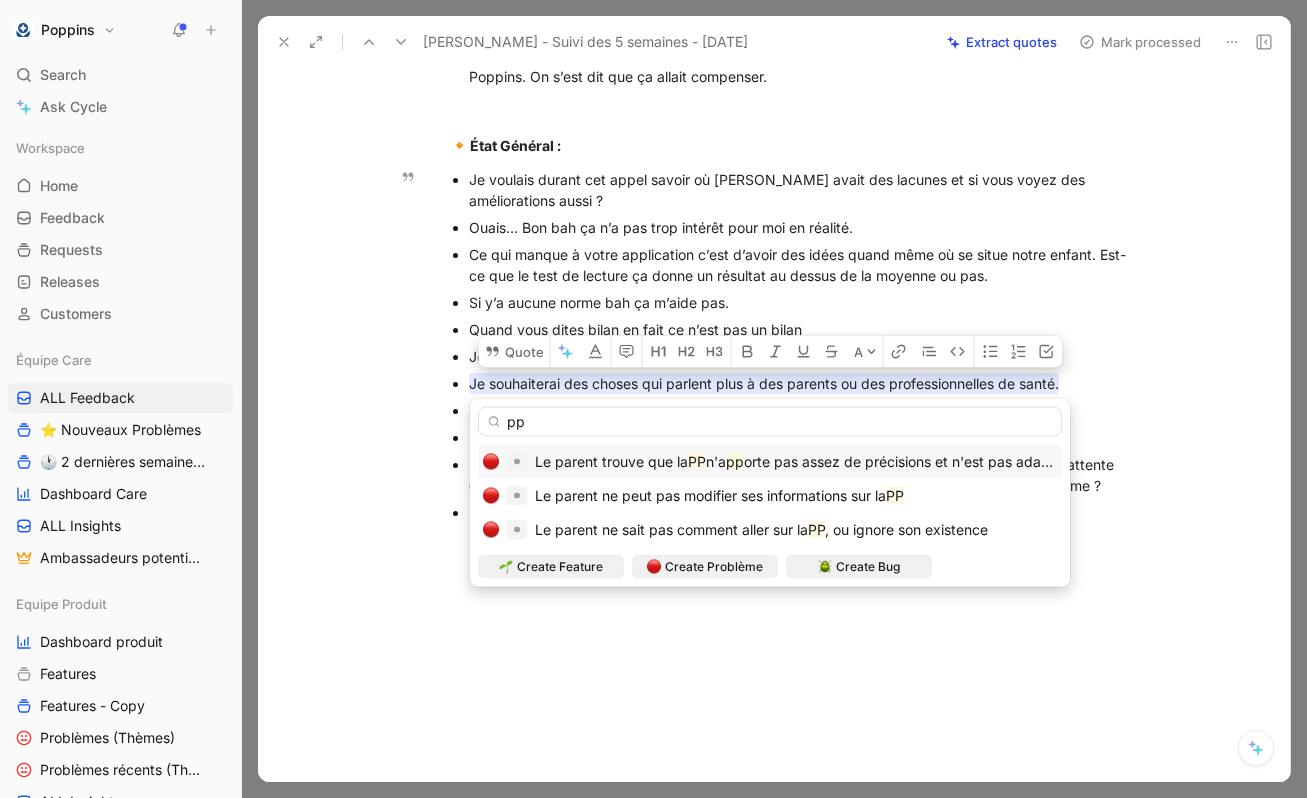 click on "pp" at bounding box center [735, 461] 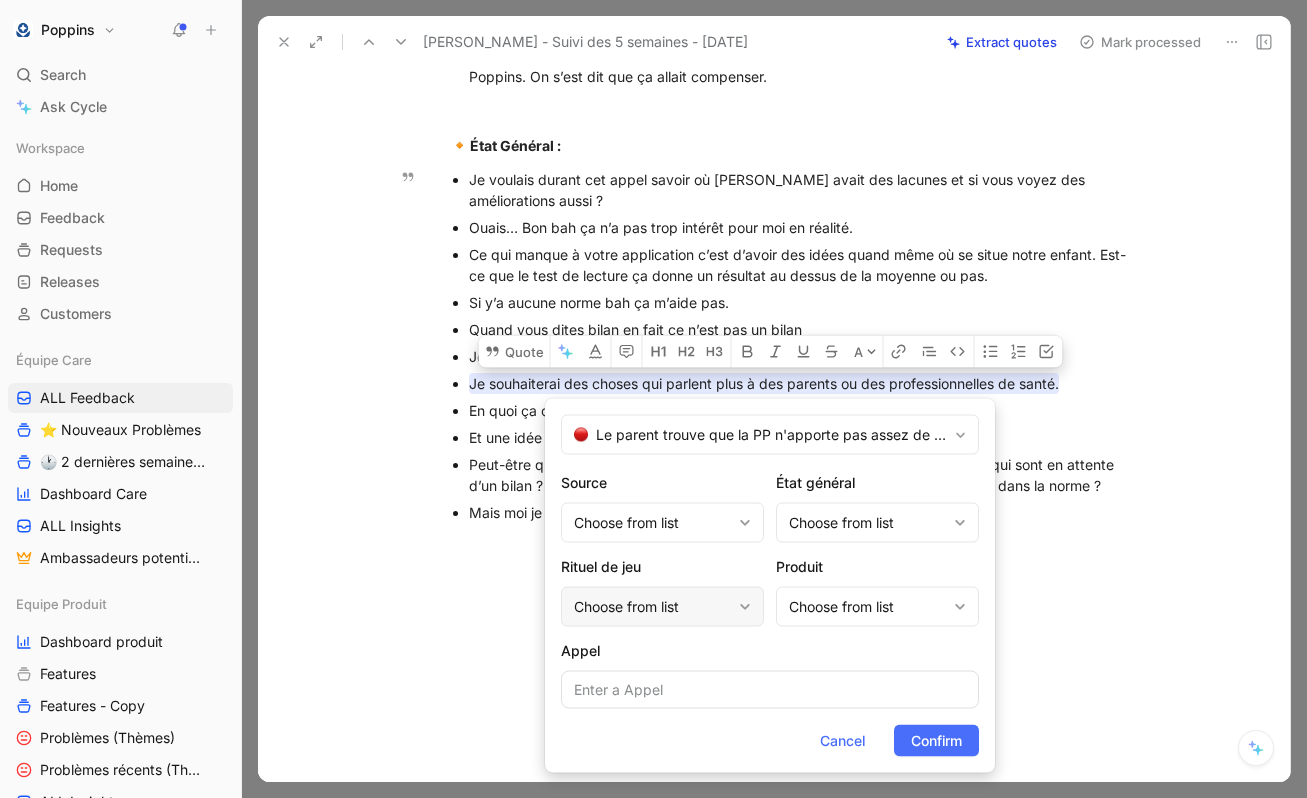 click on "Choose from list" at bounding box center [652, 607] 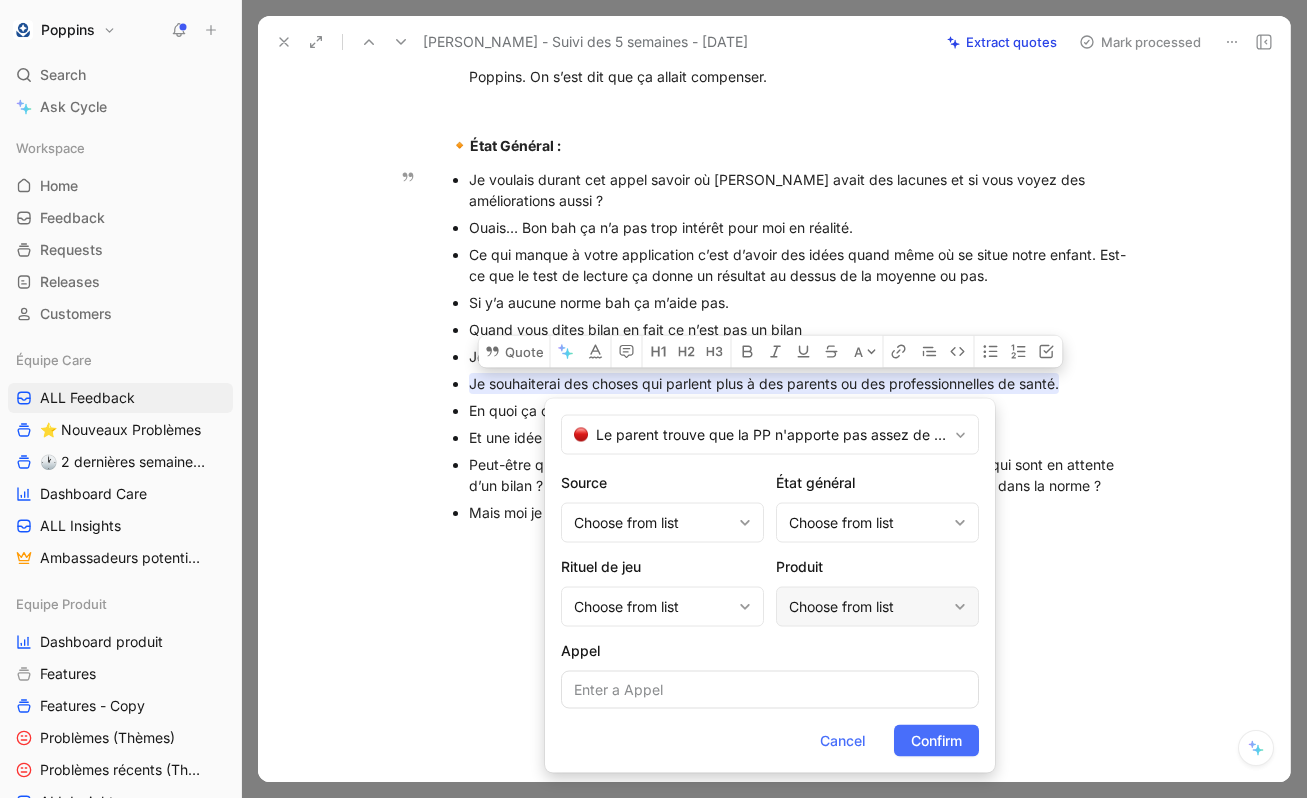 click on "Choose from list" at bounding box center [867, 607] 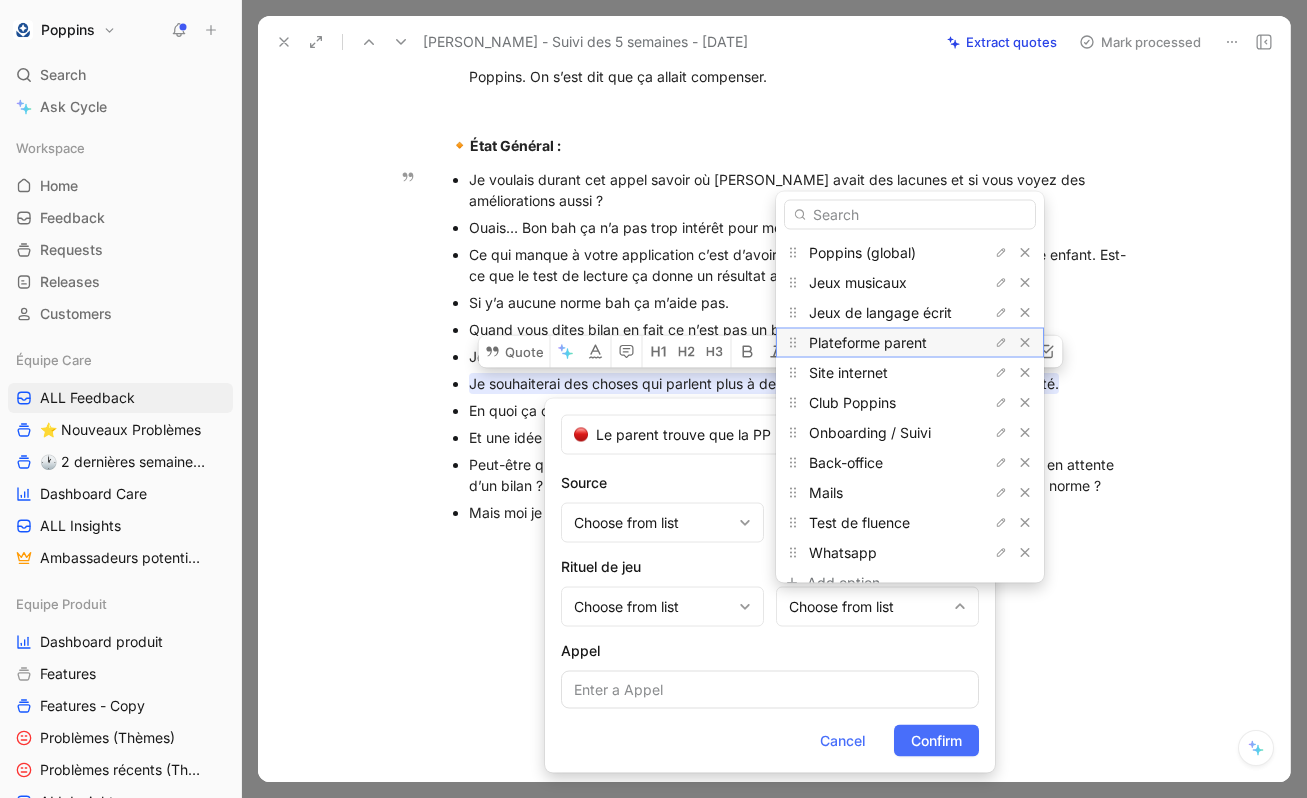 click on "Plateforme parent" at bounding box center [868, 341] 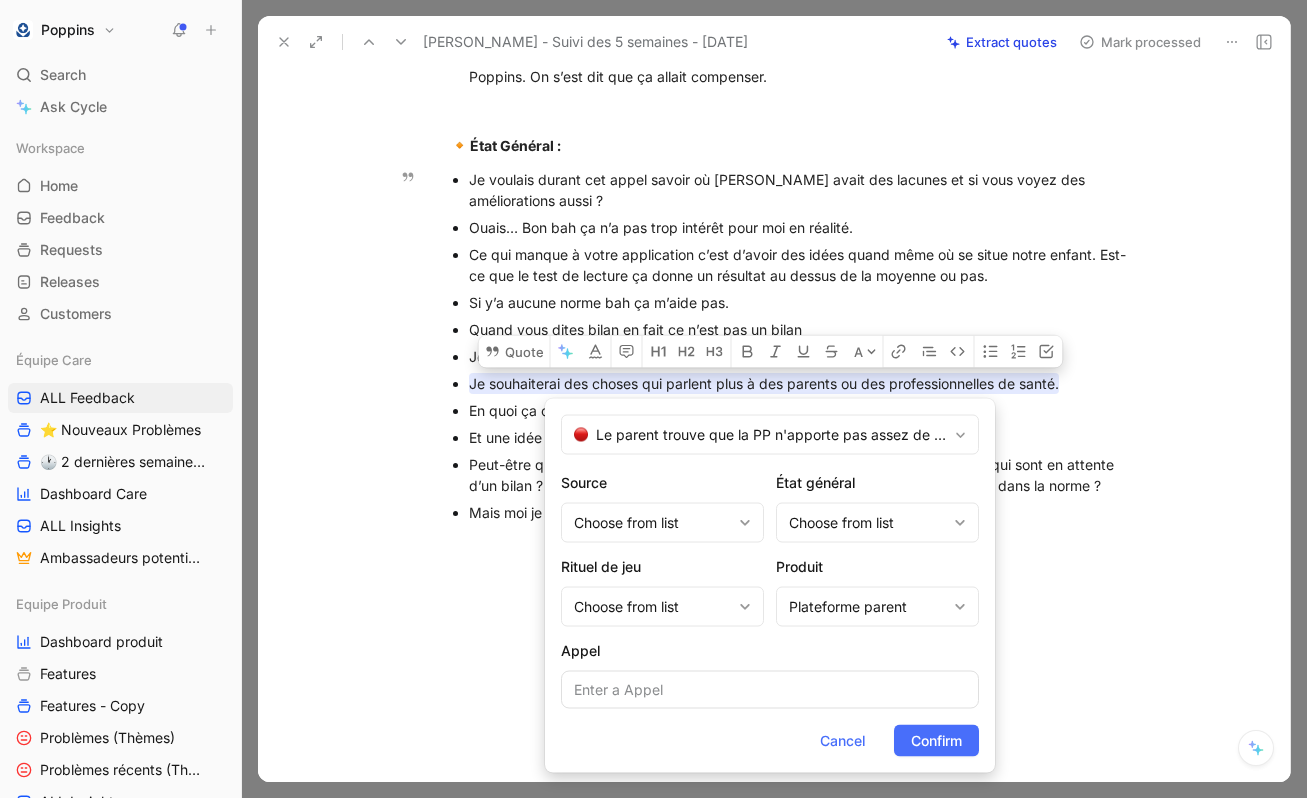 click on "Le parent trouve que la PP n'apporte pas assez de précisions et n'est pas adaptée pour qu'un professionnel de santé y jette un coup d'oeil   Source  Choose from list État général Choose from list Rituel de jeu Choose from list Produit Plateforme parent Appel Cancel Confirm" at bounding box center (770, 586) 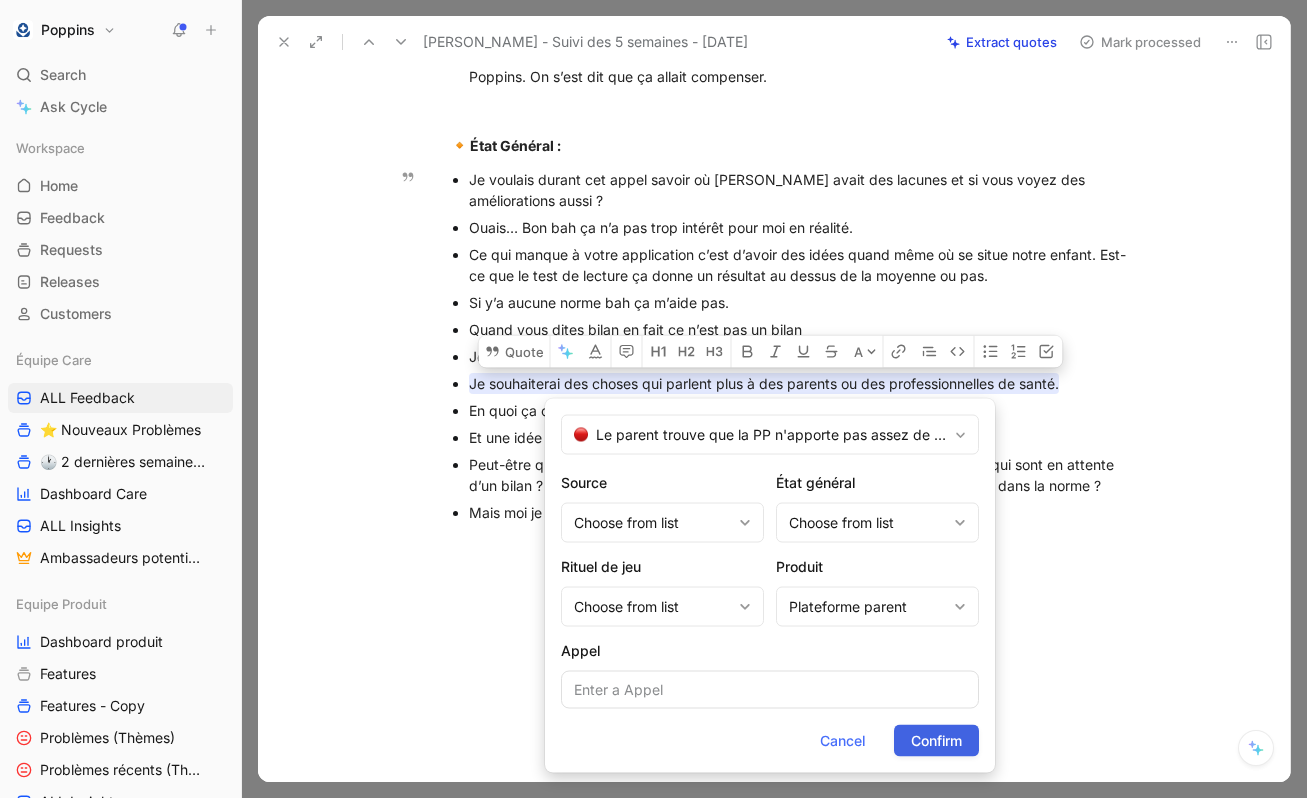 click on "Confirm" at bounding box center (936, 741) 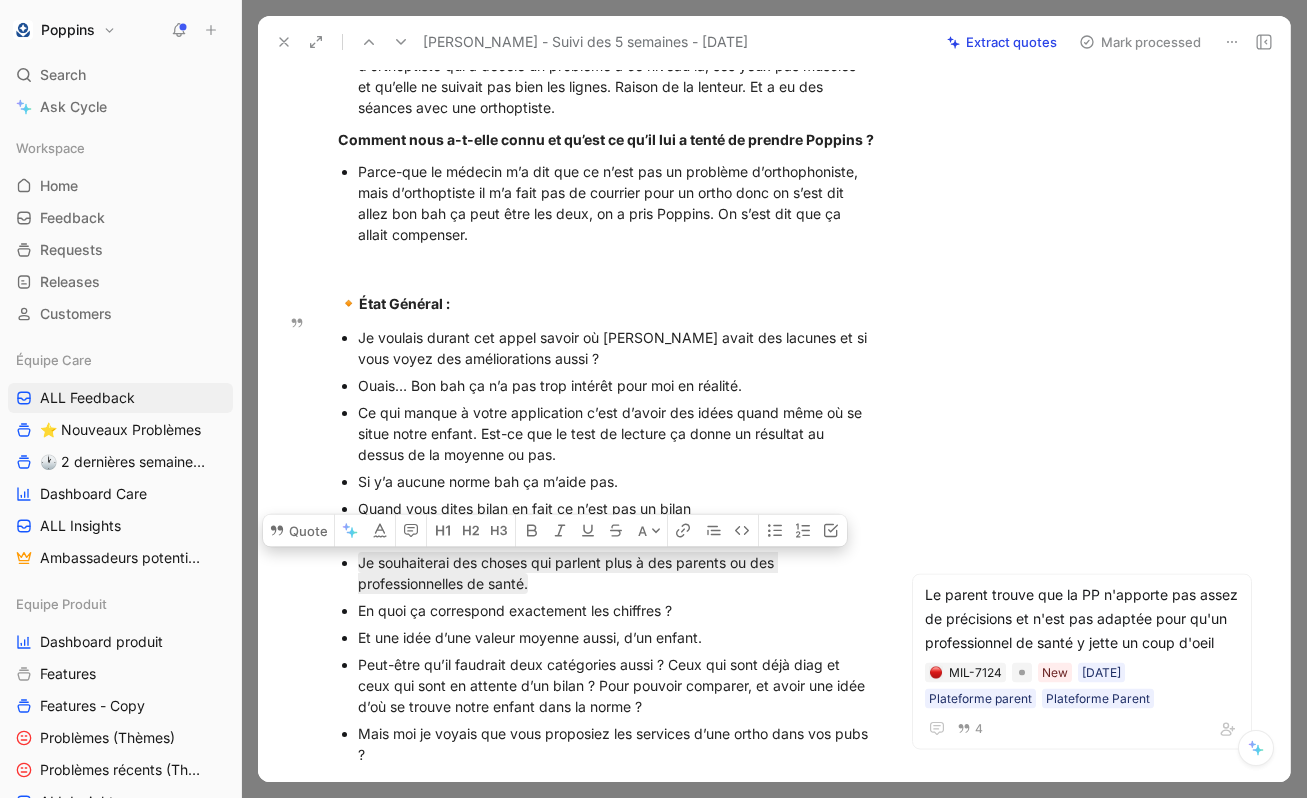 click on "P Audrey Beneteau Comment Add quote Summarize Audrey Beneteau - Suivi des 5 semaines - 24 juillet 2025 Anne Dorison Cycle To process 24/07/2025 Enfant Hors Scope Simple Utilisée un peu Ne se prononce pas Semaine 2 à 5 < de 7 ans 🎙 User interview Le parent trouve que la PP n'apporte pas assez de précisions et n'est pas adaptée pour qu'un professionnel de santé y jette un coup d'oeil MIL-7124 New 24/07/2025 Plateforme parent Plateforme Parent 4 Quote A https://www.app.poppins.io/admin/users/20012230/general simon.beneteau@gmail.com  - 33603582179 Margot, 6 ans - 37 sessions Localisation ? 44  Situation familiale Âge : 7 ans  Prénom : Margot Niveau d’école : CP passe en Ce1  Niveau lecture et niveau écriture ? Grande section y’a eu toute une phase où y’a eu beaucoup de pleure pour aller à l’école.  J’ai peur de rater c’était ses craintes Il en est sorti qu’elle a un QI incroyablement élevé, HPI on ne sait pas ce que ça vaut avec mon mari 🔸 État Général :" at bounding box center (774, 425) 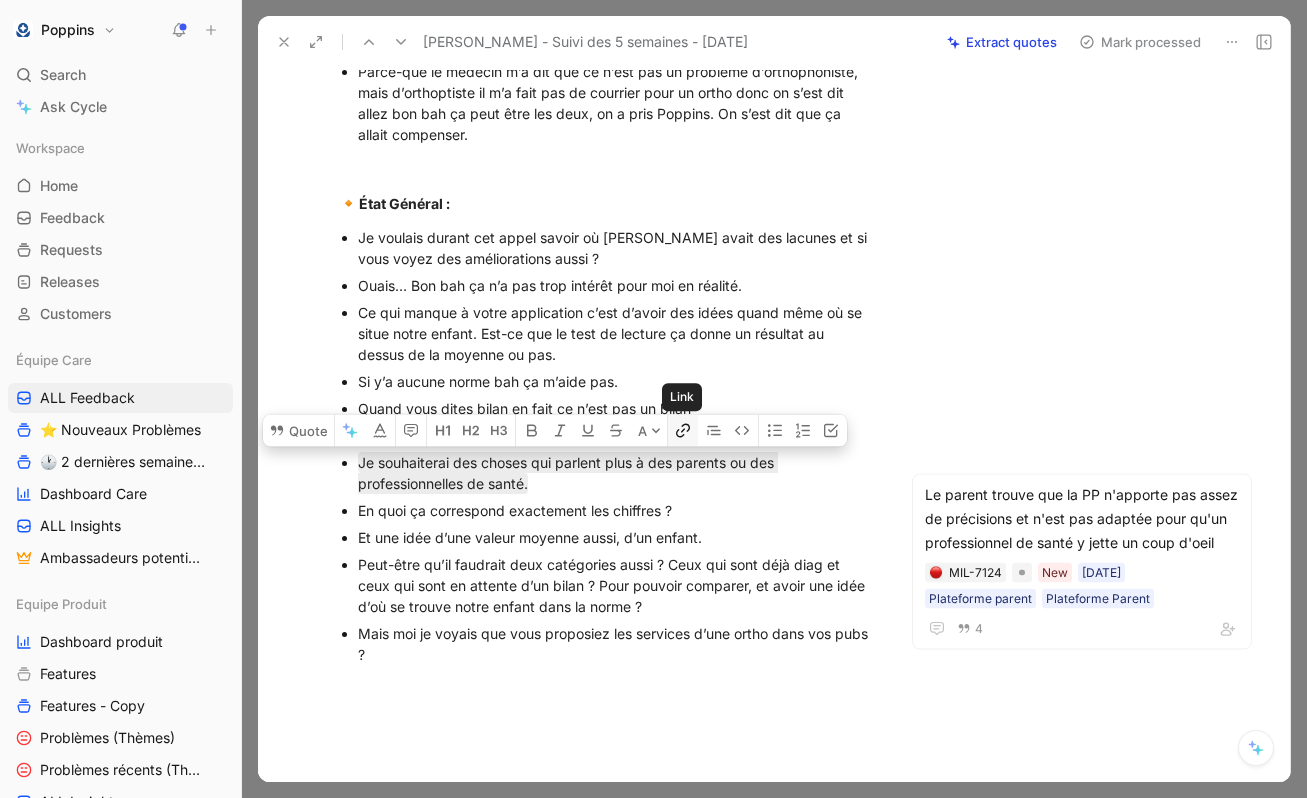 scroll, scrollTop: 938, scrollLeft: 0, axis: vertical 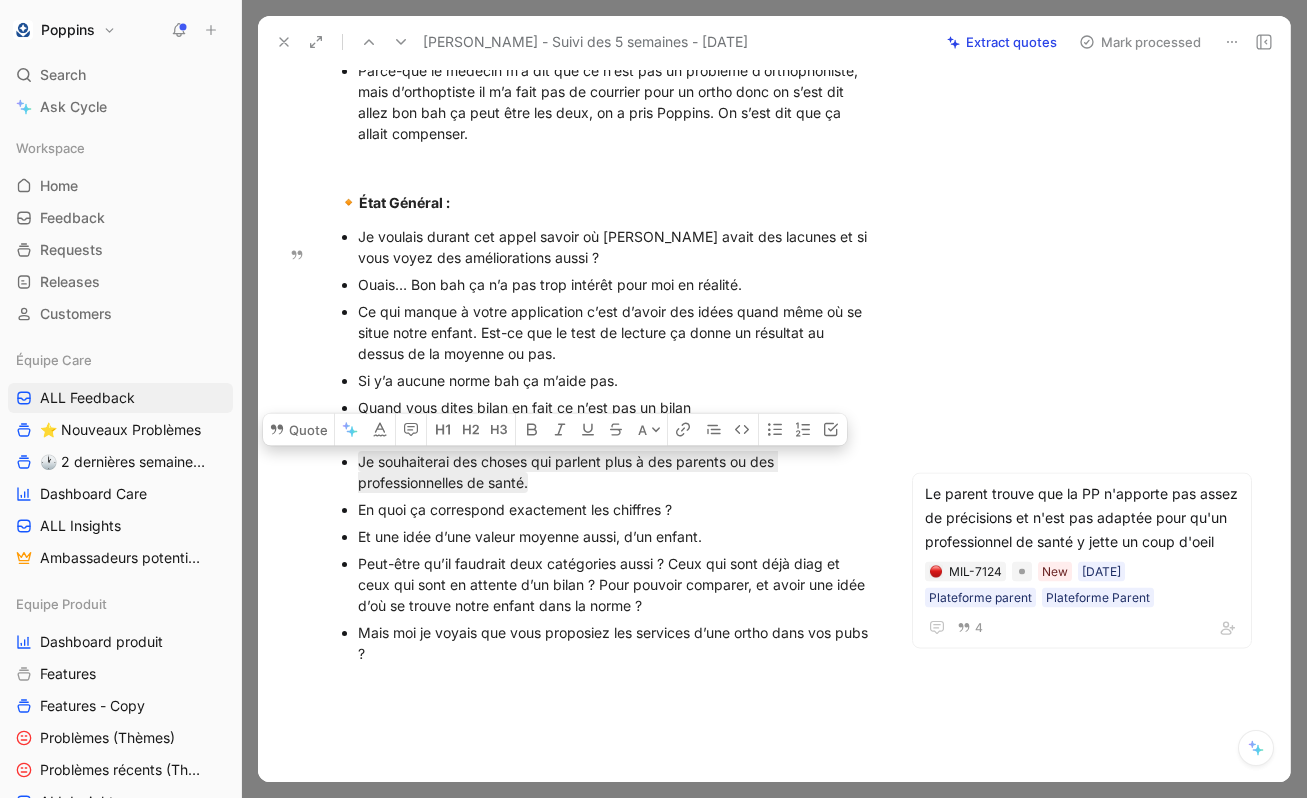 click on "En quoi ça correspond exactement les chiffres ?" at bounding box center (616, 509) 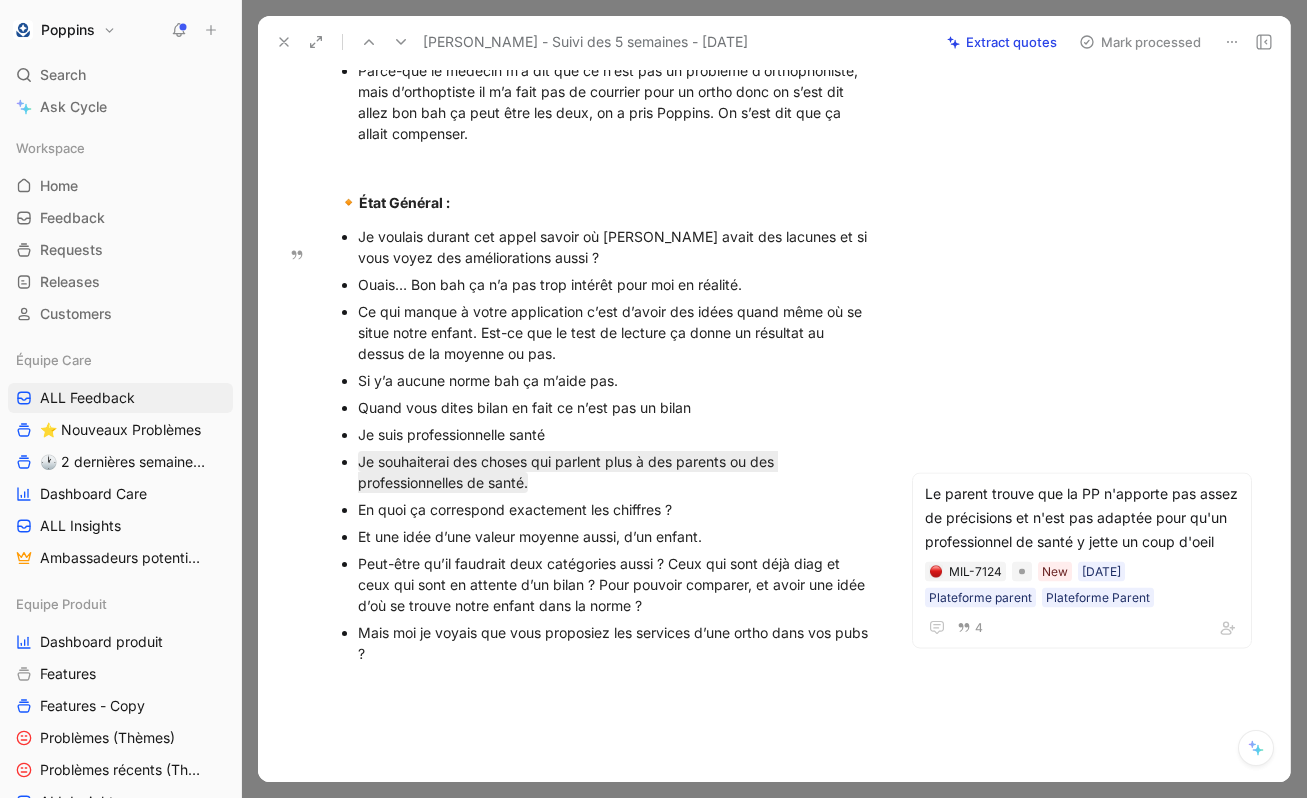click on "En quoi ça correspond exactement les chiffres ?" at bounding box center (616, 509) 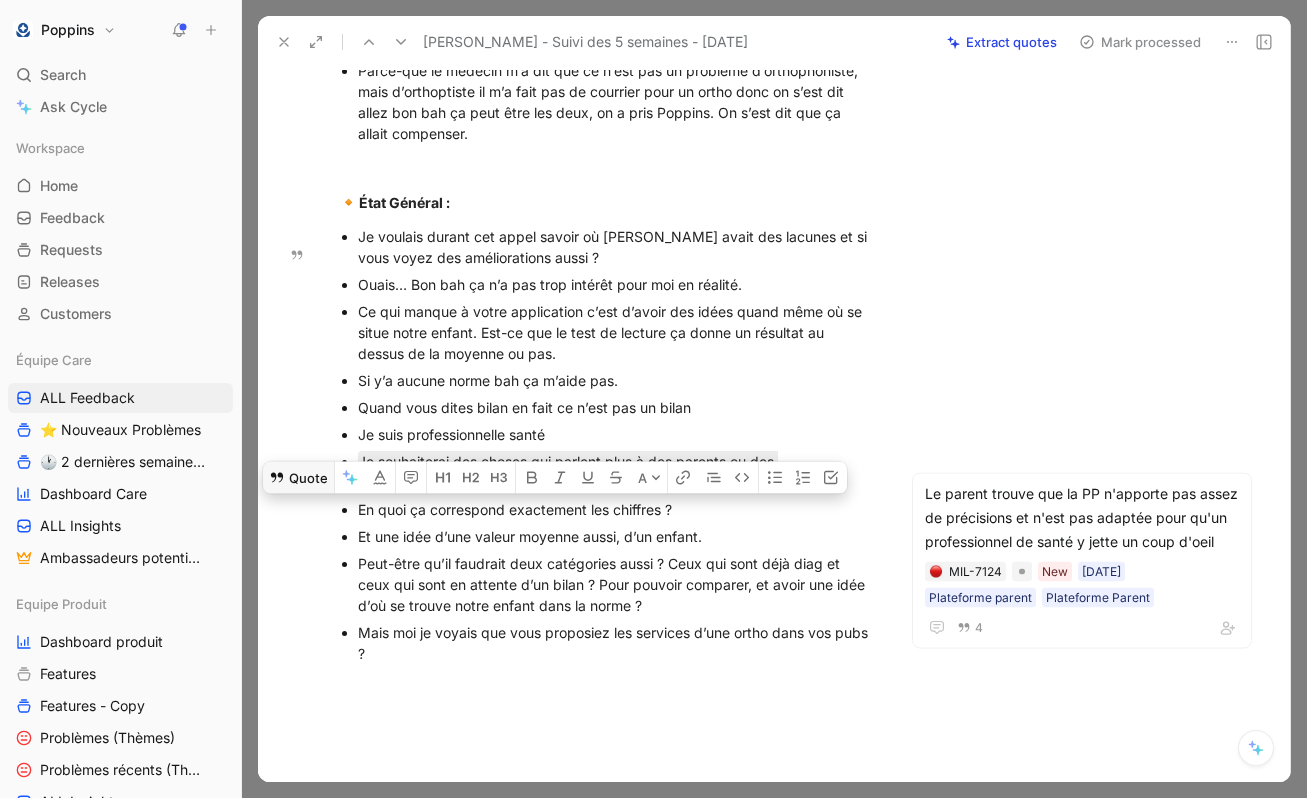 click on "Quote" at bounding box center (298, 477) 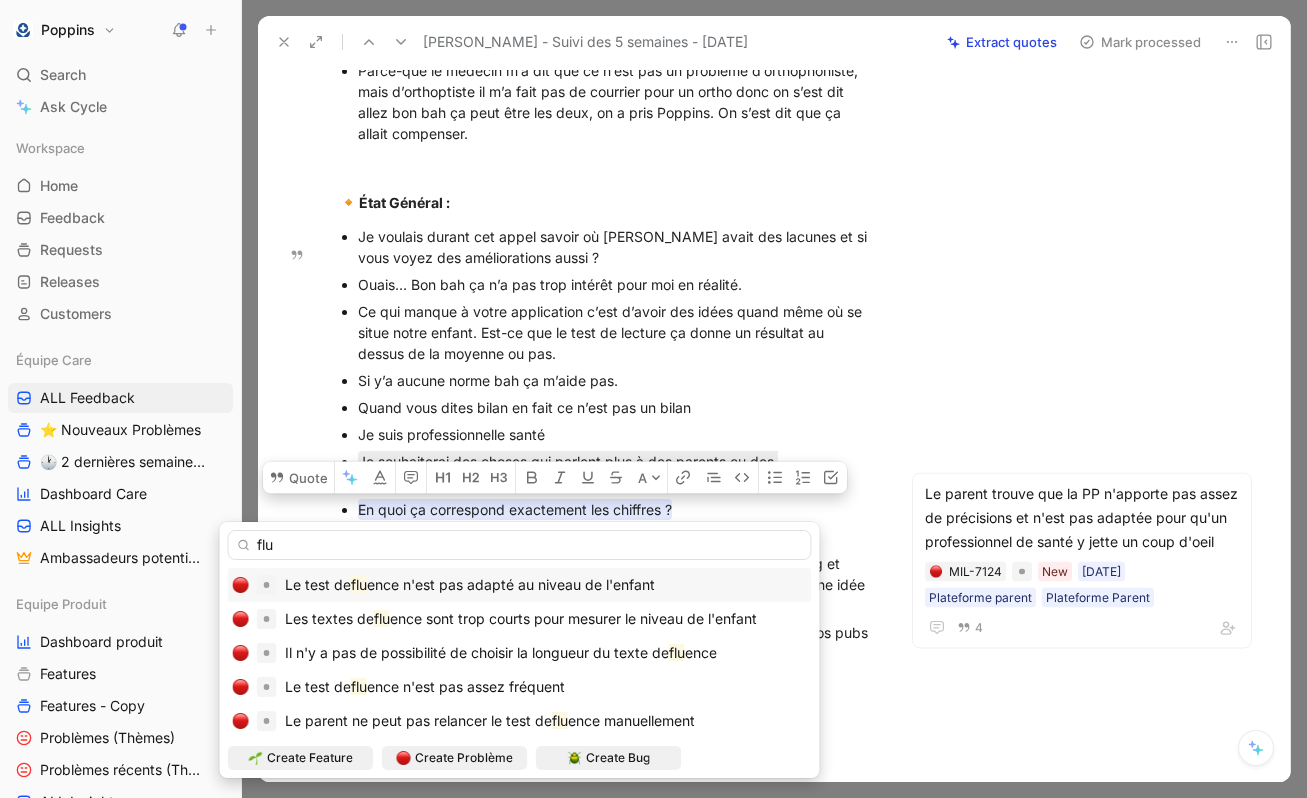 click on "flu" at bounding box center [520, 545] 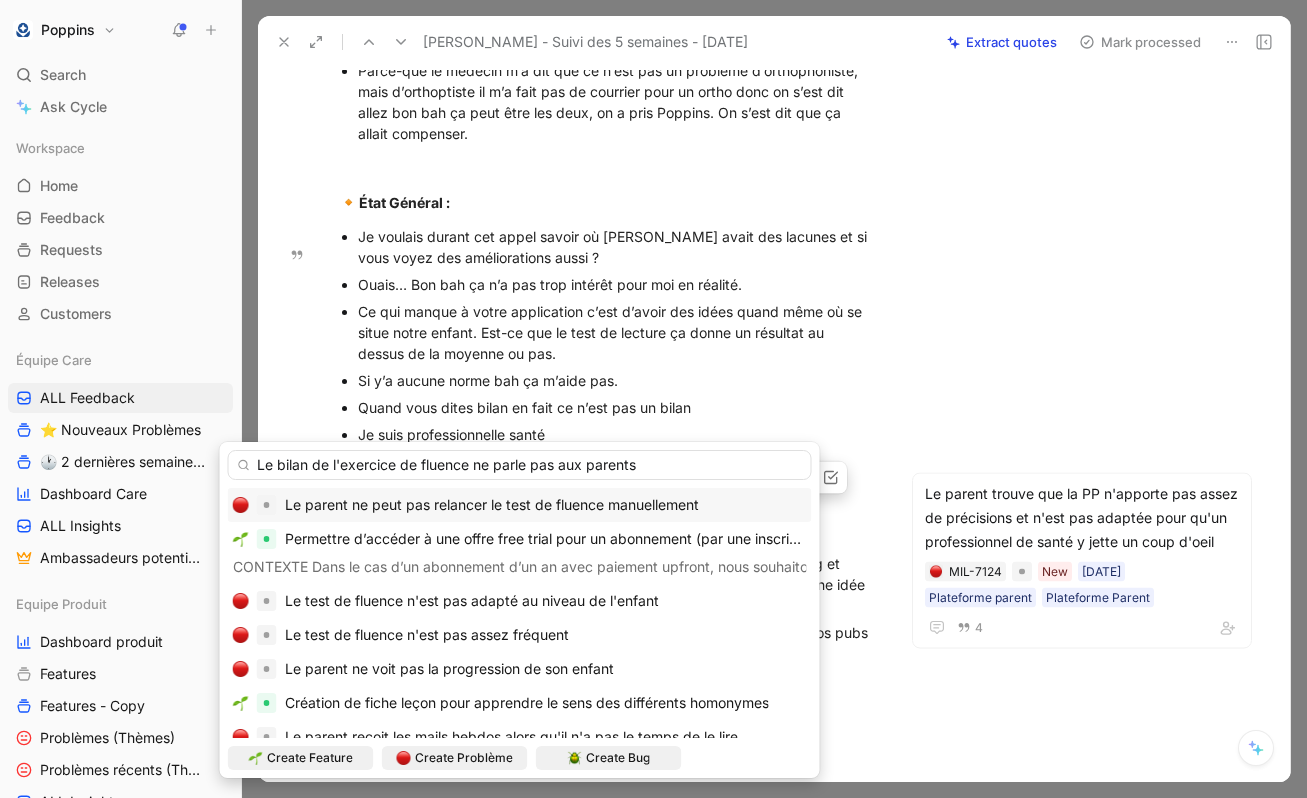 click on "Le bilan de l'exercice de fluence ne parle pas aux parents" at bounding box center (520, 465) 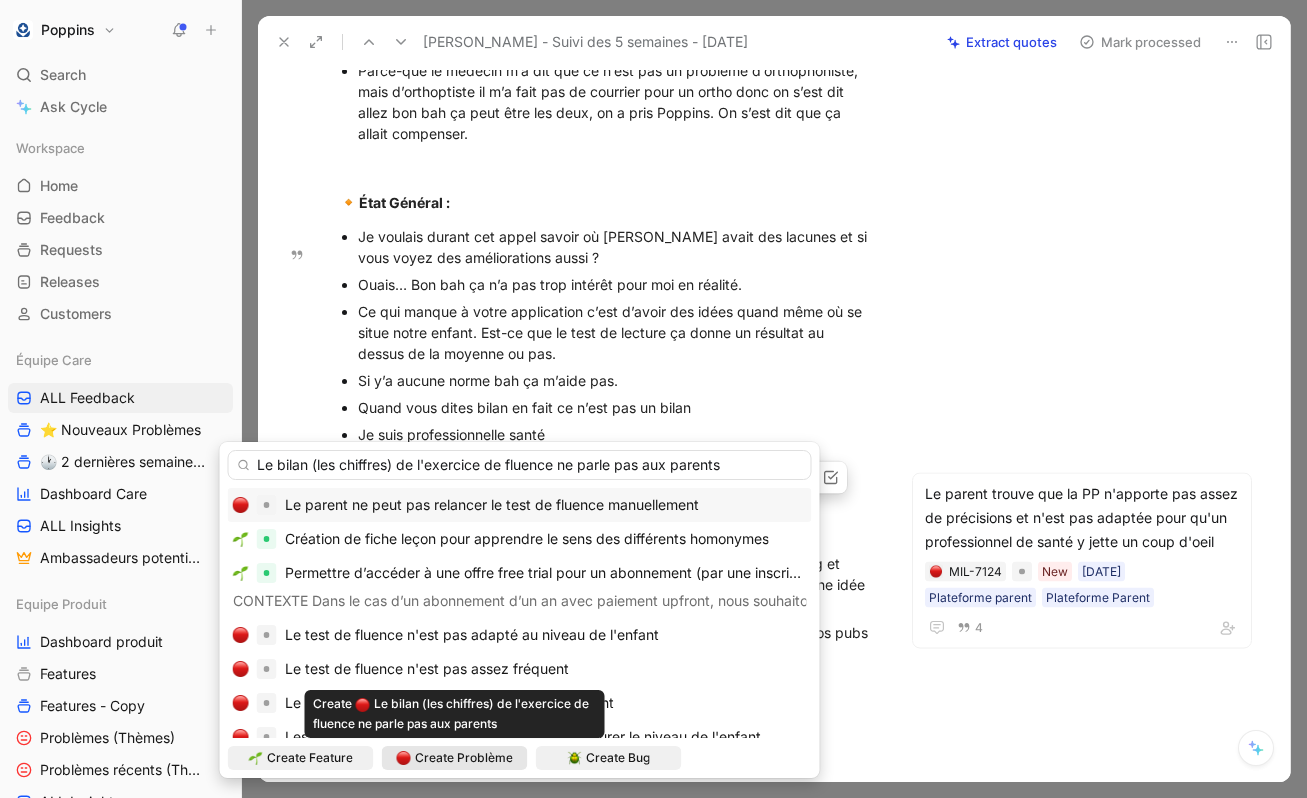 type on "Le bilan (les chiffres) de l'exercice de fluence ne parle pas aux parents" 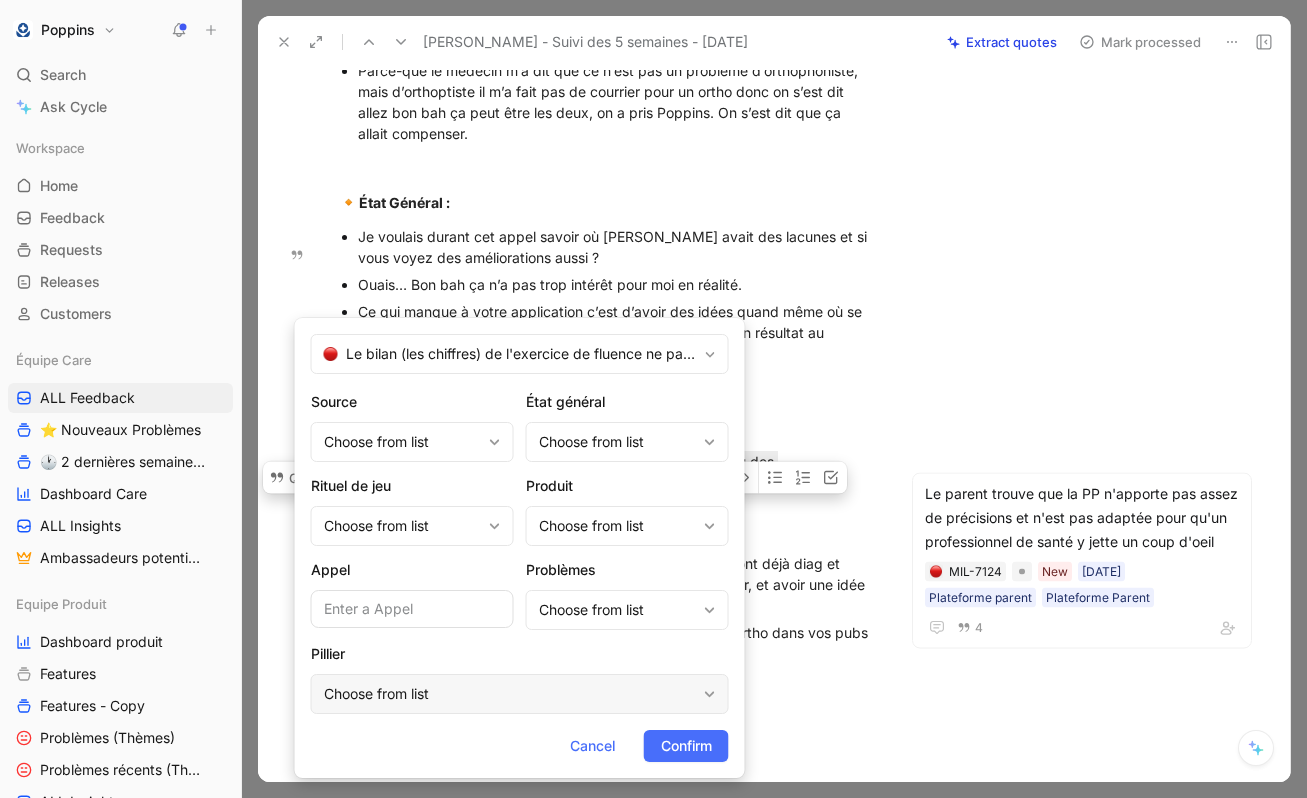click on "Choose from list" at bounding box center (510, 694) 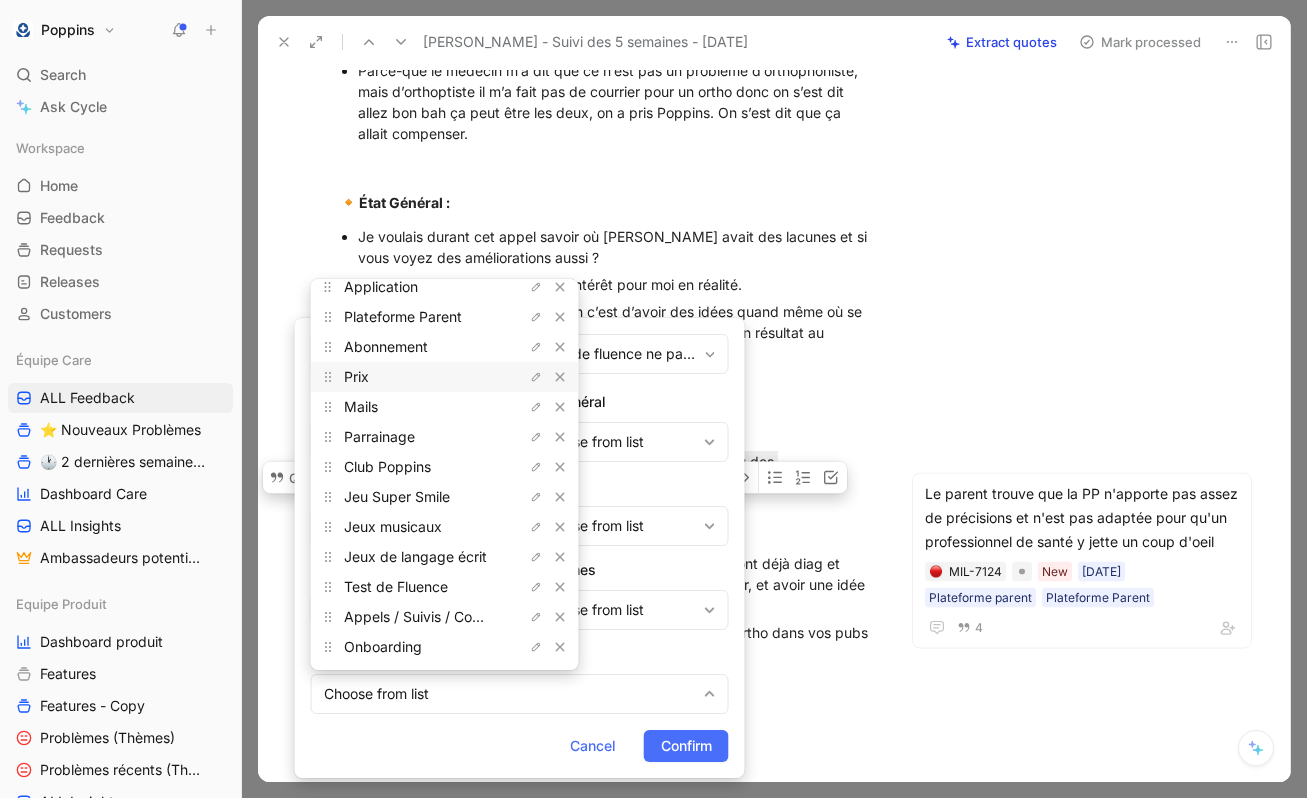 scroll, scrollTop: 83, scrollLeft: 0, axis: vertical 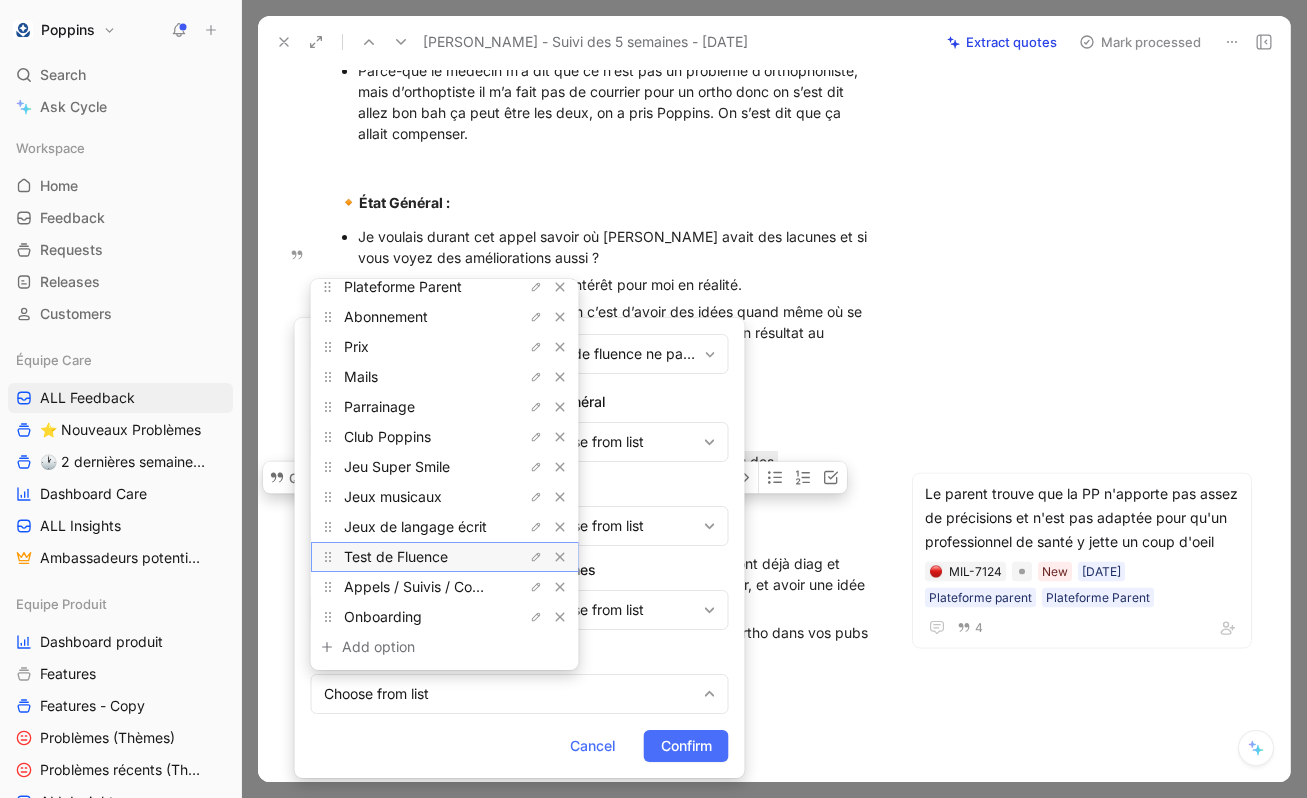 click on "Test de Fluence" at bounding box center [396, 556] 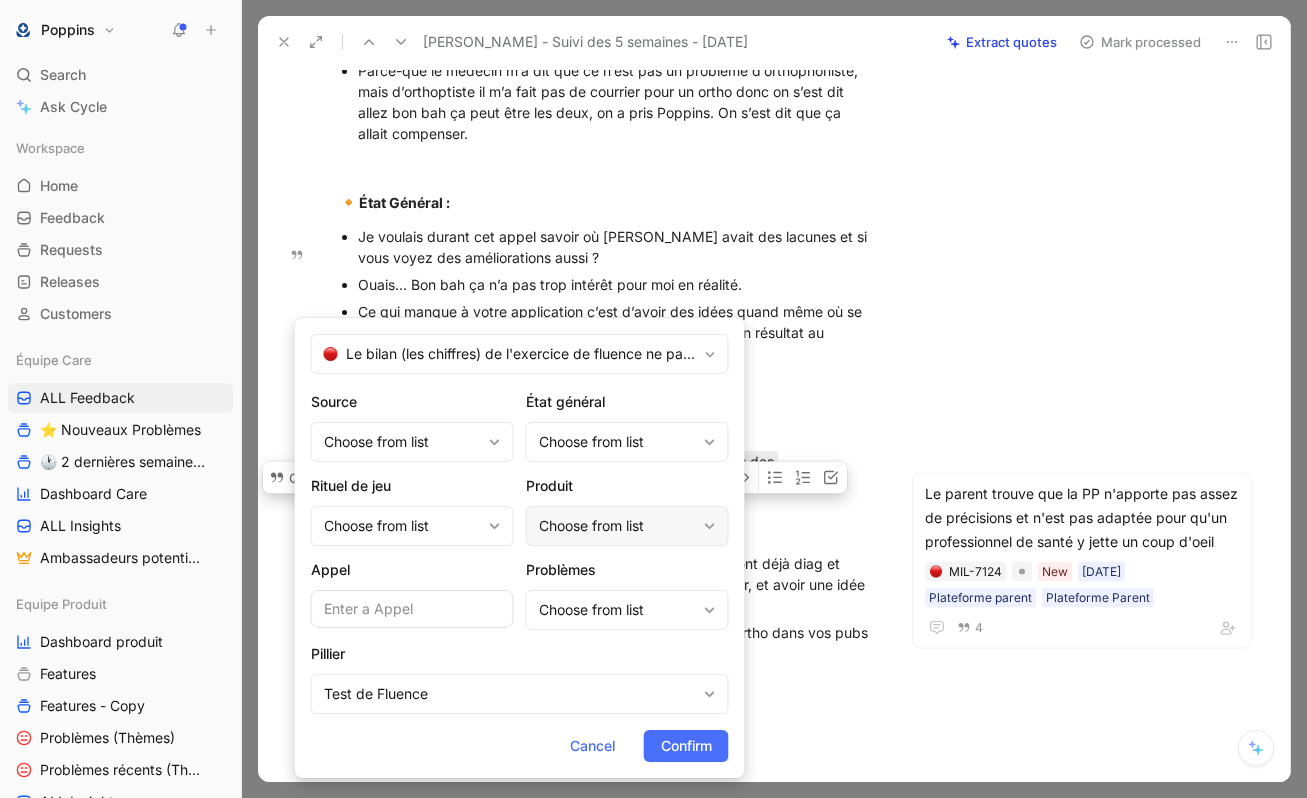 click on "Choose from list" at bounding box center [617, 526] 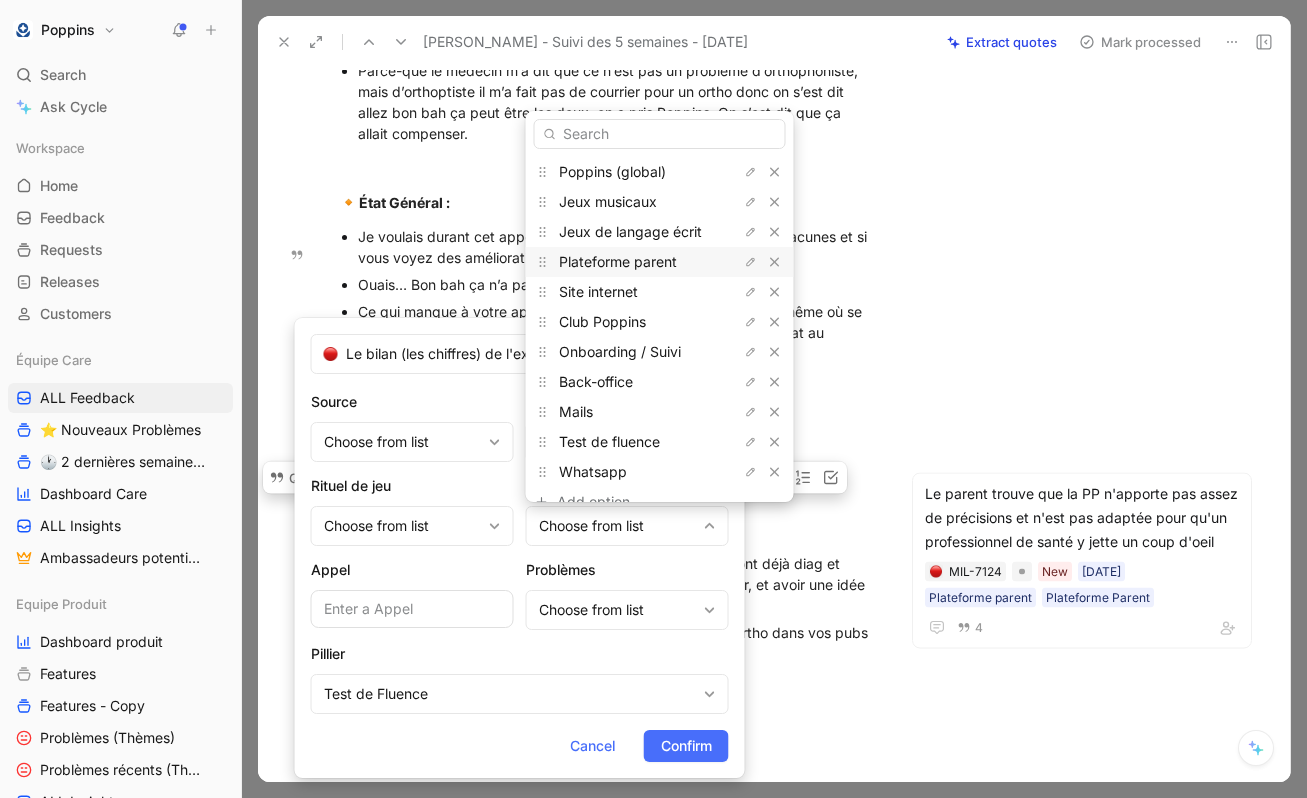 scroll, scrollTop: 23, scrollLeft: 0, axis: vertical 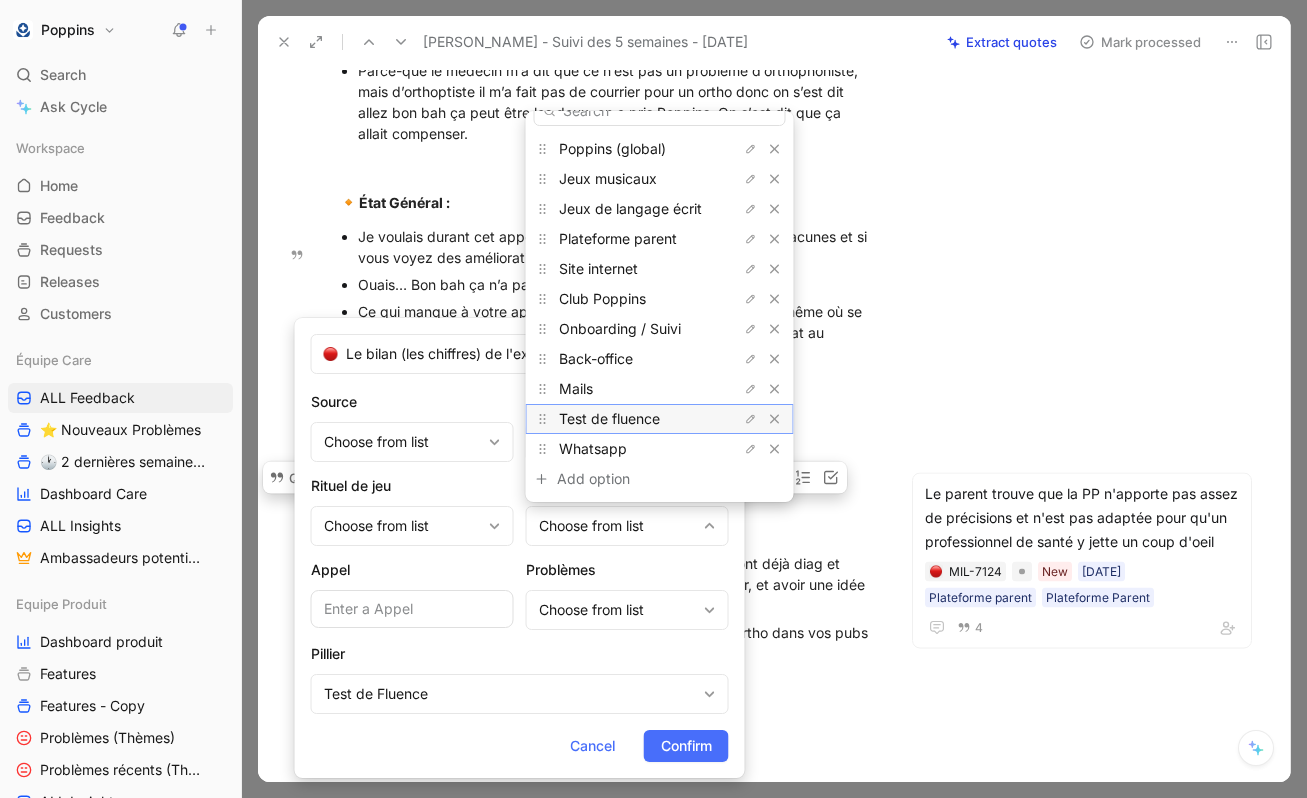 click on "Test de fluence" at bounding box center (609, 418) 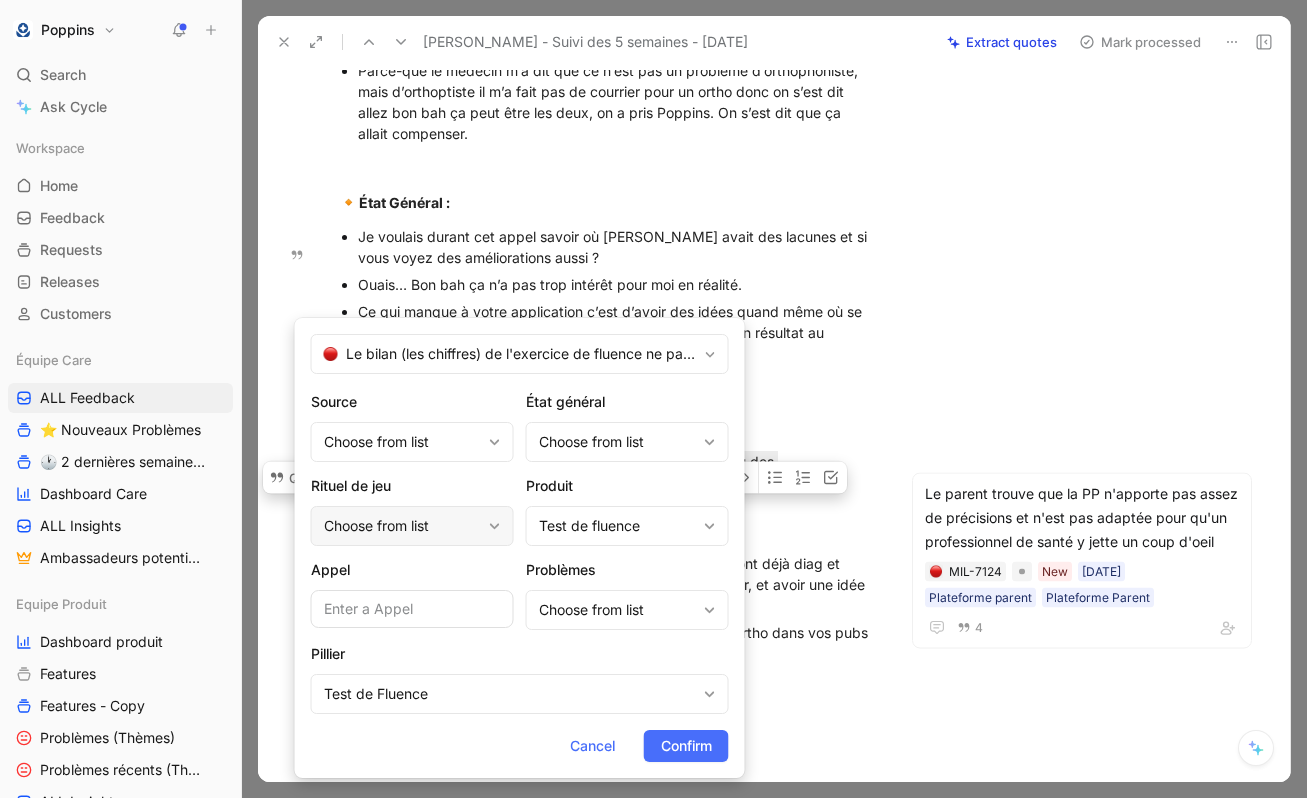 click on "Choose from list" at bounding box center (402, 526) 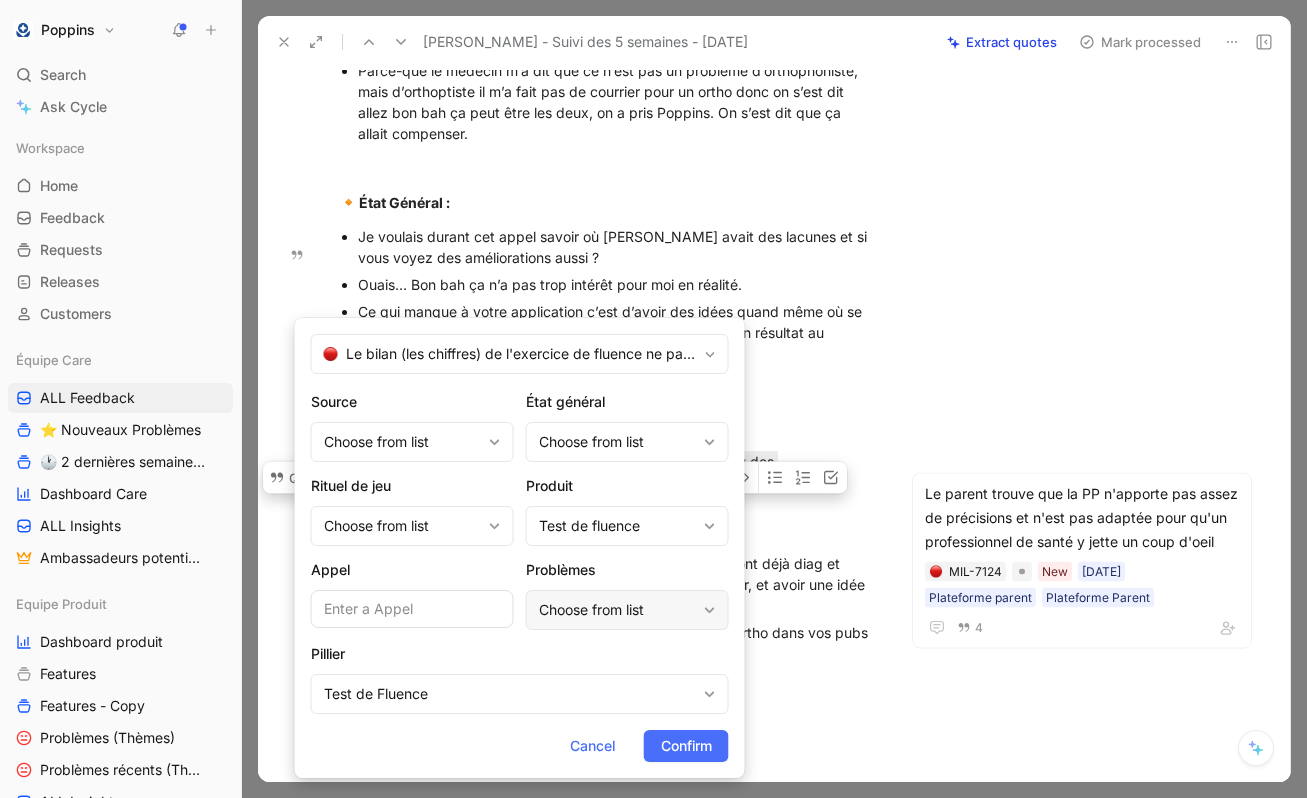 click on "Choose from list" at bounding box center (617, 610) 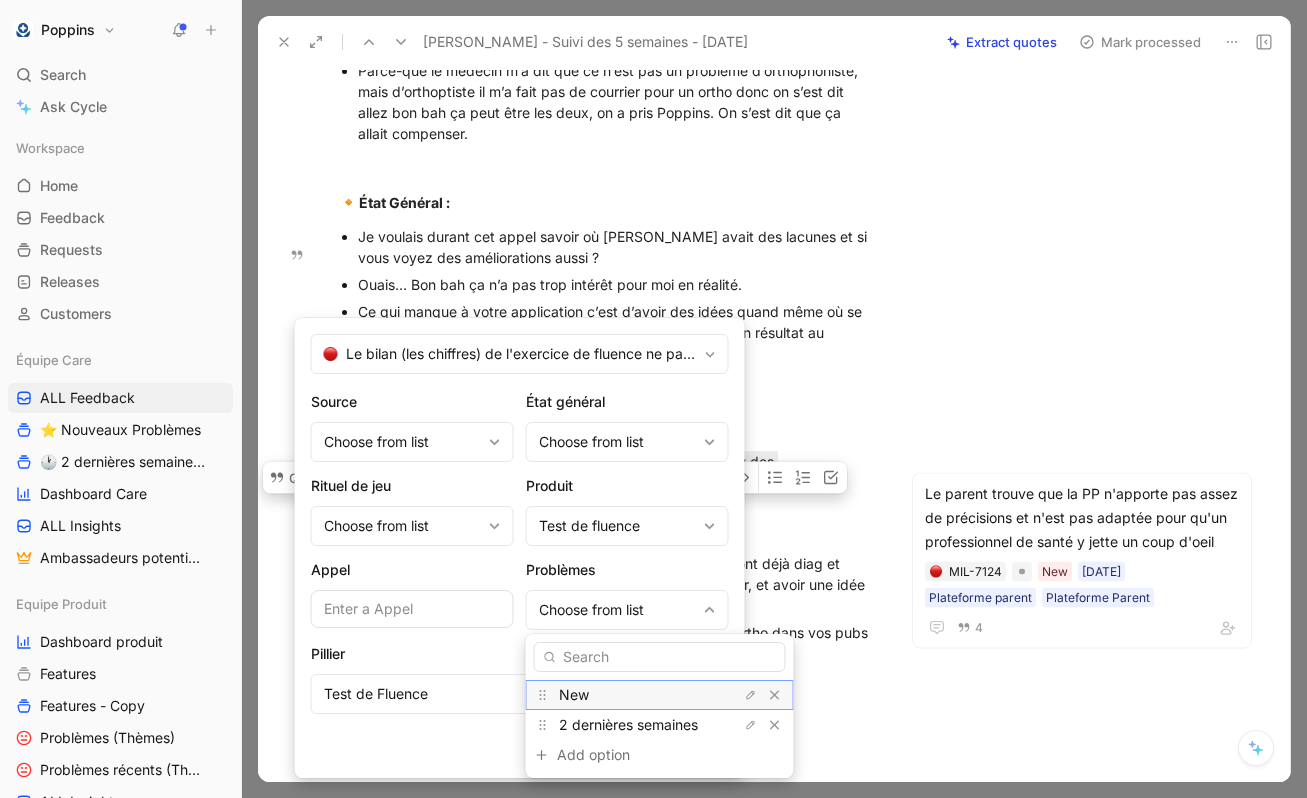 click on "New" at bounding box center (634, 695) 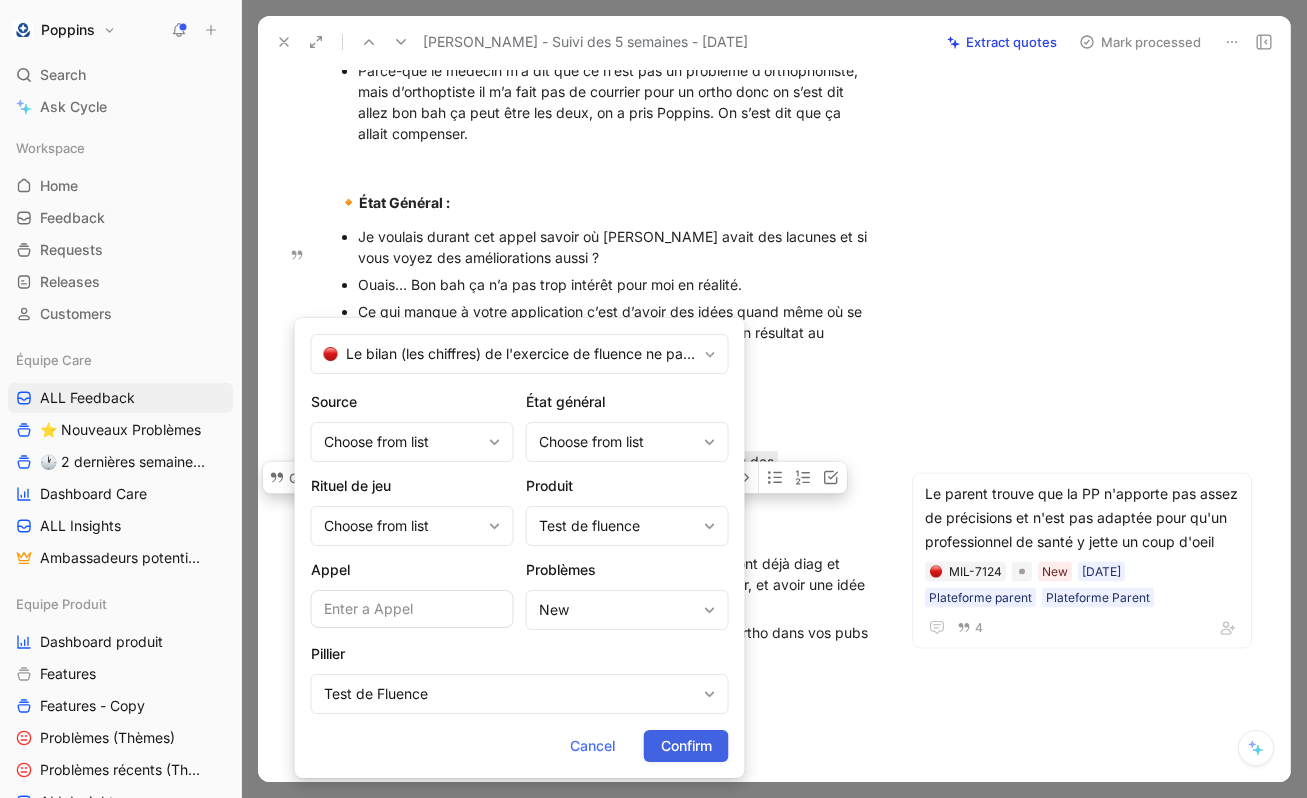 click on "Confirm" at bounding box center (686, 746) 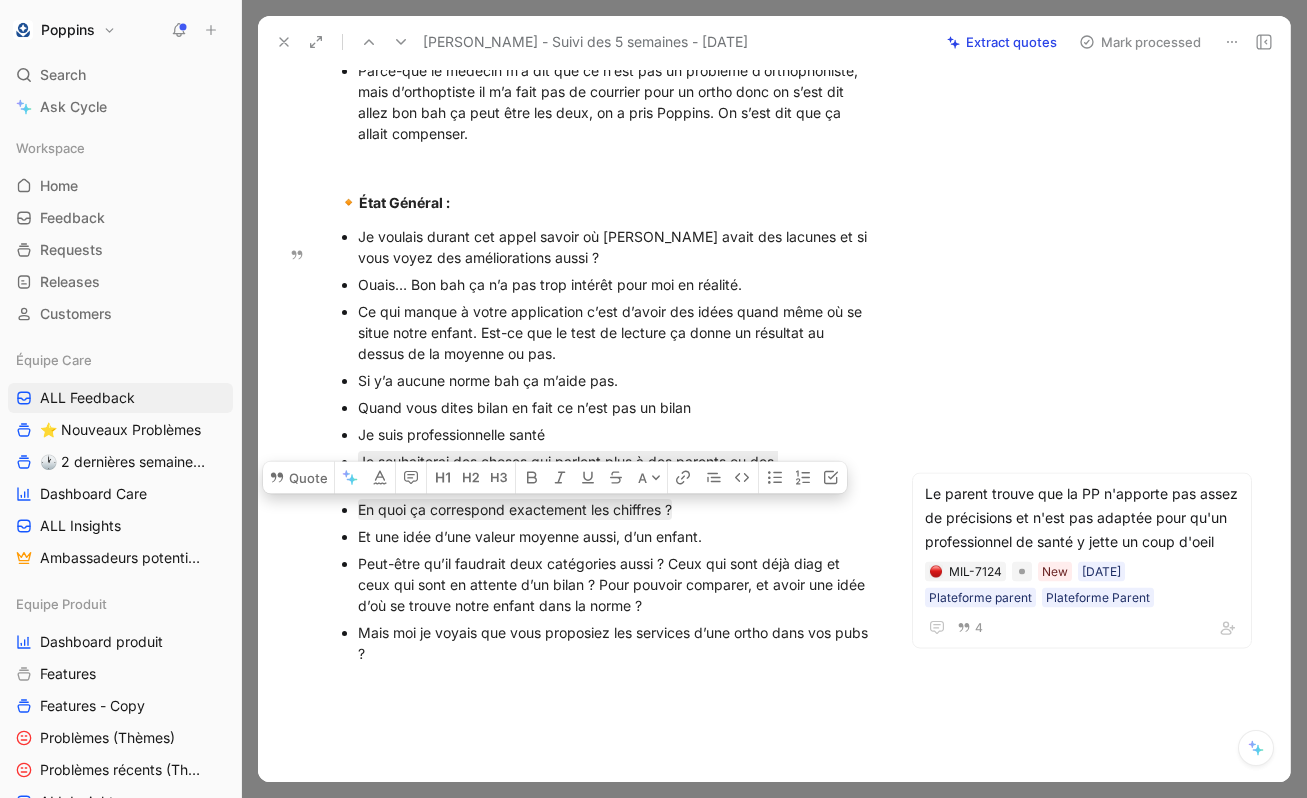 click on "Peut-être qu’il faudrait deux catégories aussi ? Ceux qui sont déjà diag et ceux qui sont en attente d’un bilan ? Pour pouvoir comparer, et avoir une idée d’où se trouve notre enfant dans la norme ?" at bounding box center (616, 584) 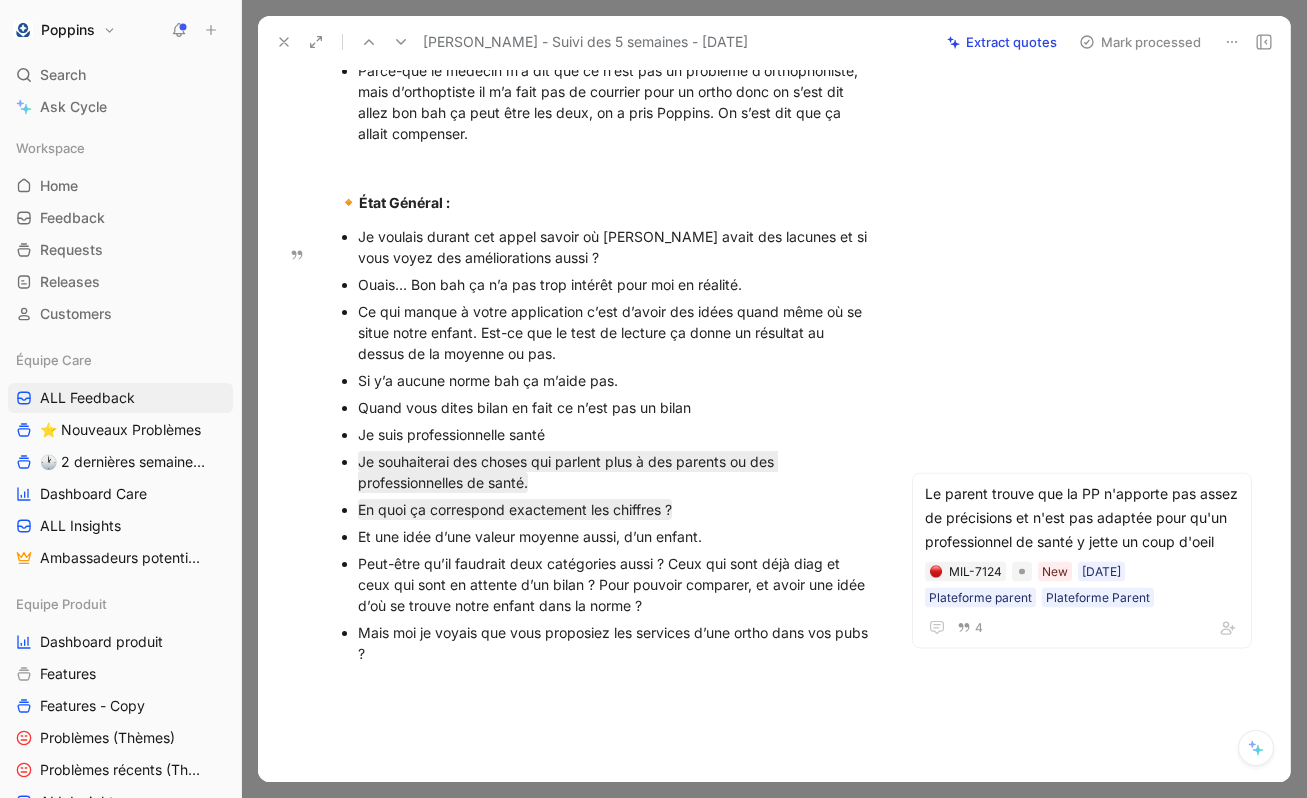 drag, startPoint x: 428, startPoint y: 678, endPoint x: 356, endPoint y: 656, distance: 75.28612 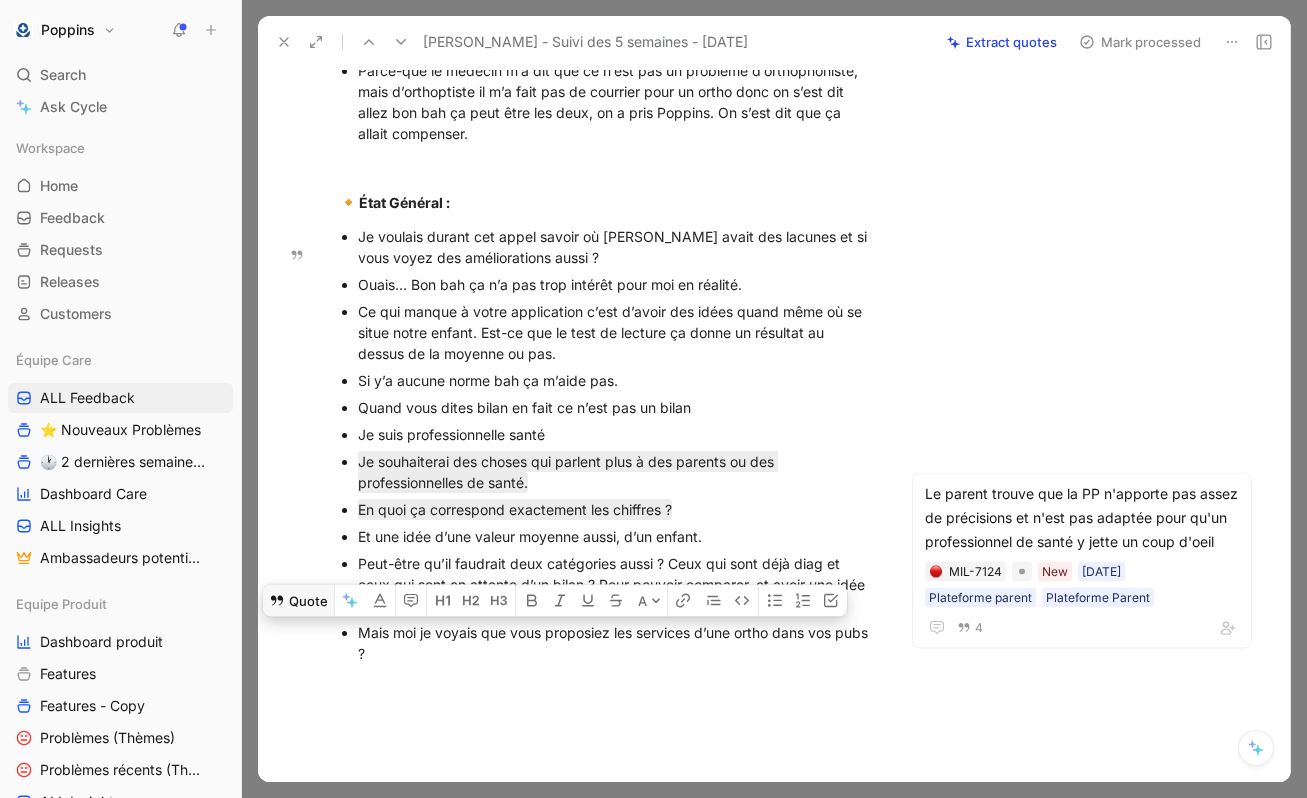 click on "Quote" at bounding box center (298, 600) 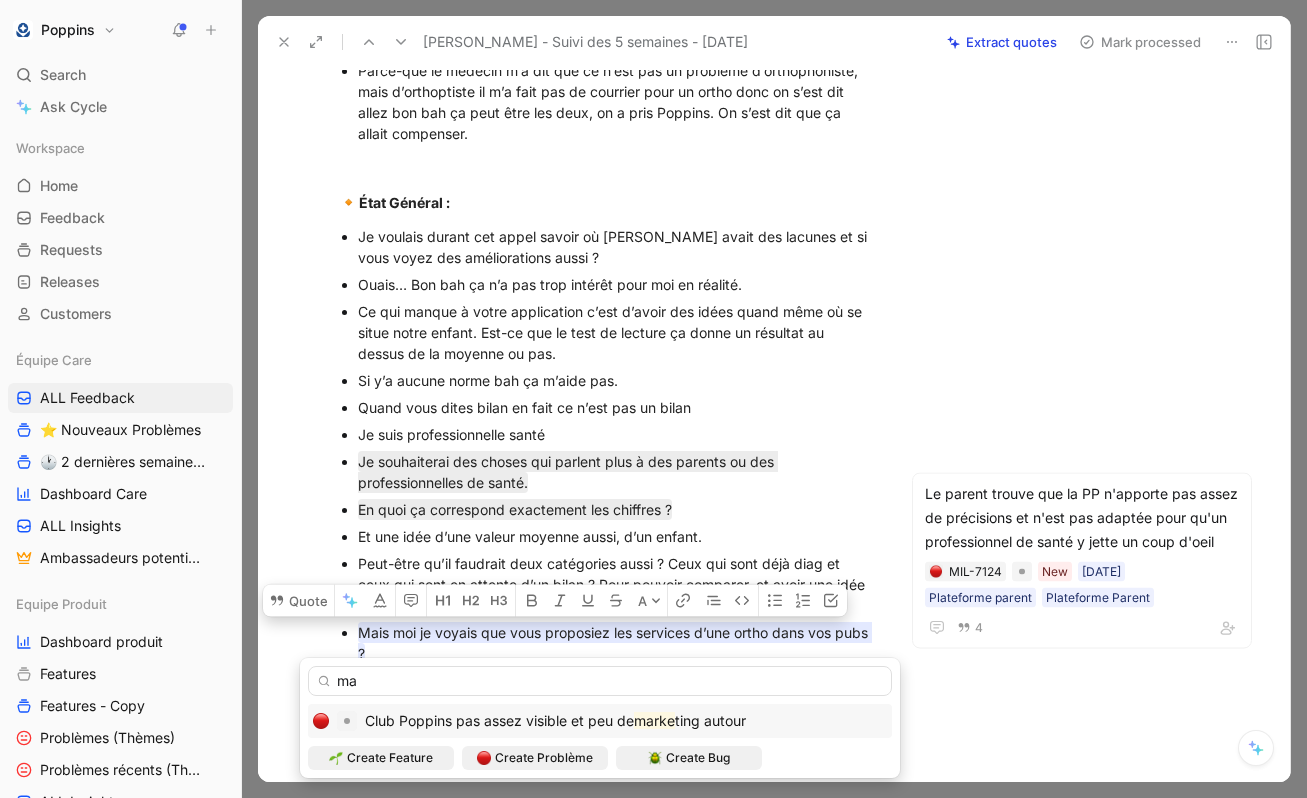 type on "m" 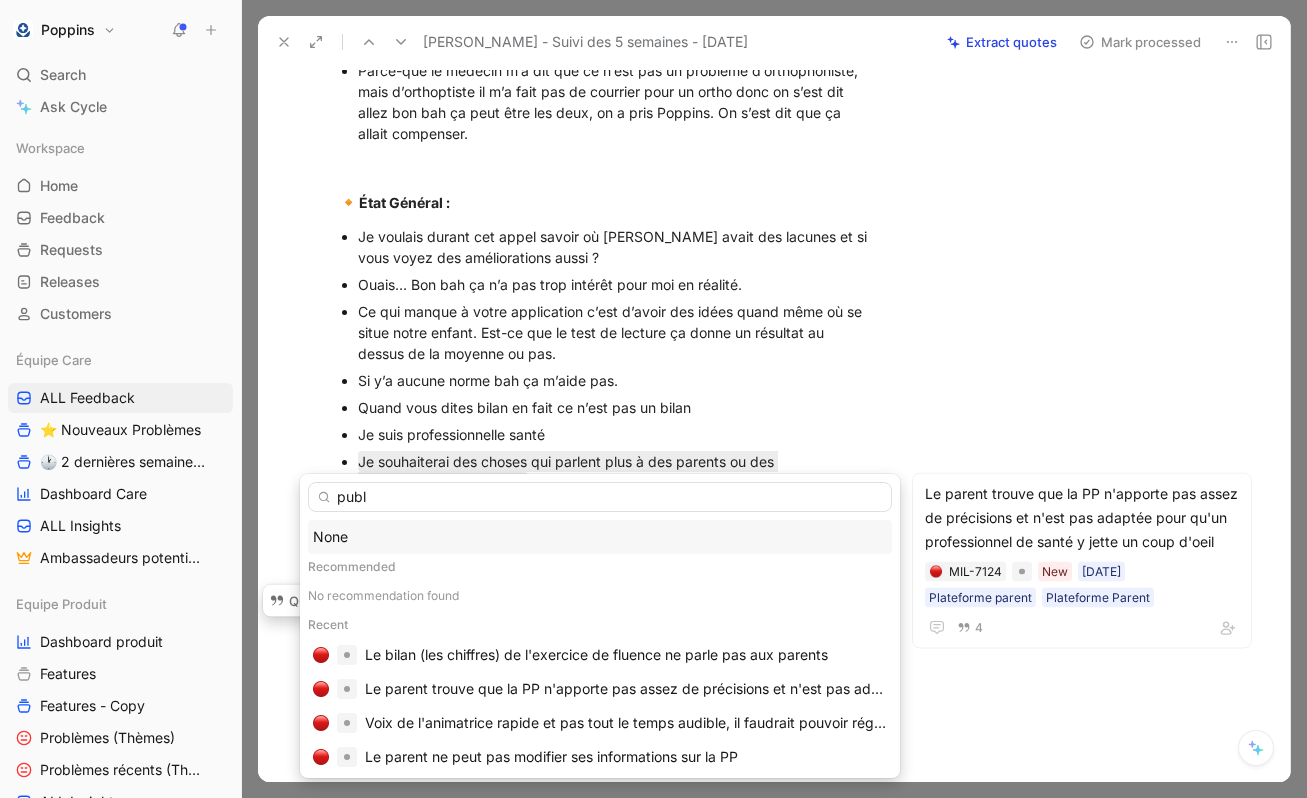 type on "publi" 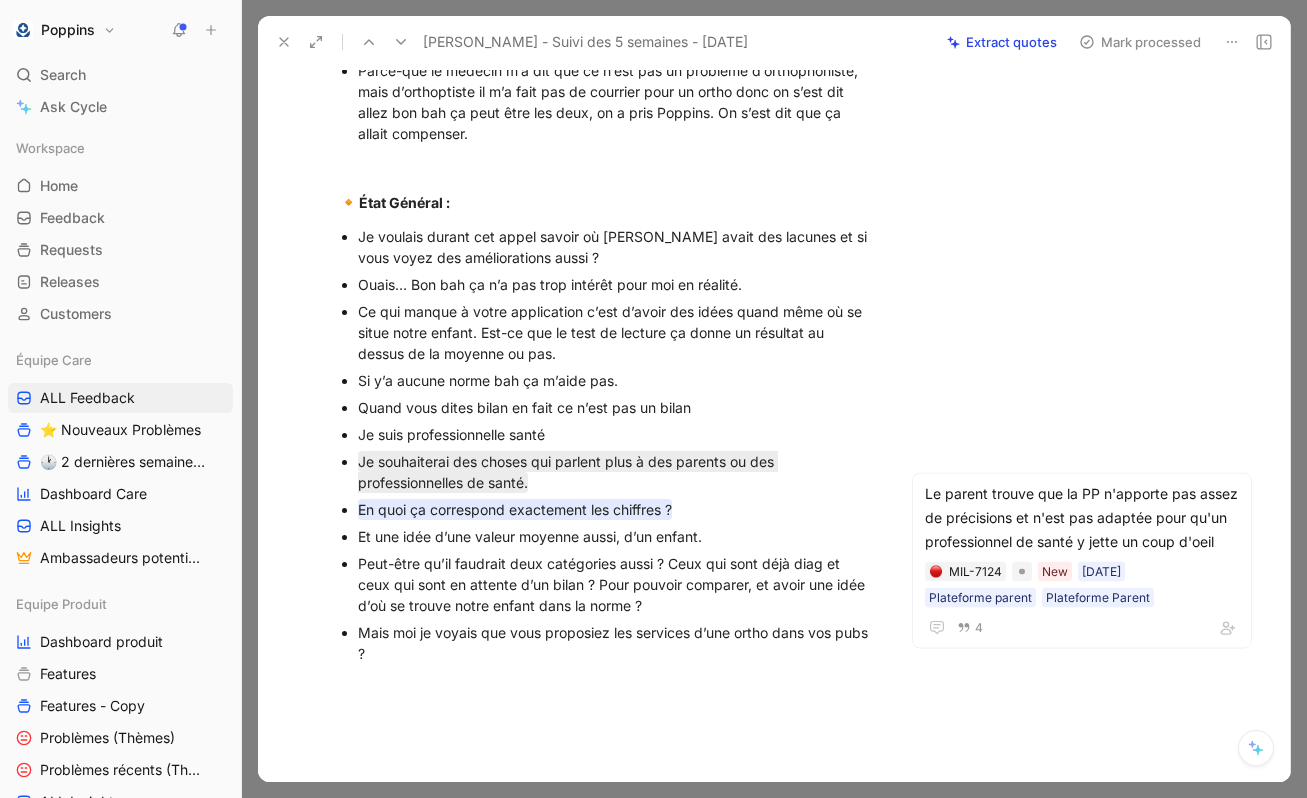 scroll, scrollTop: 916, scrollLeft: 0, axis: vertical 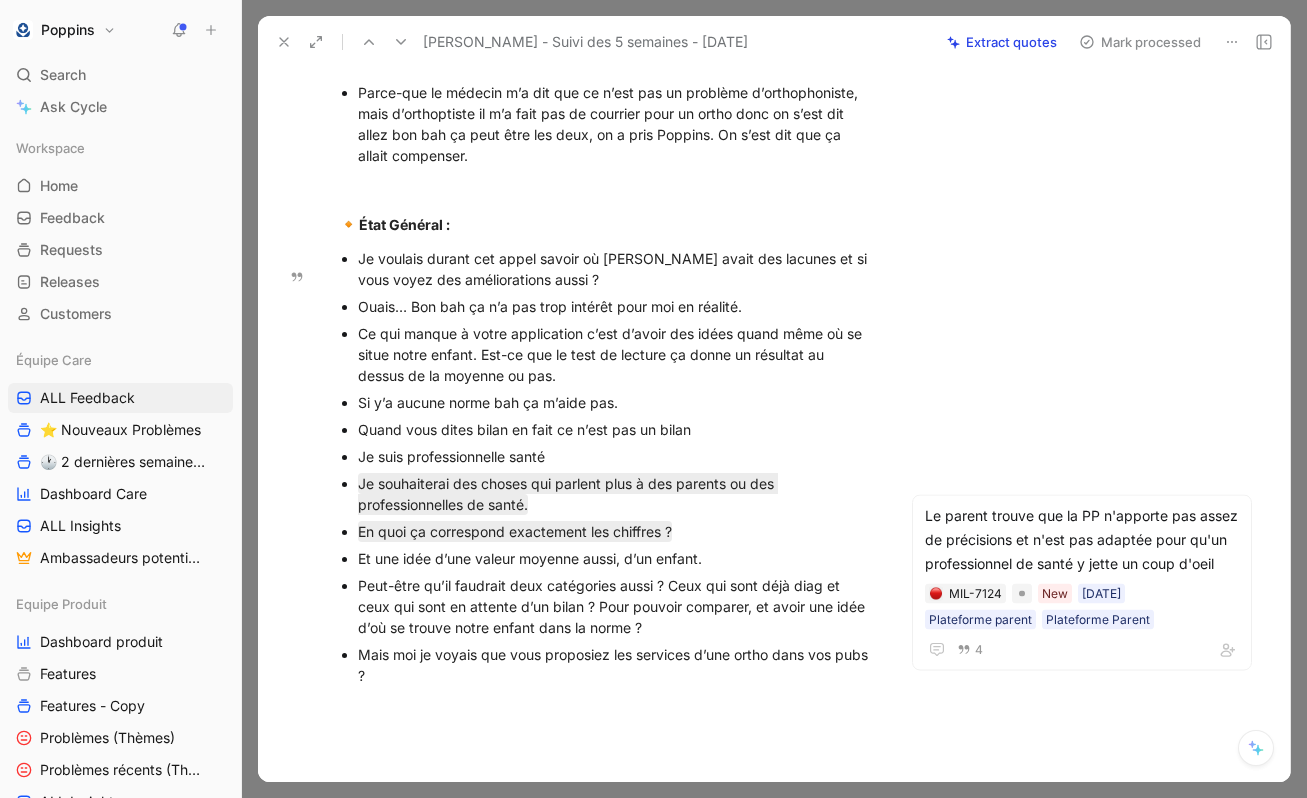 click on "Peut-être qu’il faudrait deux catégories aussi ? Ceux qui sont déjà diag et ceux qui sont en attente d’un bilan ? Pour pouvoir comparer, et avoir une idée d’où se trouve notre enfant dans la norme ?" at bounding box center (616, 606) 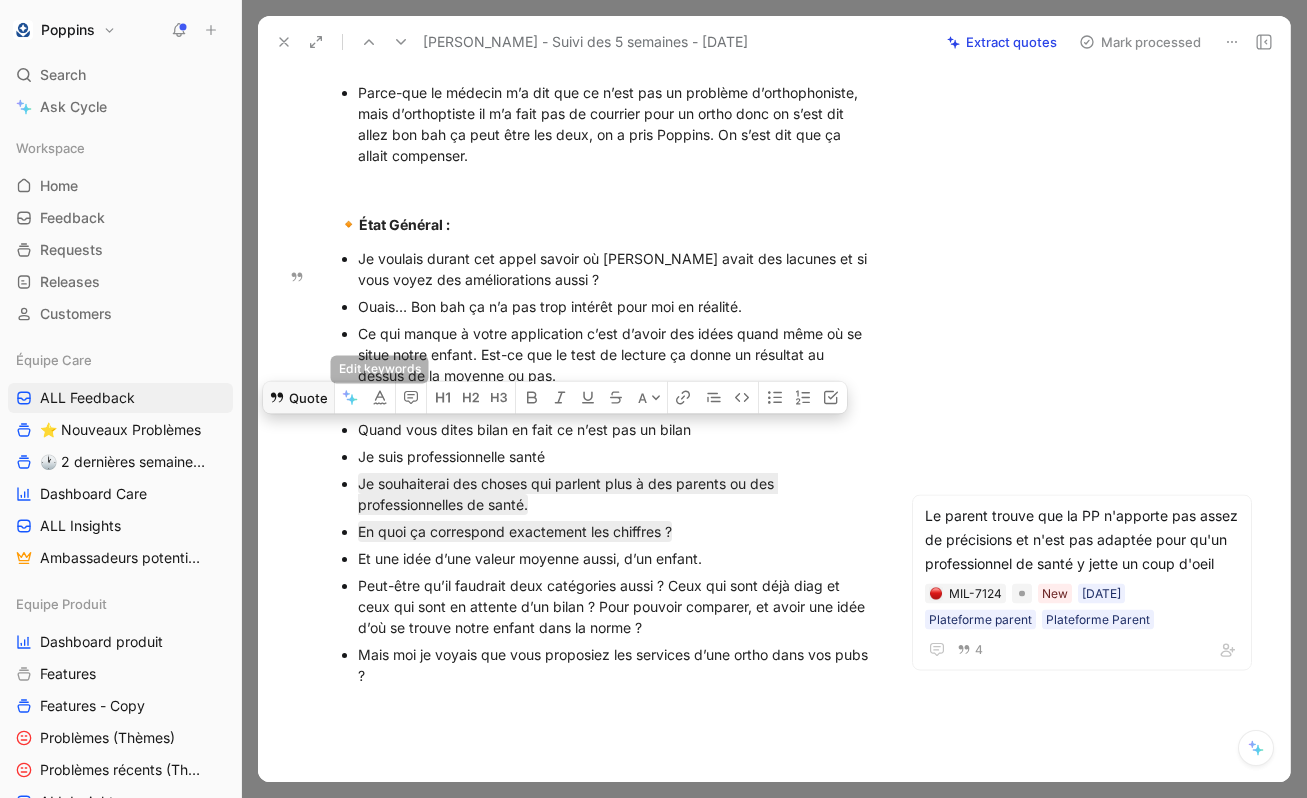 click on "Quote" at bounding box center (298, 397) 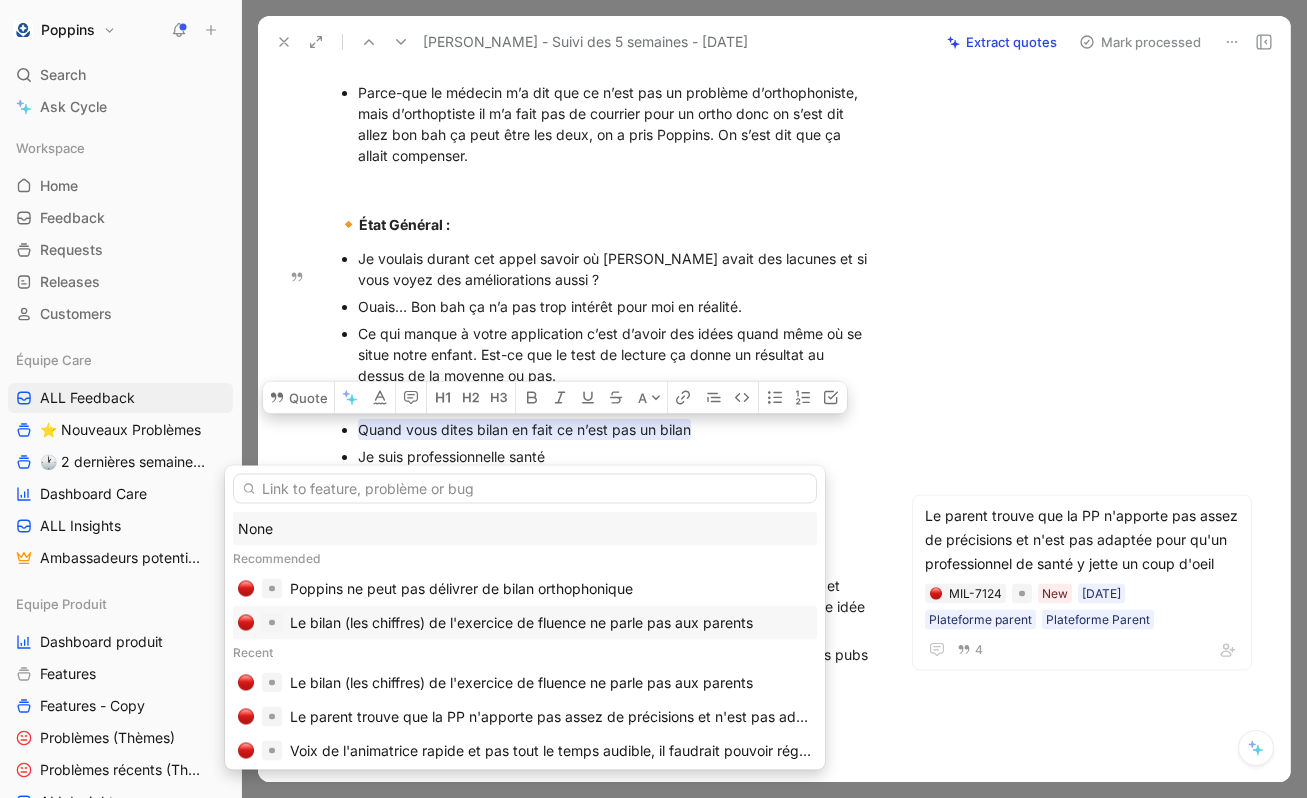click on "Le bilan (les chiffres) de l'exercice de fluence ne parle pas aux parents" at bounding box center [521, 623] 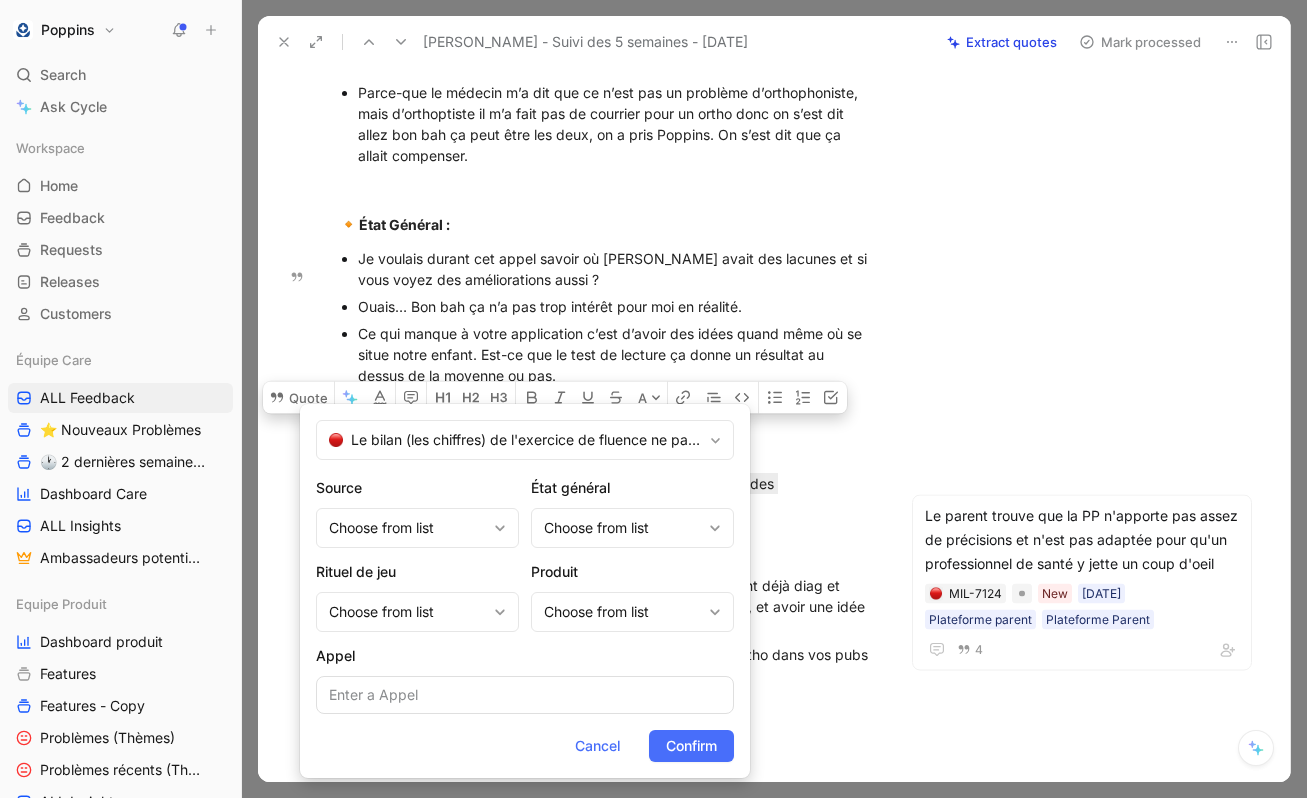 click on "Choose from list" at bounding box center [632, 612] 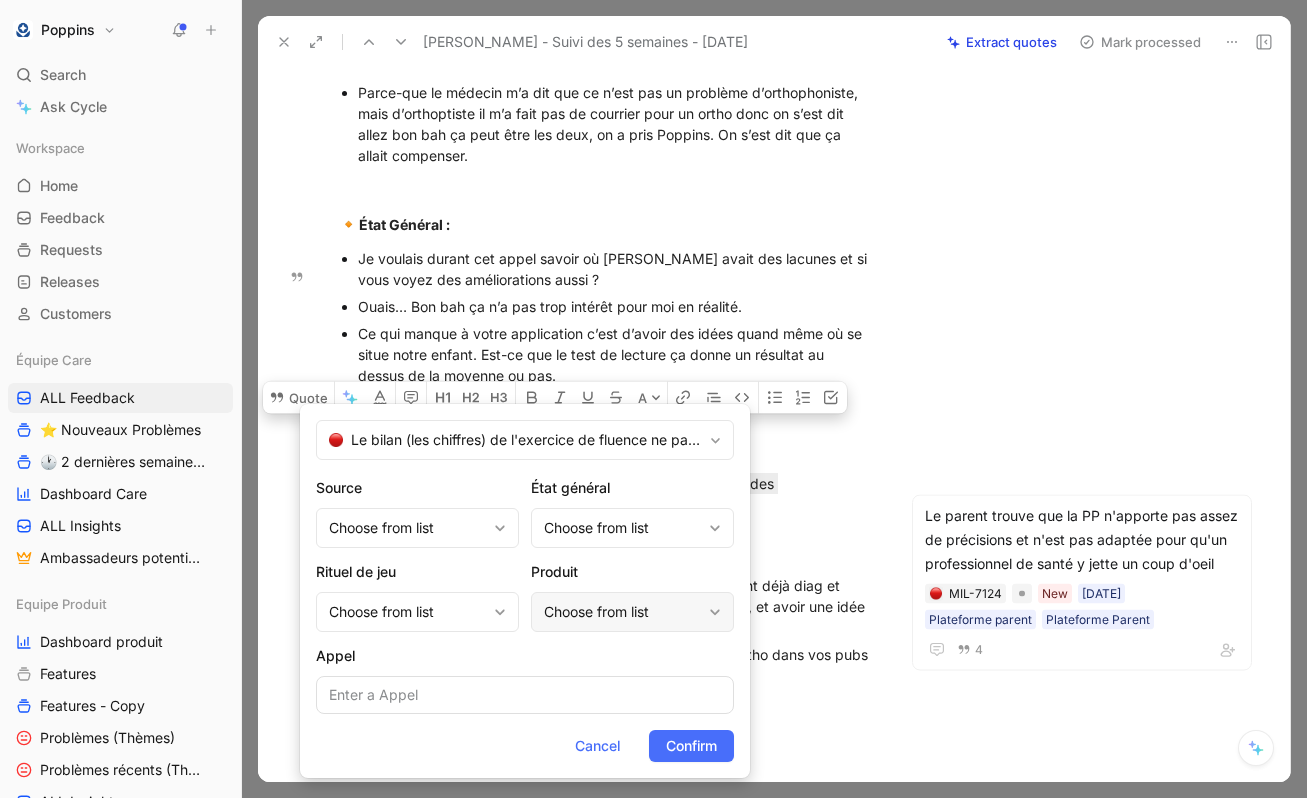 click on "Choose from list" at bounding box center (622, 612) 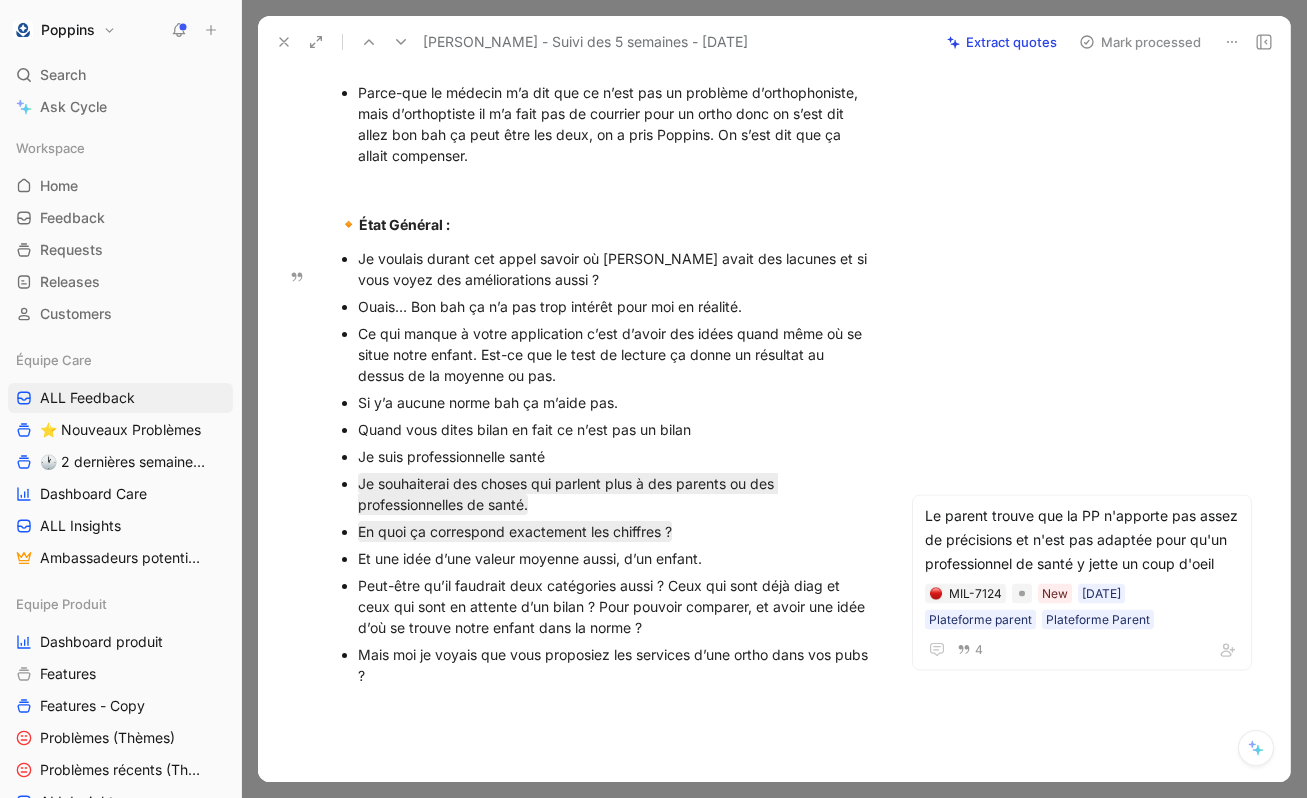 click on "Quand vous dites bilan en fait ce n’est pas un bilan" at bounding box center [616, 429] 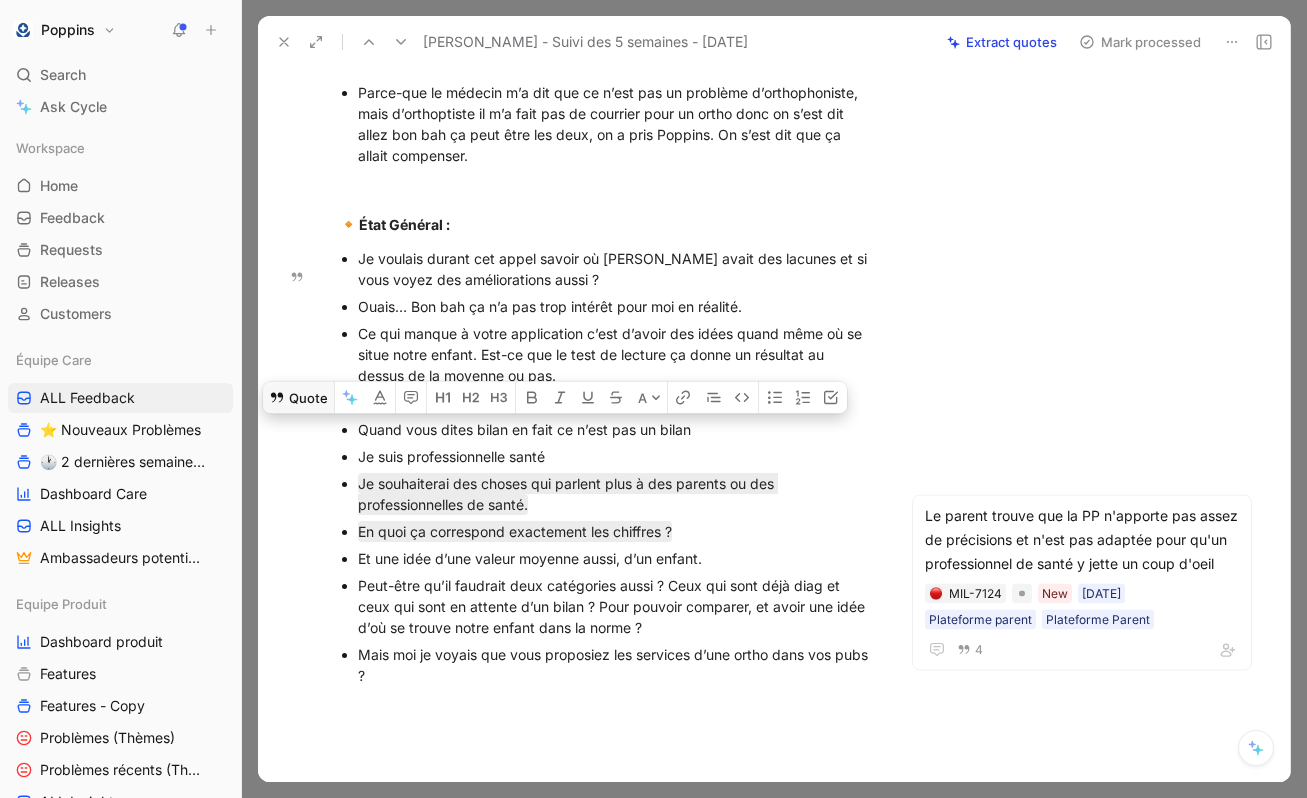 click on "Quote" at bounding box center (298, 397) 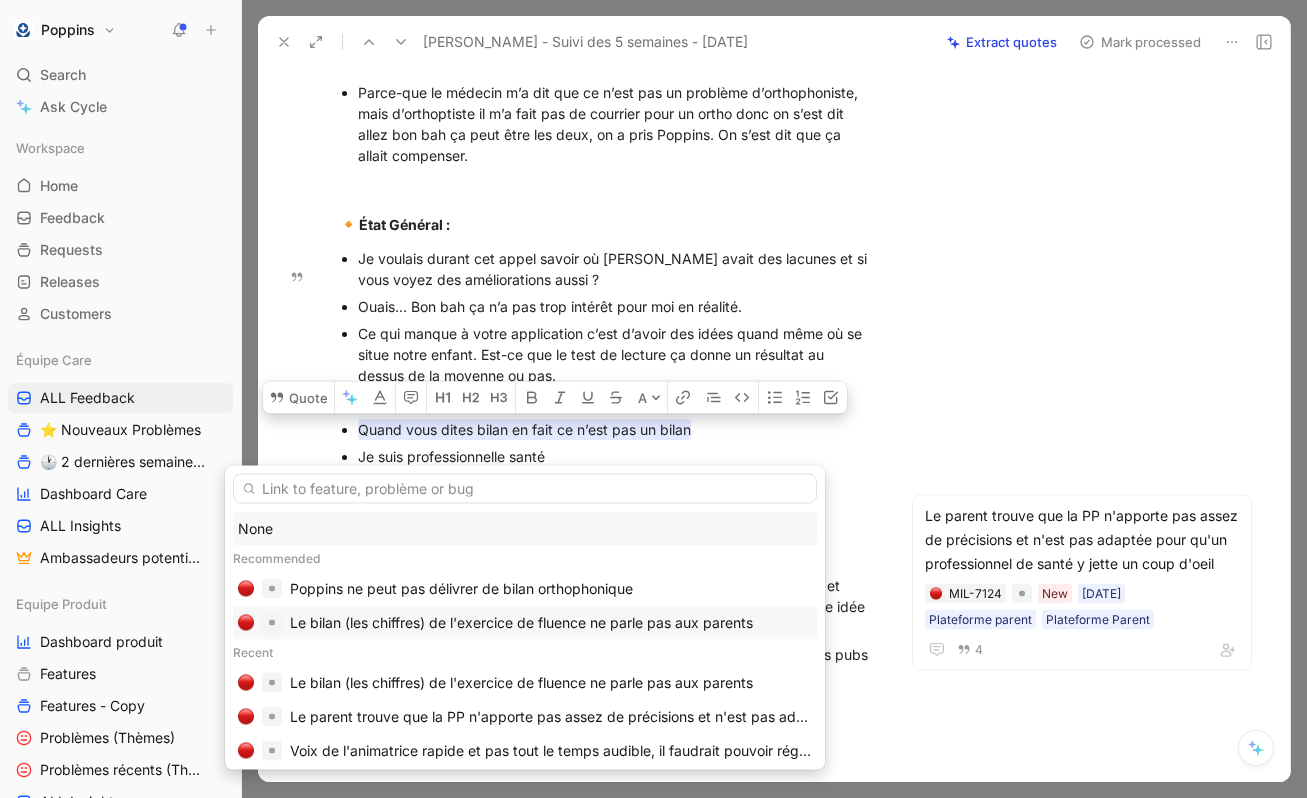 click on "Le bilan (les chiffres) de l'exercice de fluence ne parle pas aux parents" at bounding box center [521, 623] 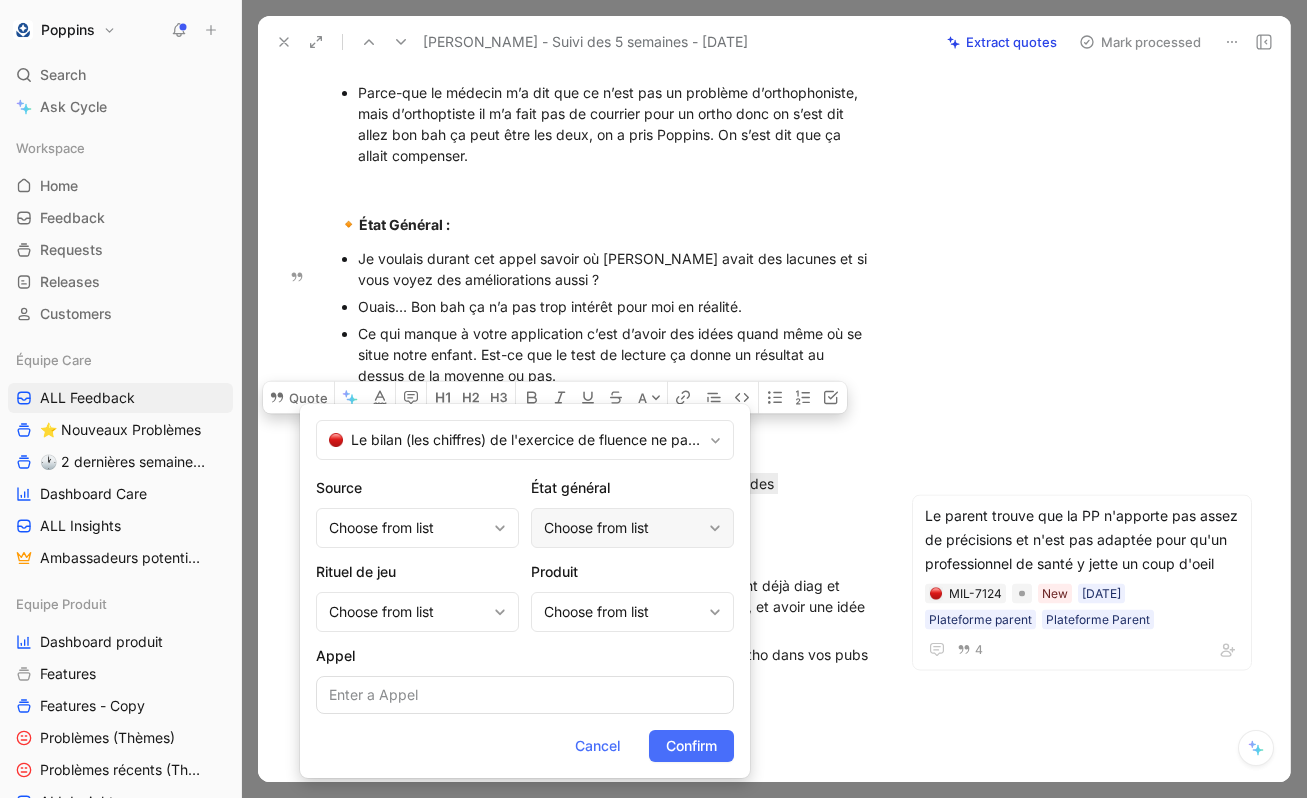 click on "Choose from list" at bounding box center [622, 528] 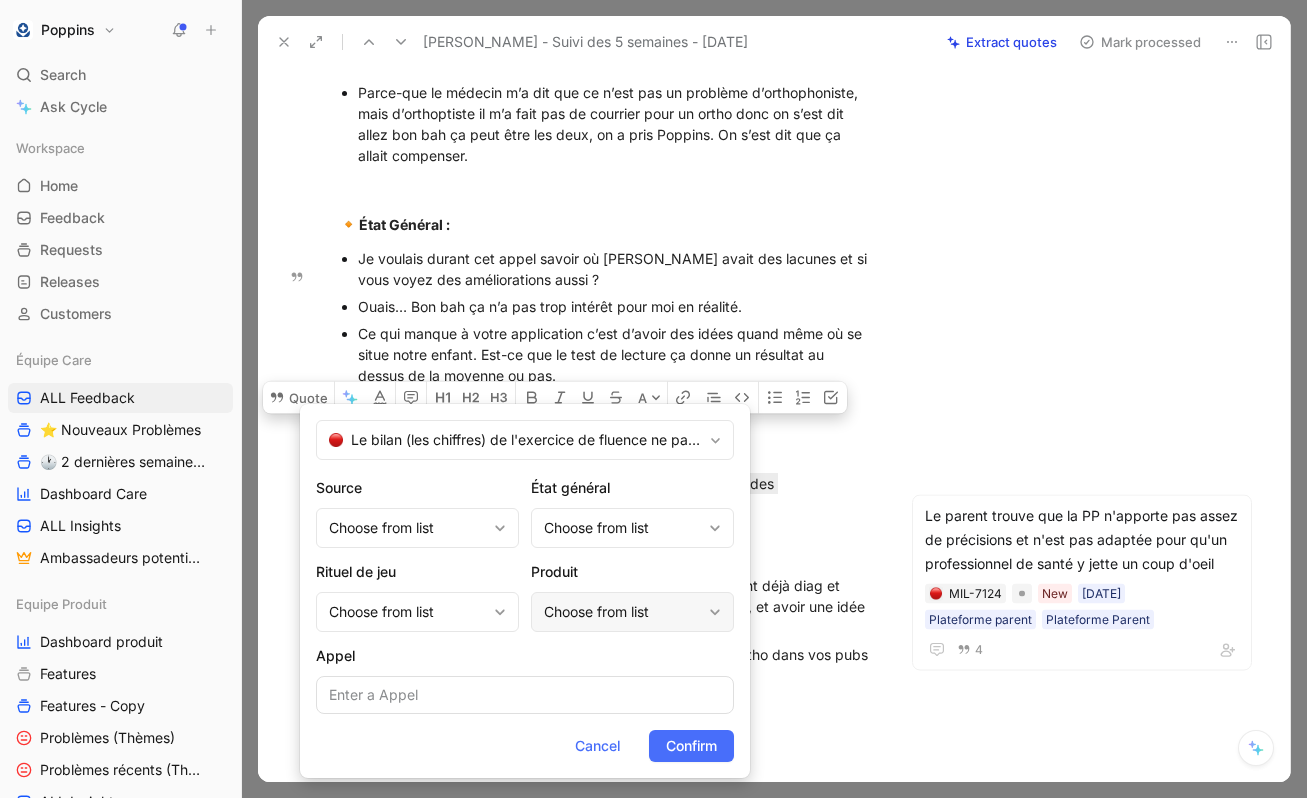 click on "Choose from list" at bounding box center [632, 612] 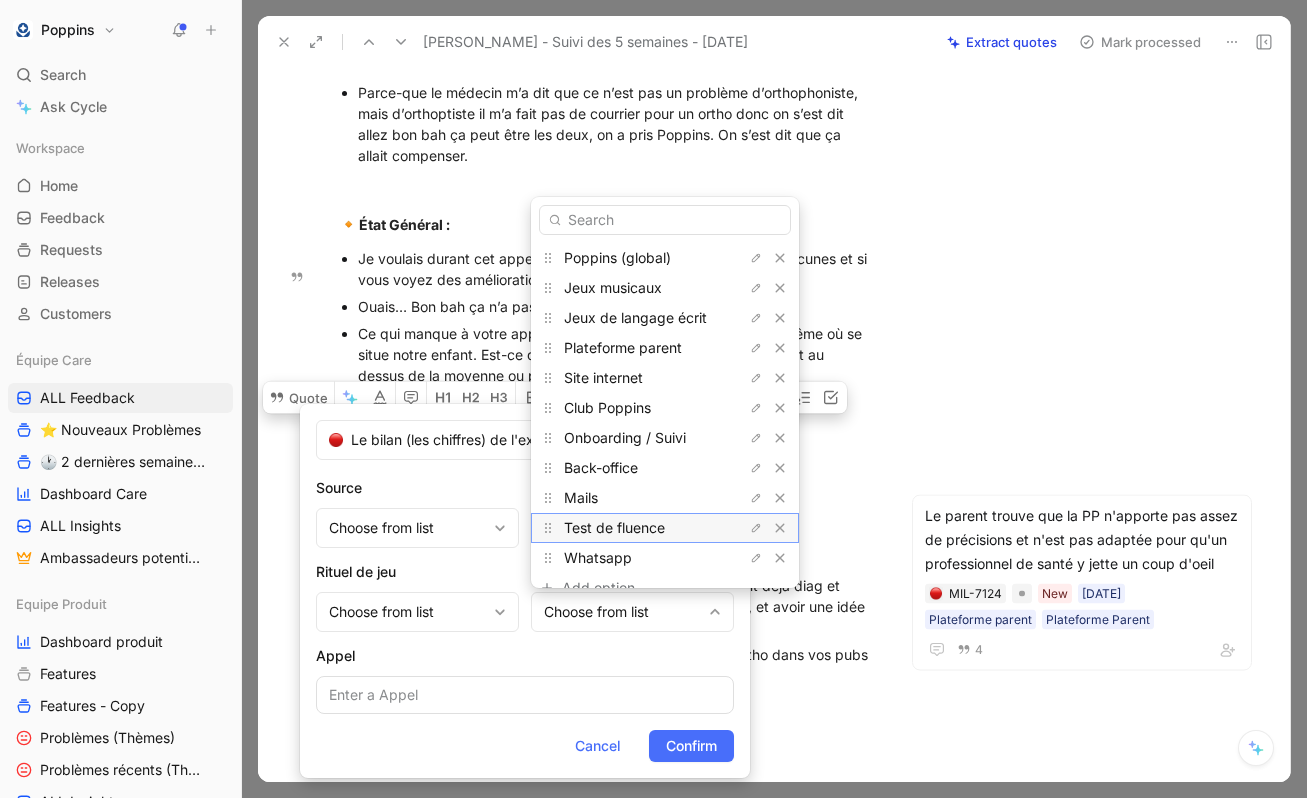 click on "Test de fluence" at bounding box center (614, 527) 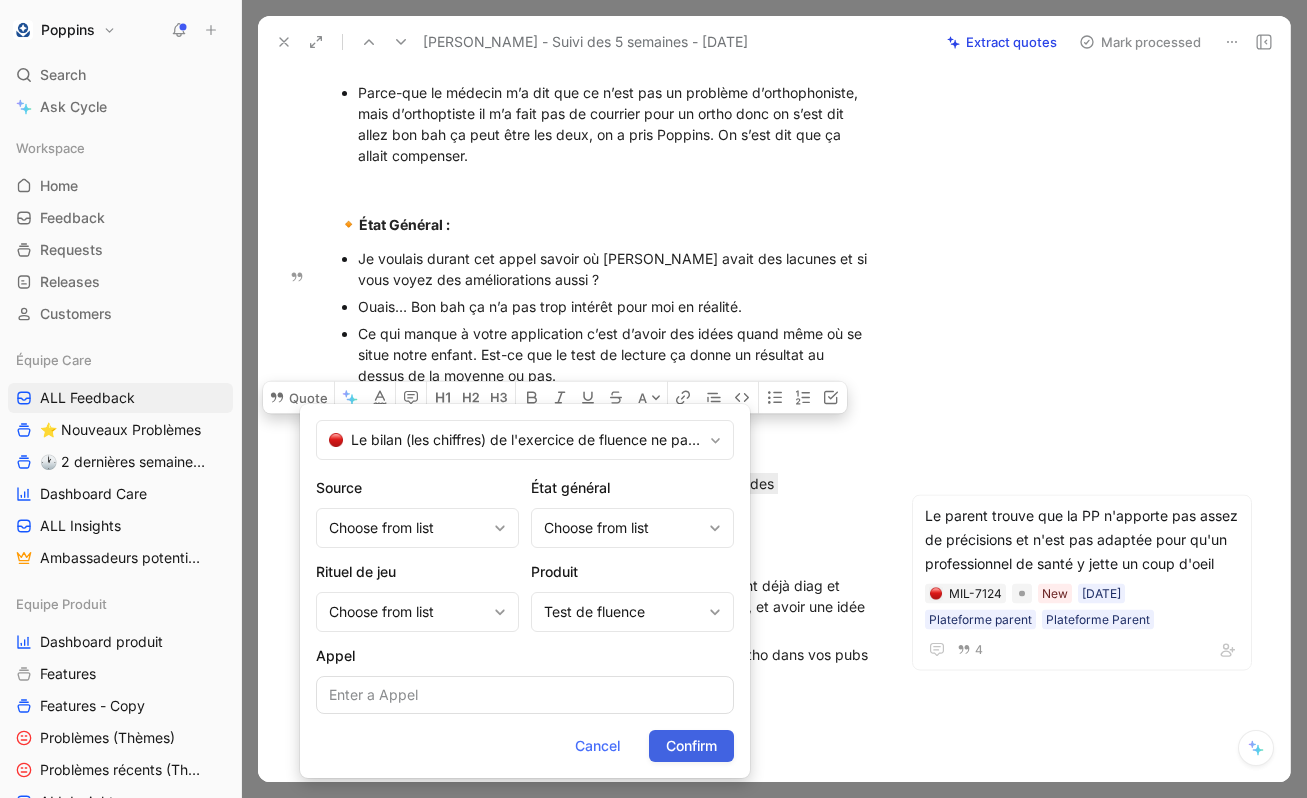 click on "Confirm" at bounding box center [691, 746] 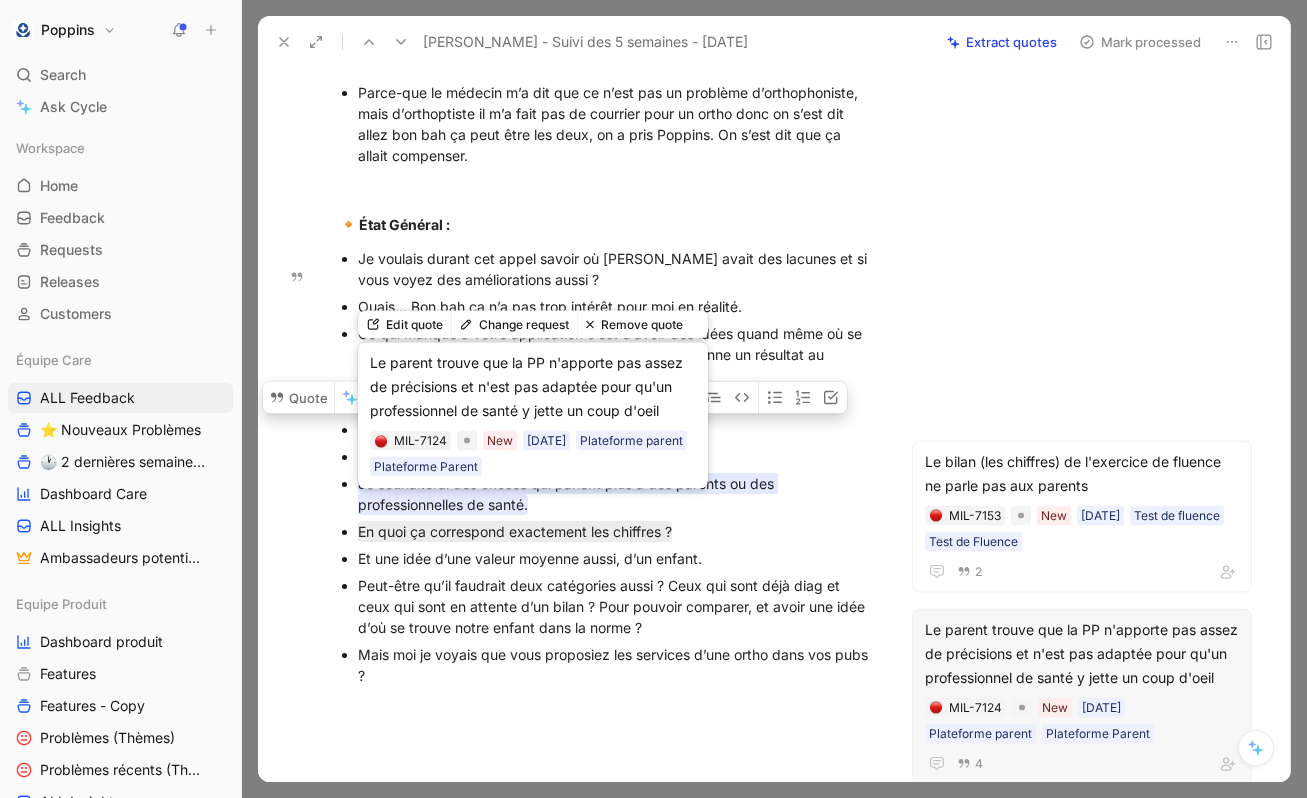 click on "Le parent trouve que la PP n'apporte pas assez de précisions et n'est pas adaptée pour qu'un professionnel de santé y jette un coup d'oeil MIL-7124 New 24/07/2025 Plateforme parent Plateforme Parent" at bounding box center [533, 416] 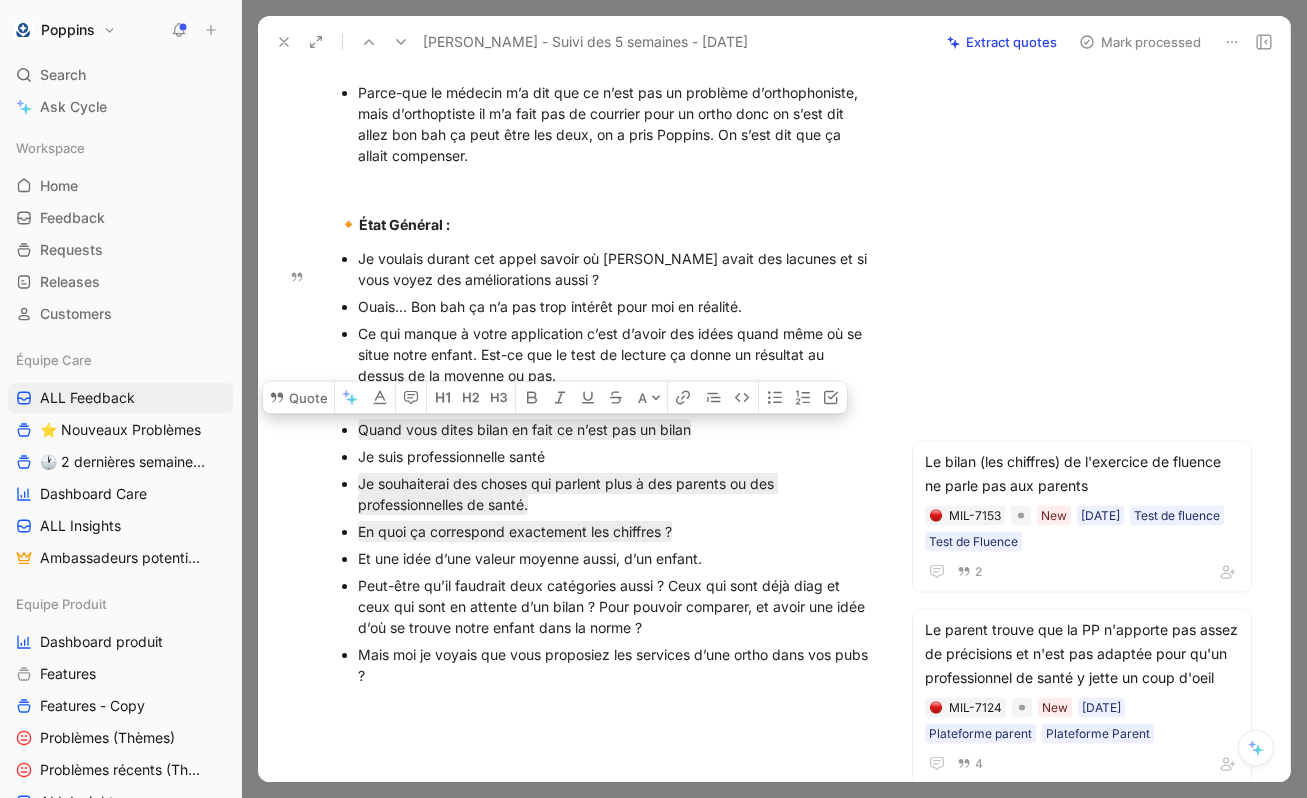 click on "Je suis professionnelle santé" at bounding box center [616, 456] 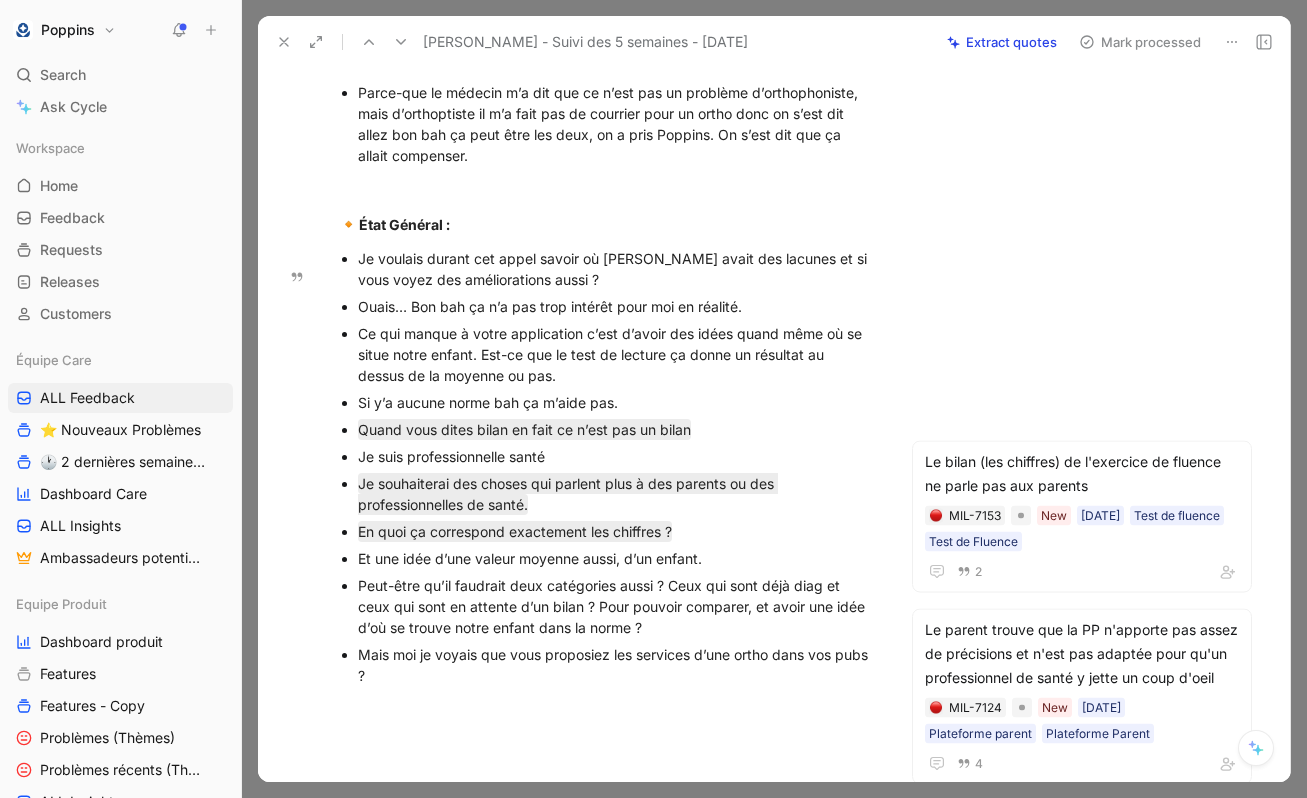 click on "Ouais… Bon bah ça n’a pas trop intérêt pour moi en réalité." at bounding box center [616, 306] 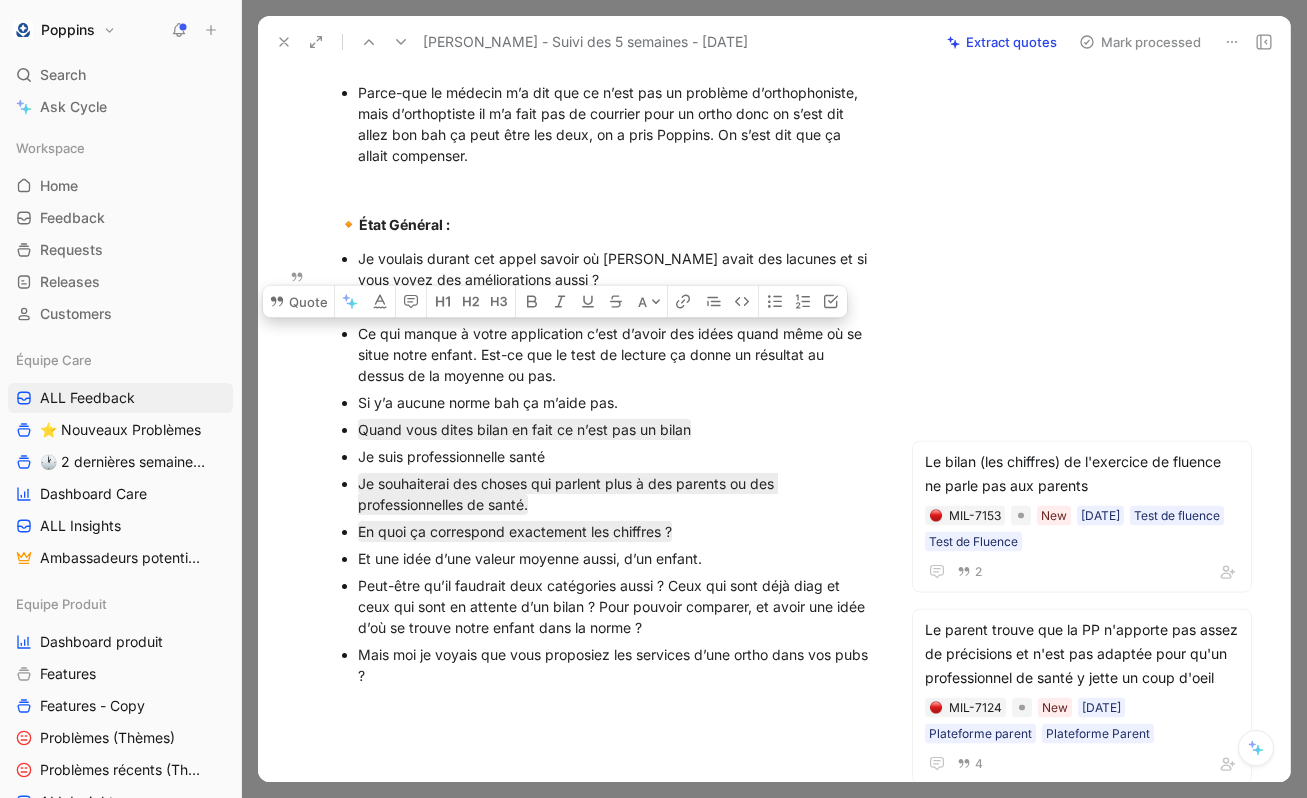 drag, startPoint x: 354, startPoint y: 354, endPoint x: 587, endPoint y: 389, distance: 235.61409 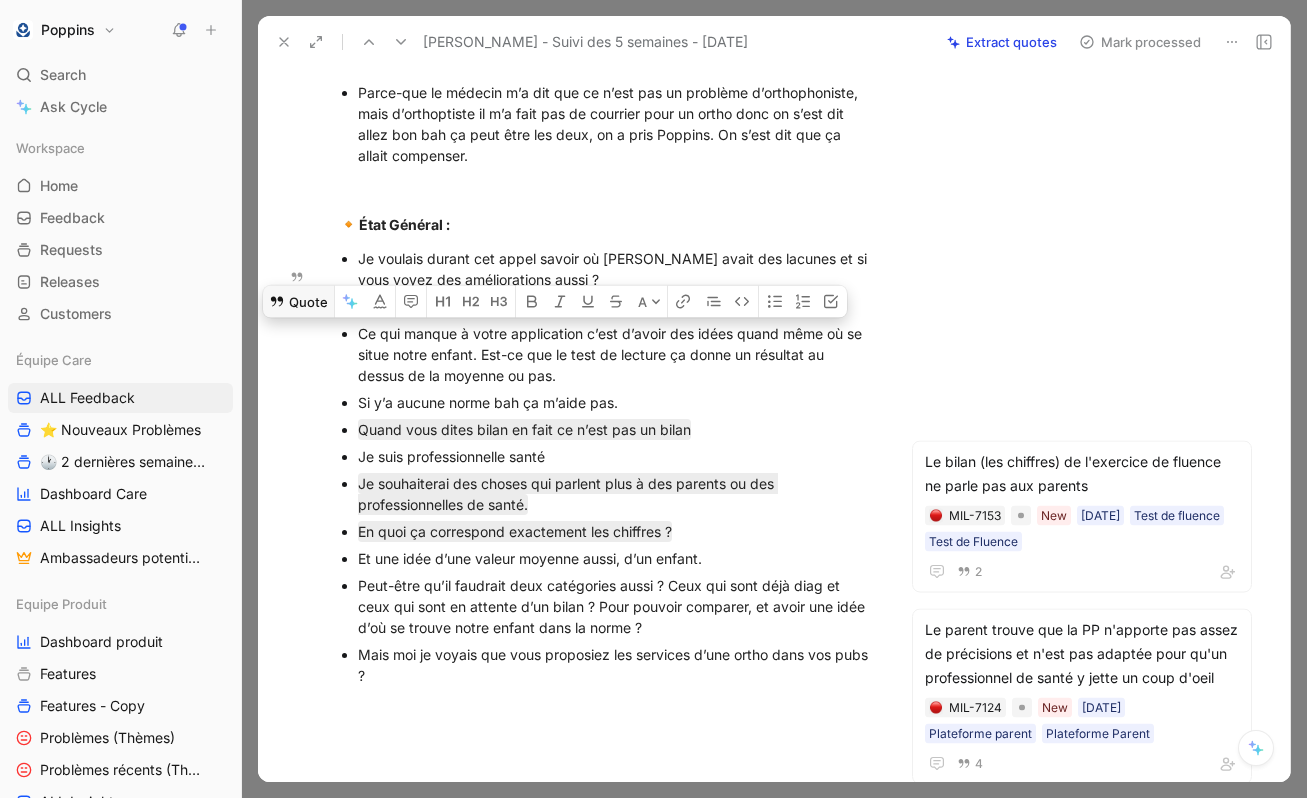 click on "Quote" at bounding box center [298, 301] 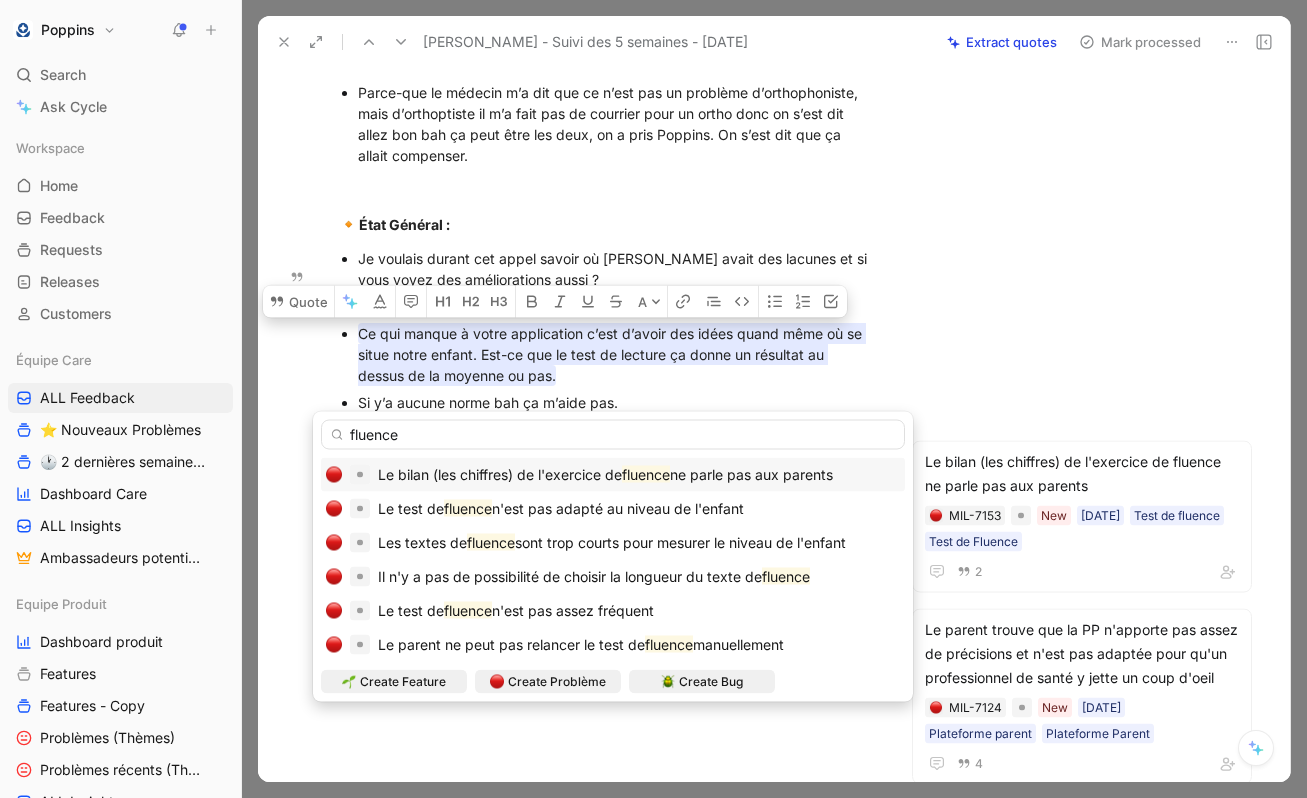type on "fluence" 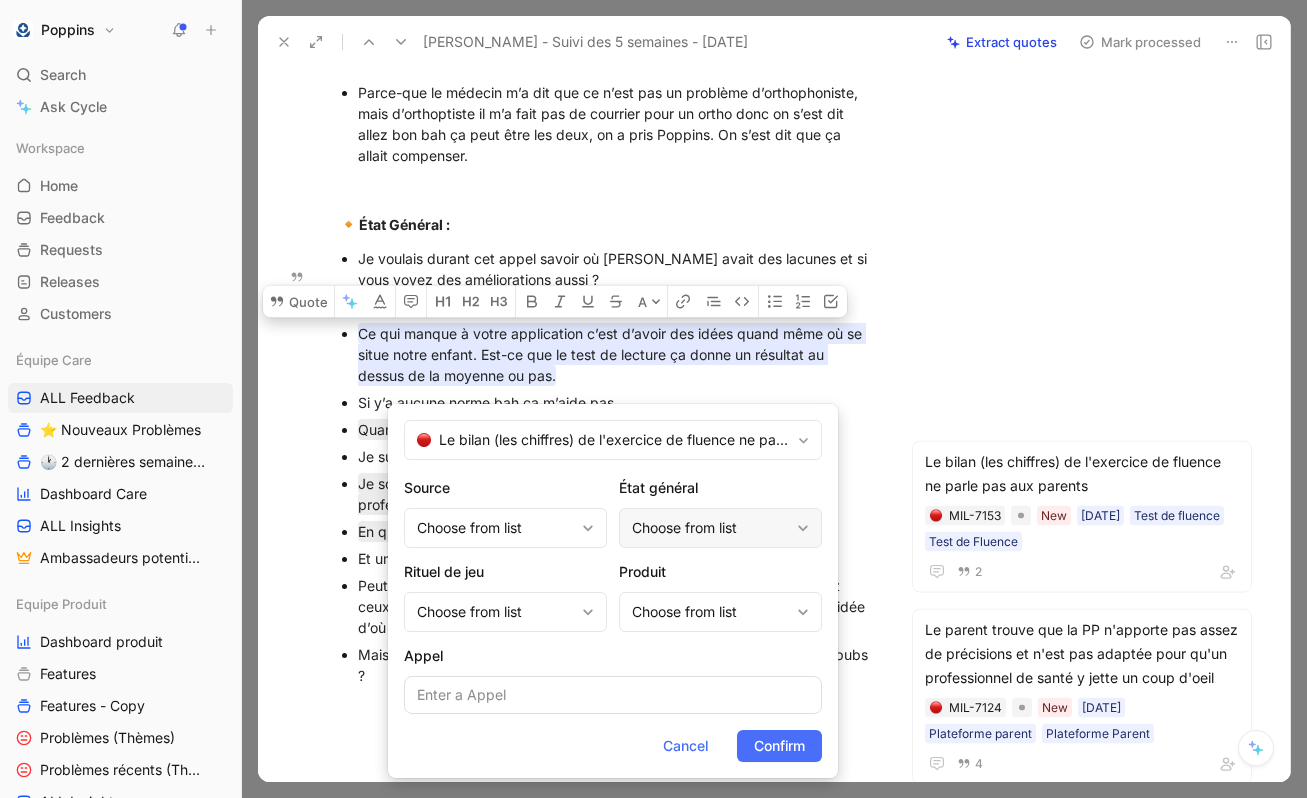click on "Choose from list" at bounding box center (710, 528) 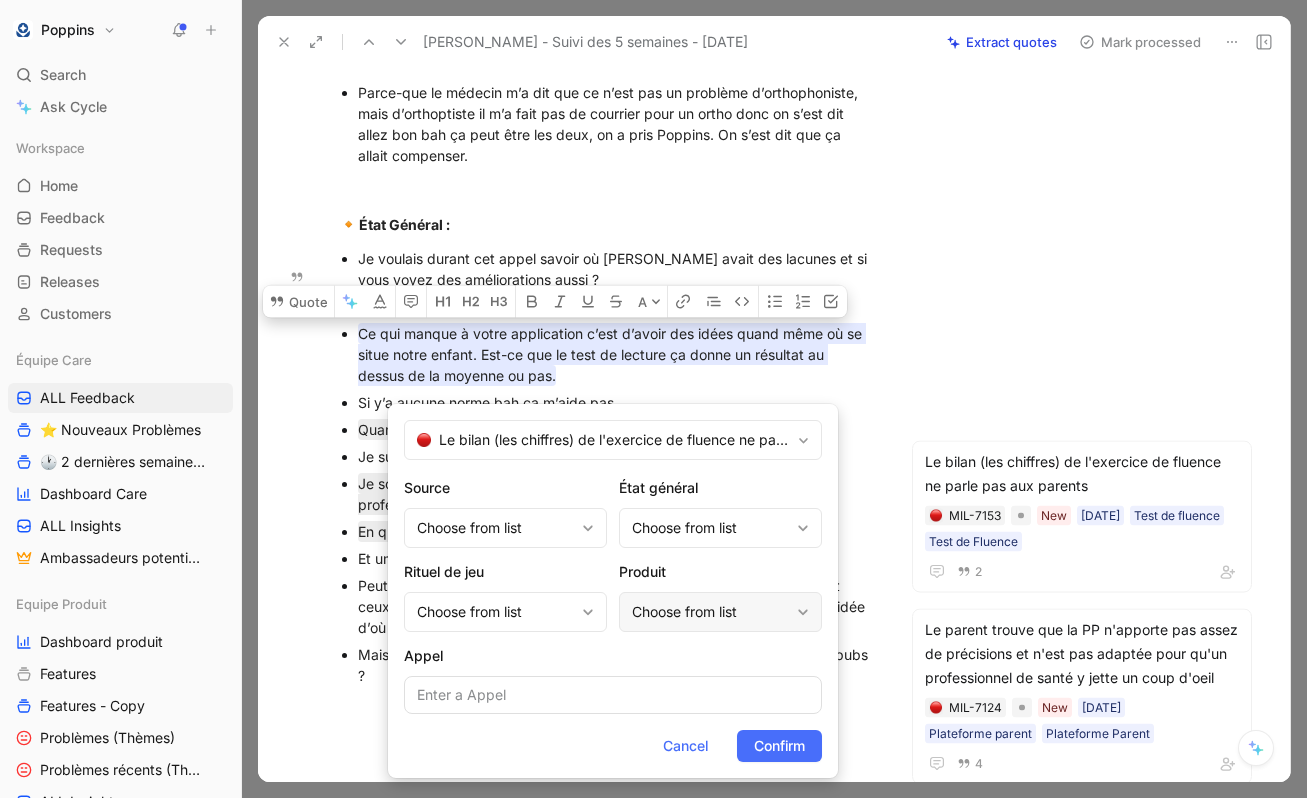 click on "Choose from list" at bounding box center [710, 612] 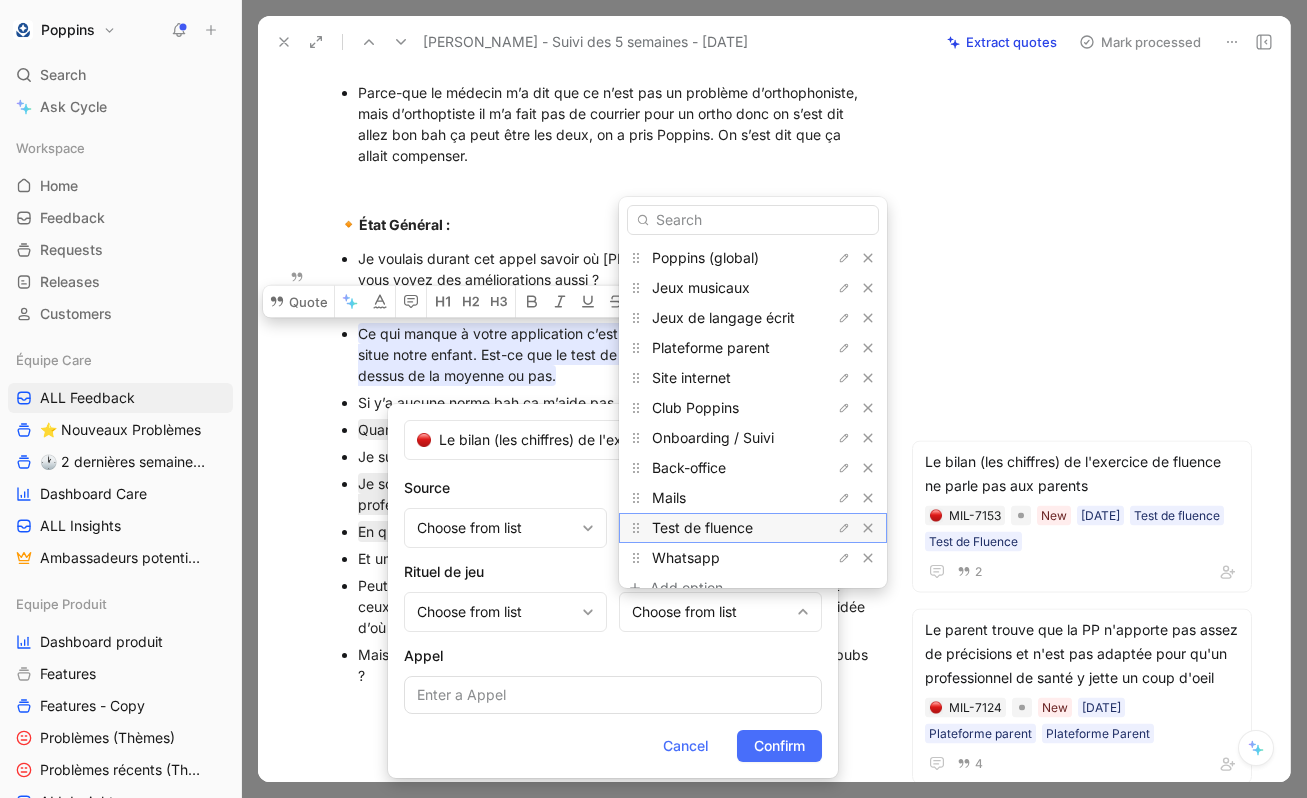 click on "Test de fluence" at bounding box center (702, 527) 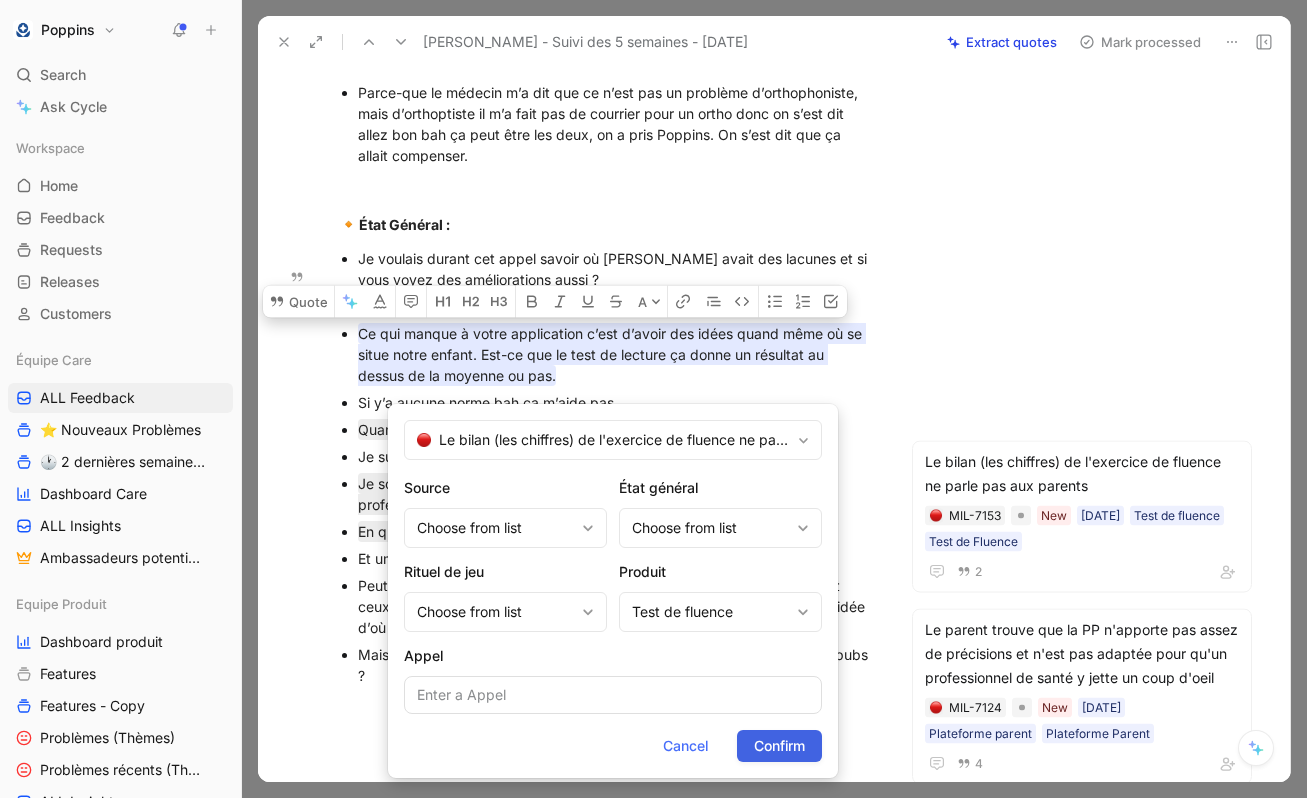 click on "Confirm" at bounding box center [779, 746] 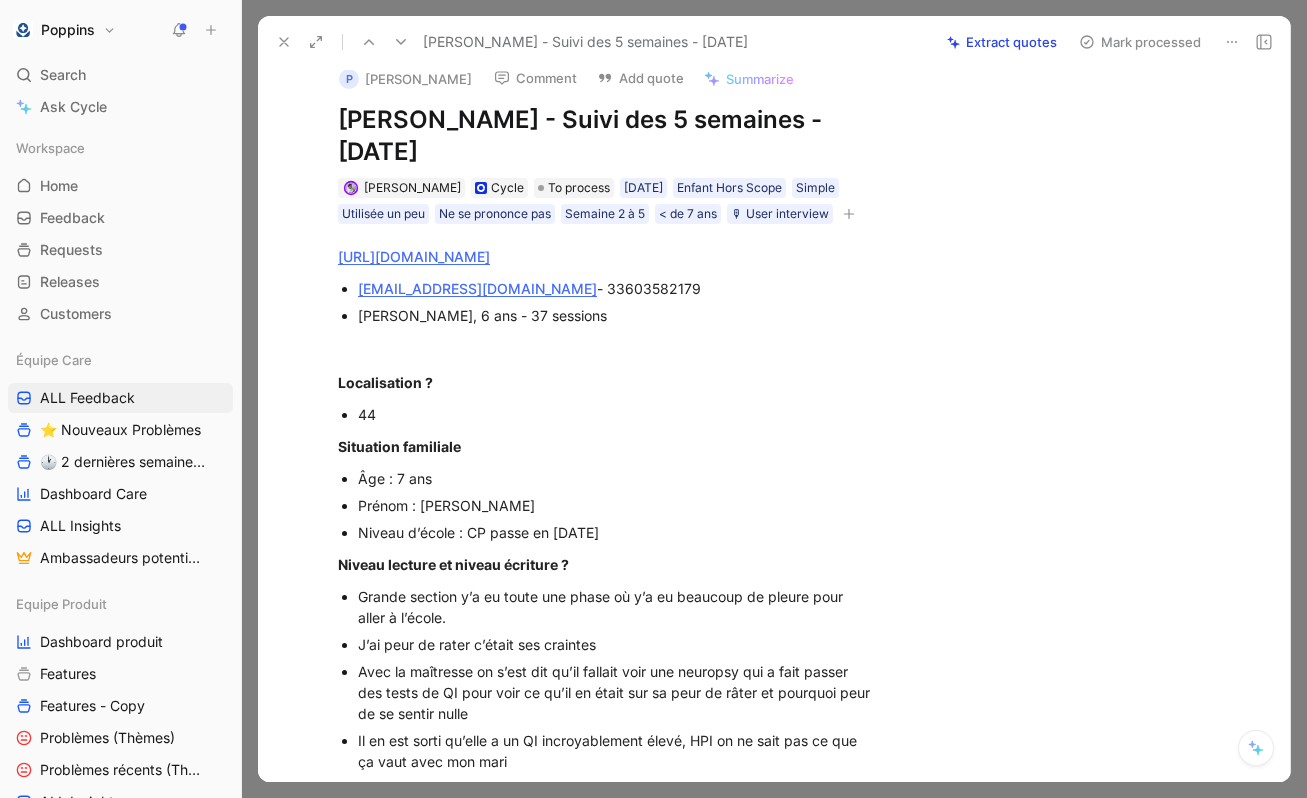 scroll, scrollTop: 0, scrollLeft: 0, axis: both 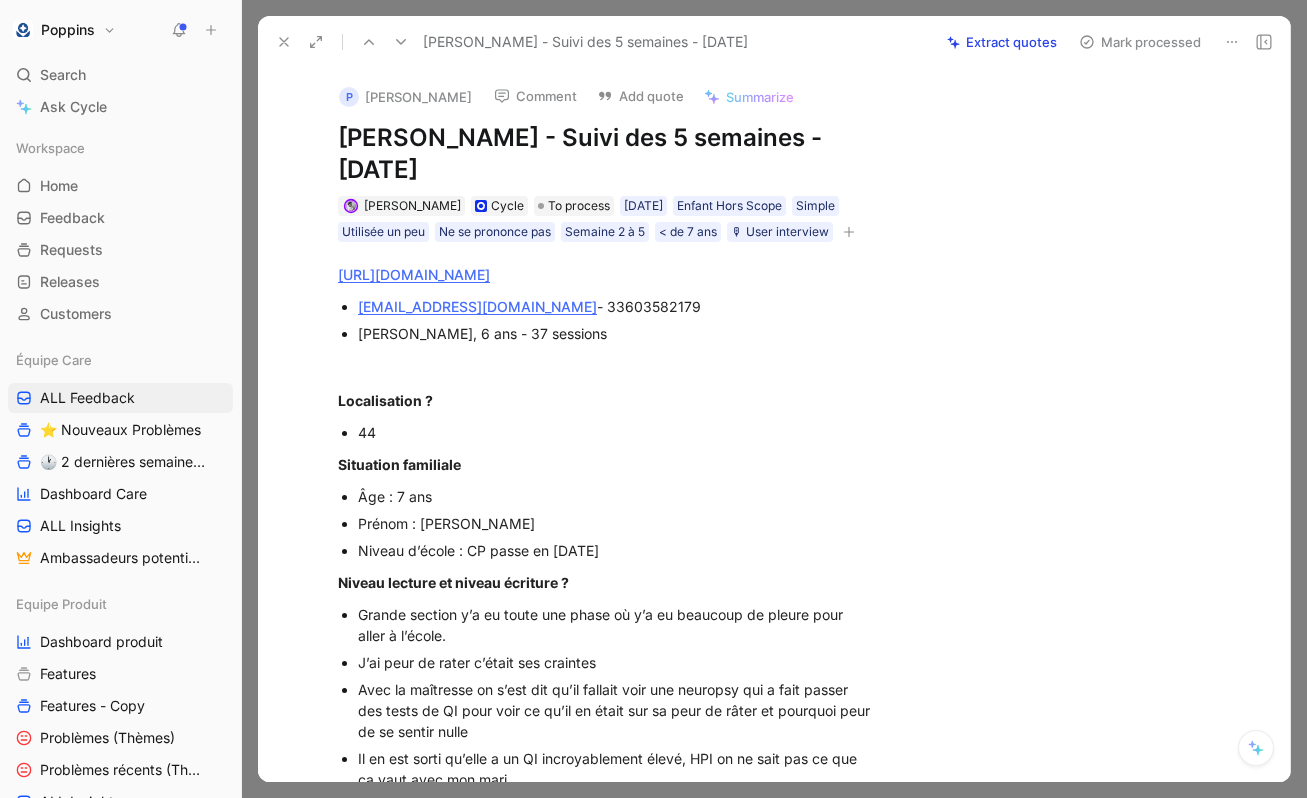 click on "Anne Dorison Cycle To process 24/07/2025 Enfant Hors Scope Simple Utilisée un peu Ne se prononce pas Semaine 2 à 5 < de 7 ans 🎙 User interview" at bounding box center [606, 219] 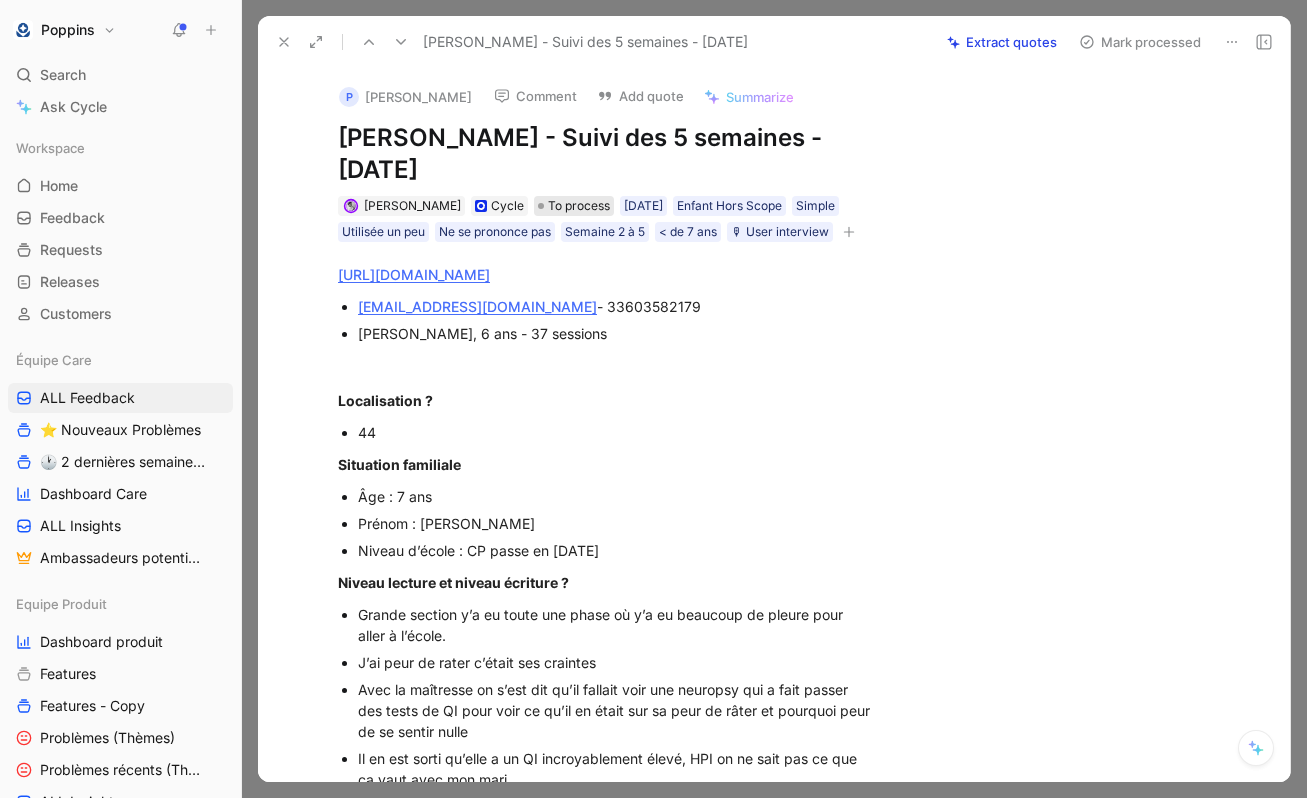 click on "To process" at bounding box center [579, 206] 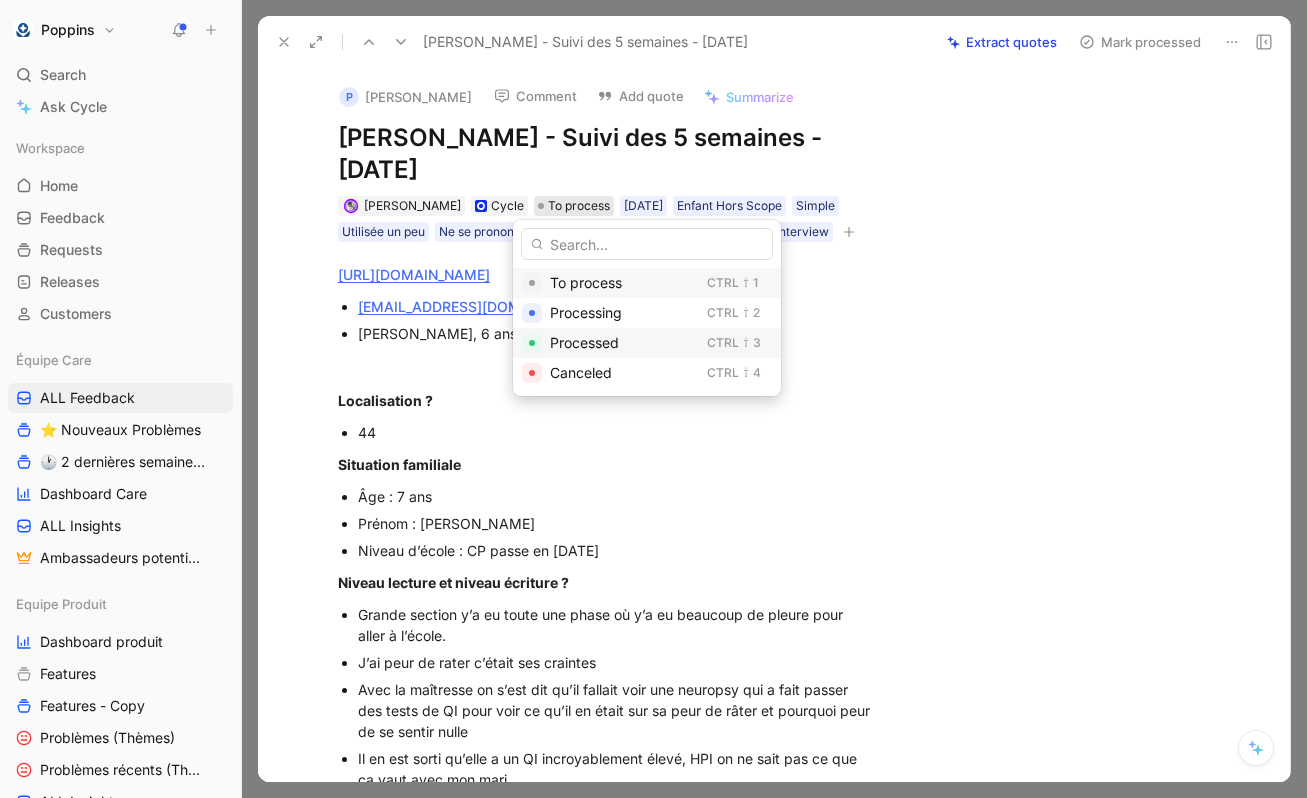 click on "Processed" at bounding box center [584, 342] 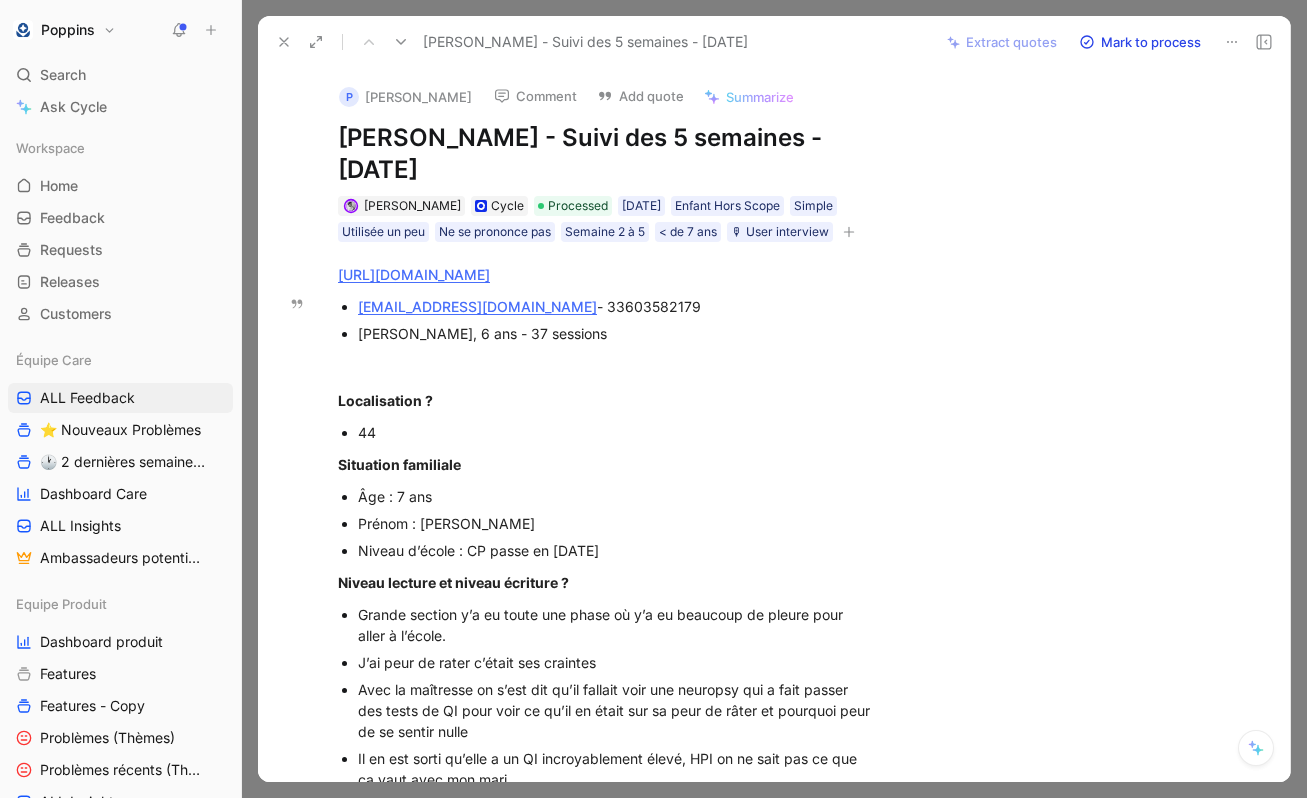 click 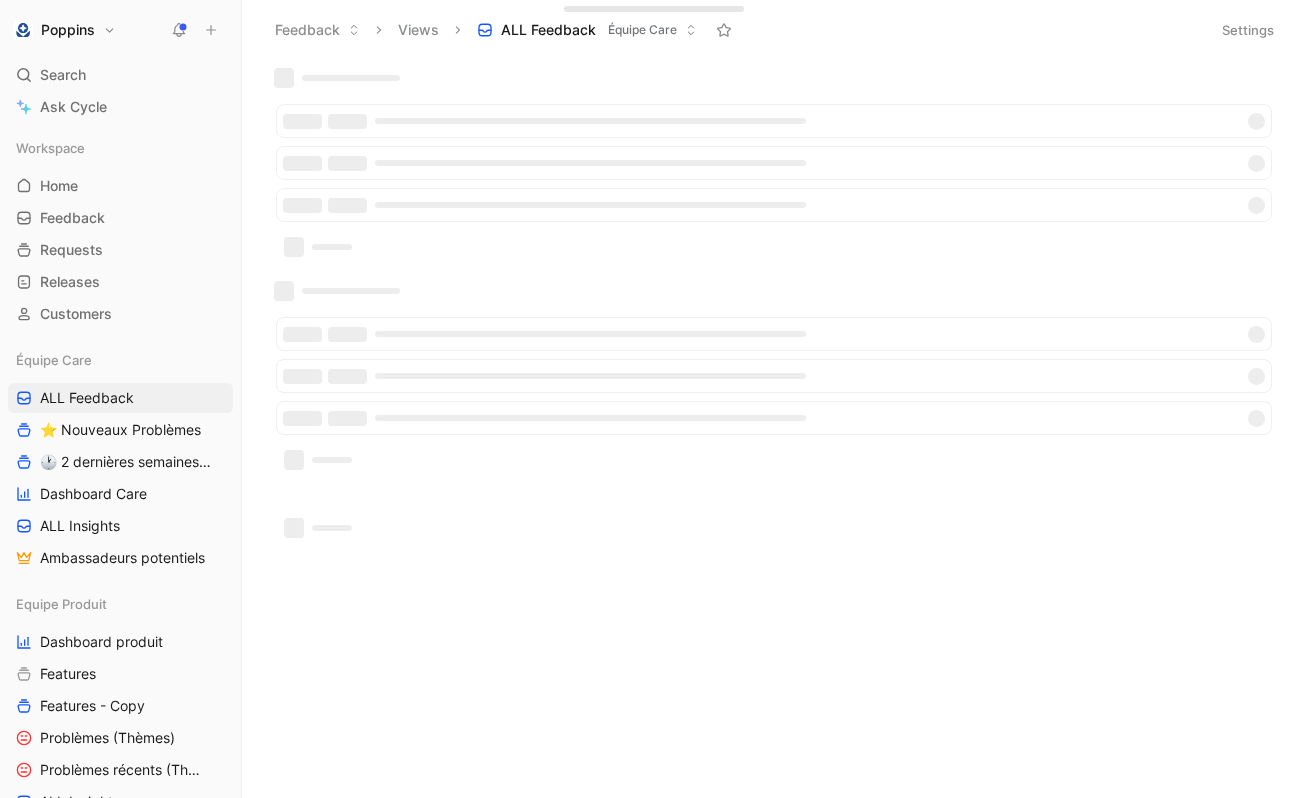 scroll, scrollTop: 0, scrollLeft: 0, axis: both 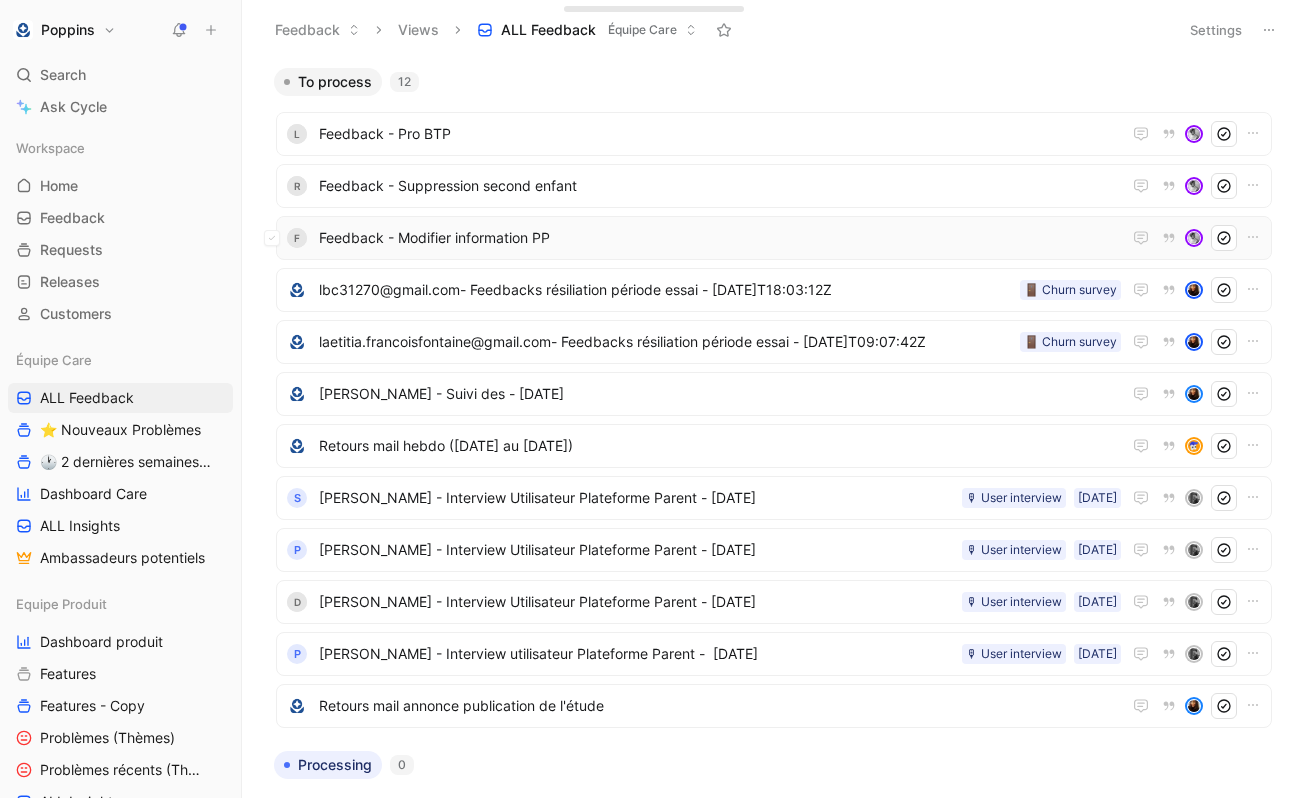 click on "Feedback - Modifier information PP" at bounding box center [716, 238] 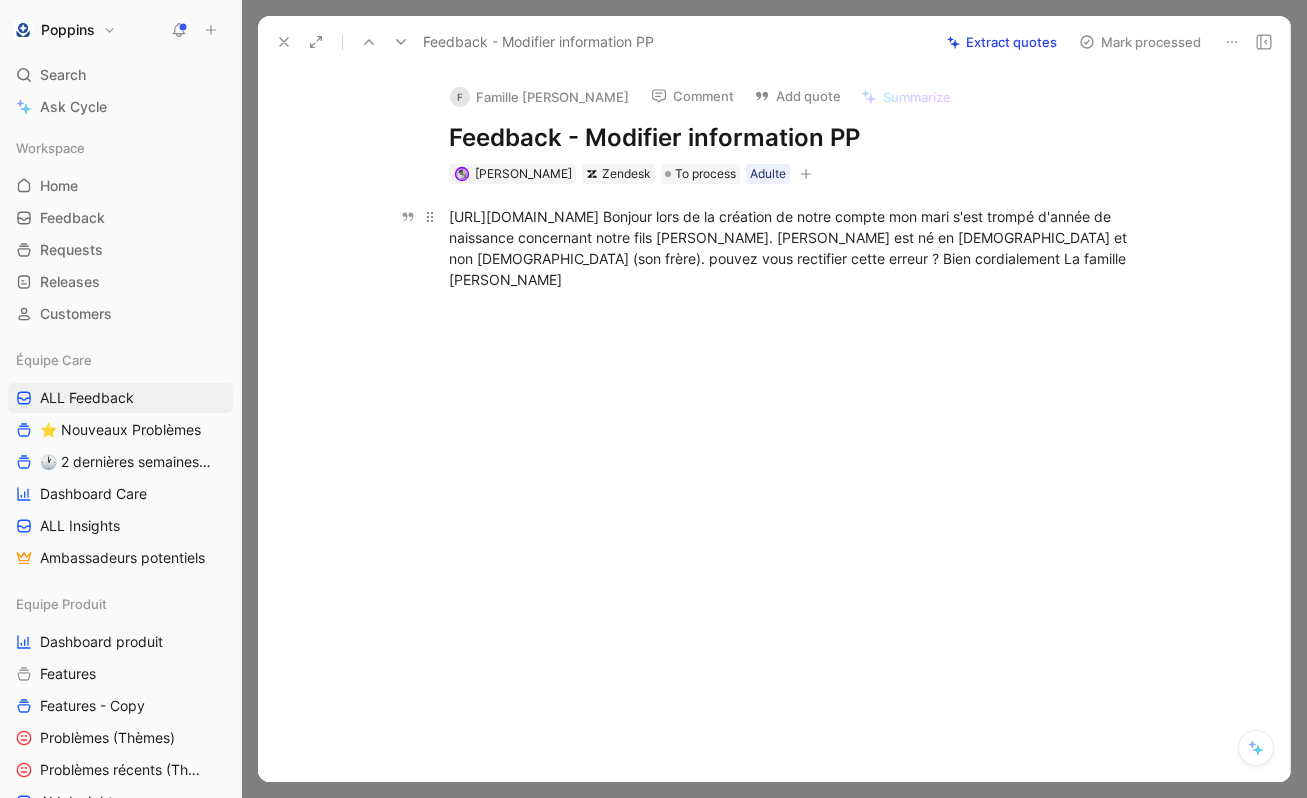 click on "https://mila9653.zendesk.com/agent/tickets/11129 Bonjour lors de la création de notre compte mon mari s'est trompé d'année de naissance concernant notre fils Hippolyte. Hippolyte est né en 2016 et non 2014 (son frère). pouvez vous rectifier cette erreur ? Bien cordialement La famille Latiere Magnan" at bounding box center [795, 248] 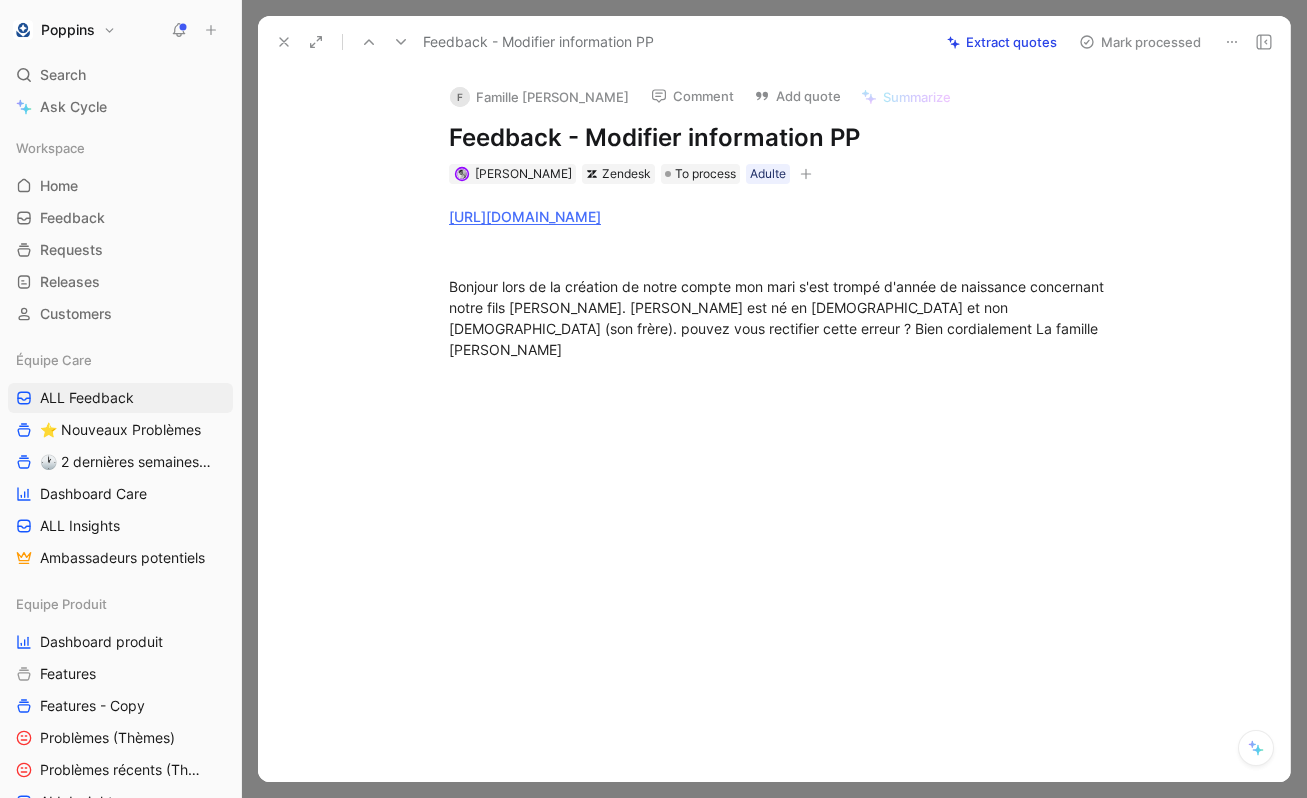 click 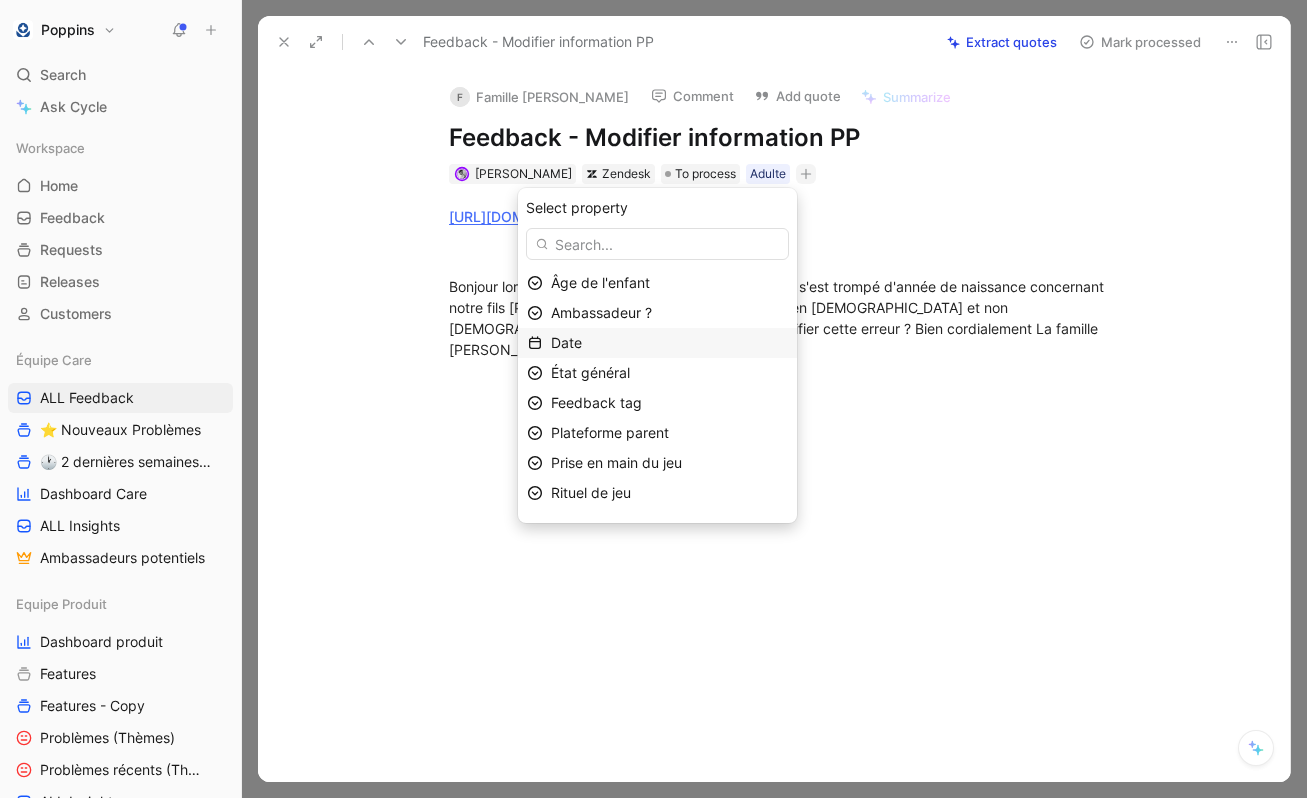click on "Date" at bounding box center (669, 343) 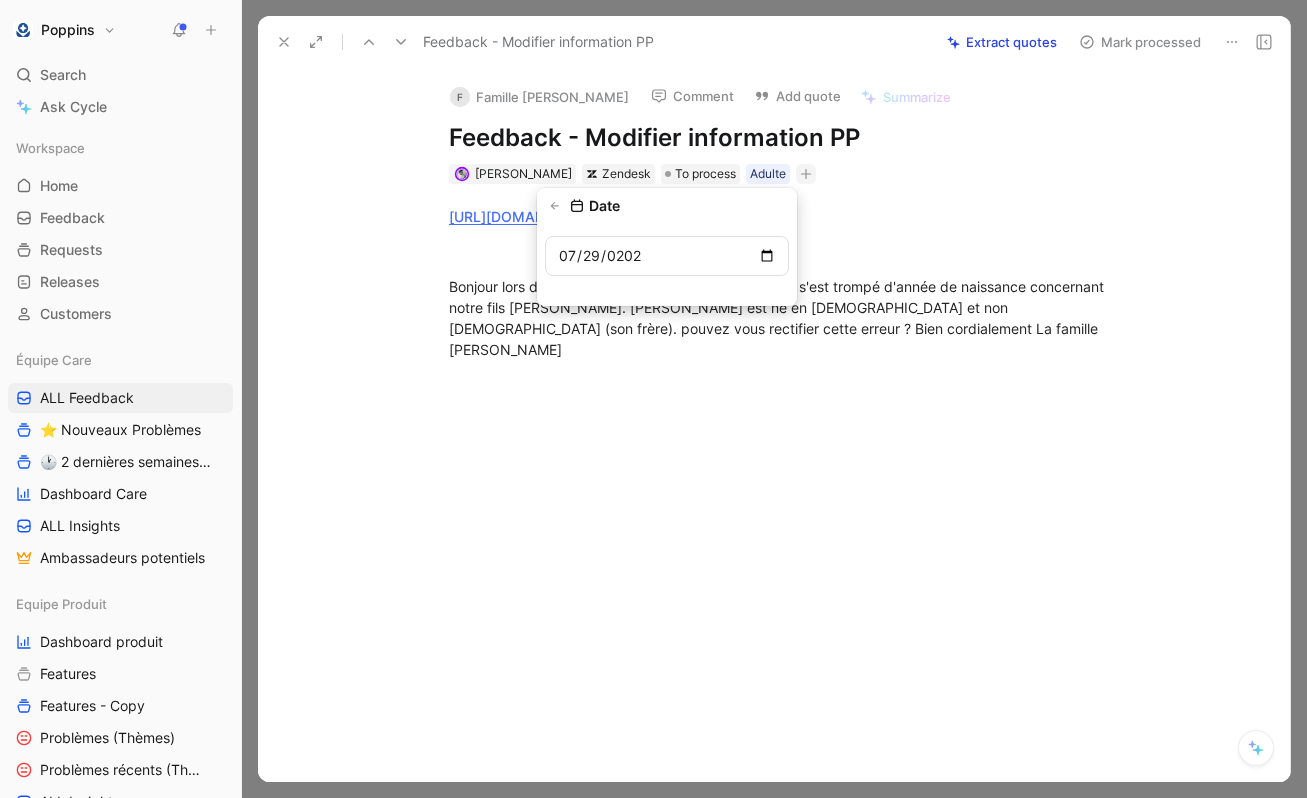 type on "2025-07-29" 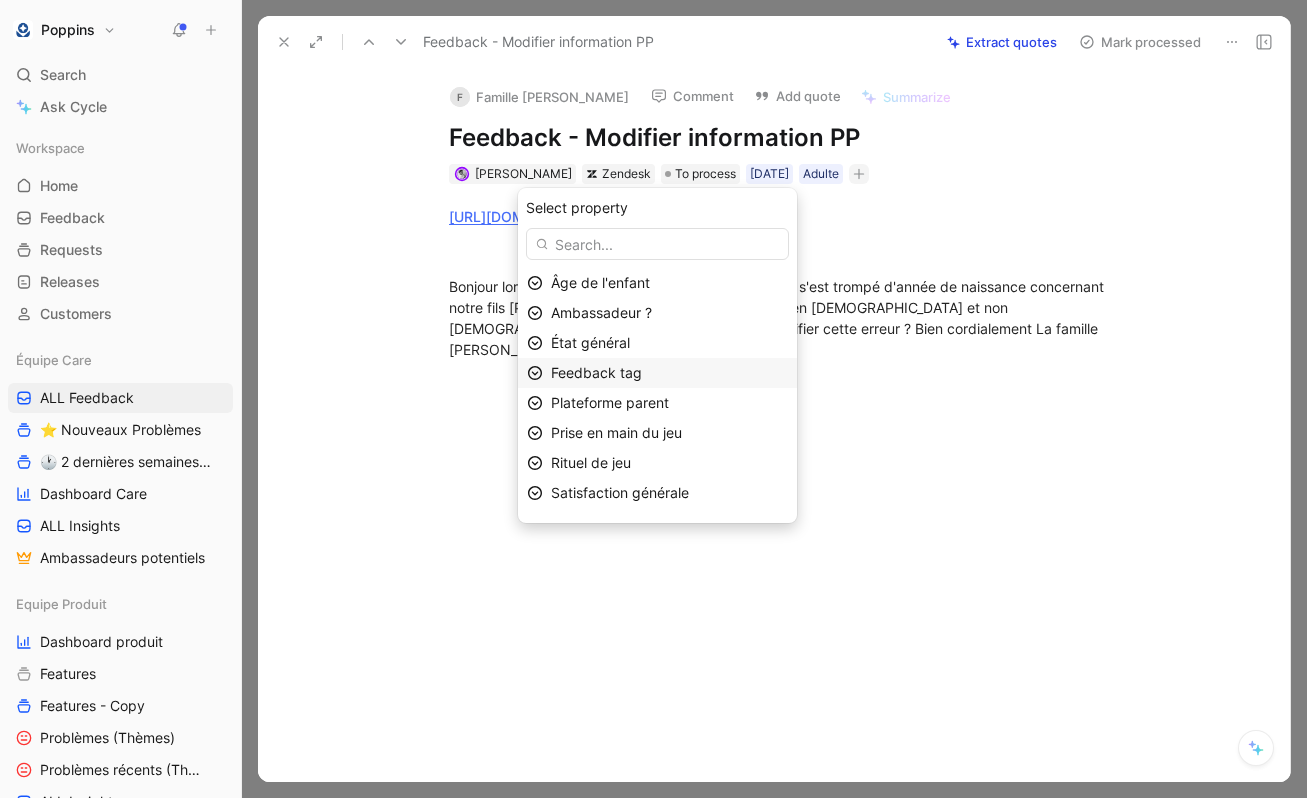 click on "Feedback tag" at bounding box center (669, 373) 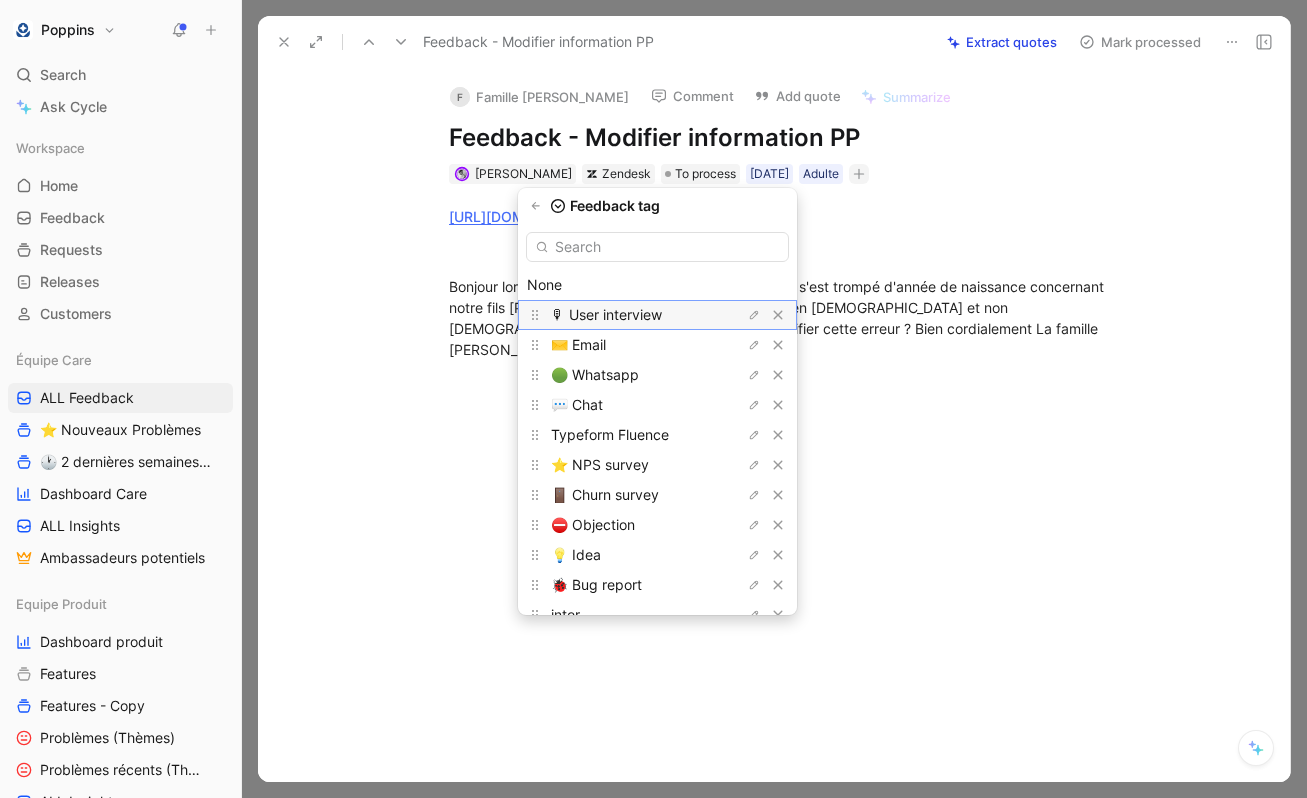 click on "🎙 User interview" at bounding box center (606, 314) 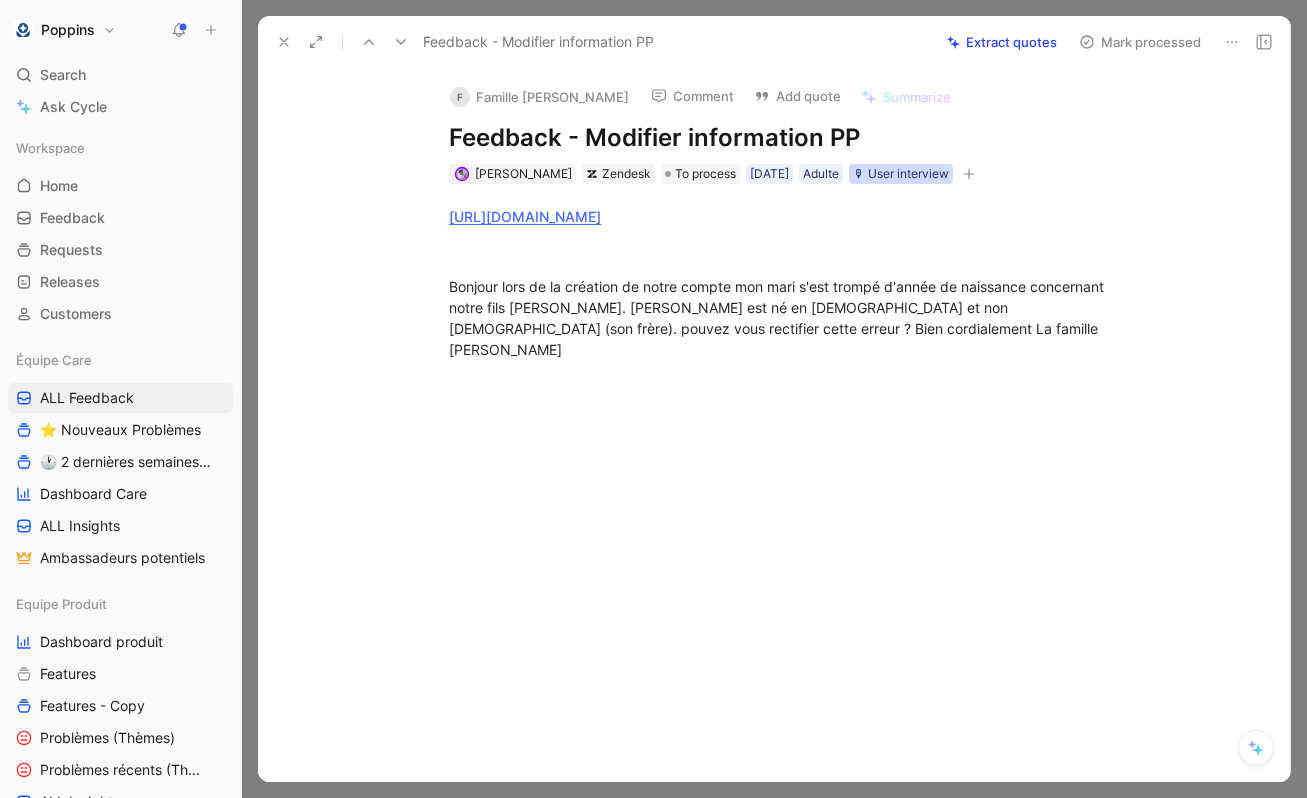click on "🎙 User interview" at bounding box center [901, 174] 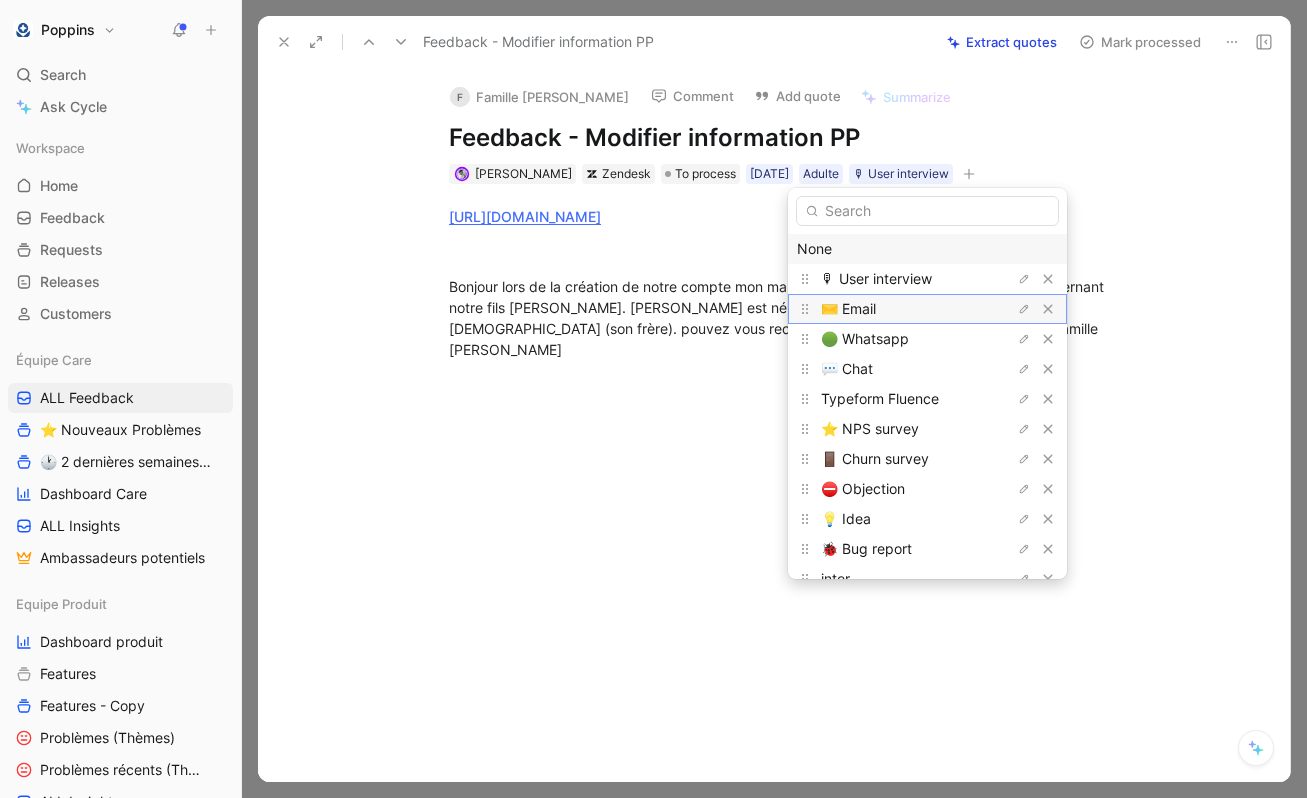 click on "✉️ Email" at bounding box center [848, 308] 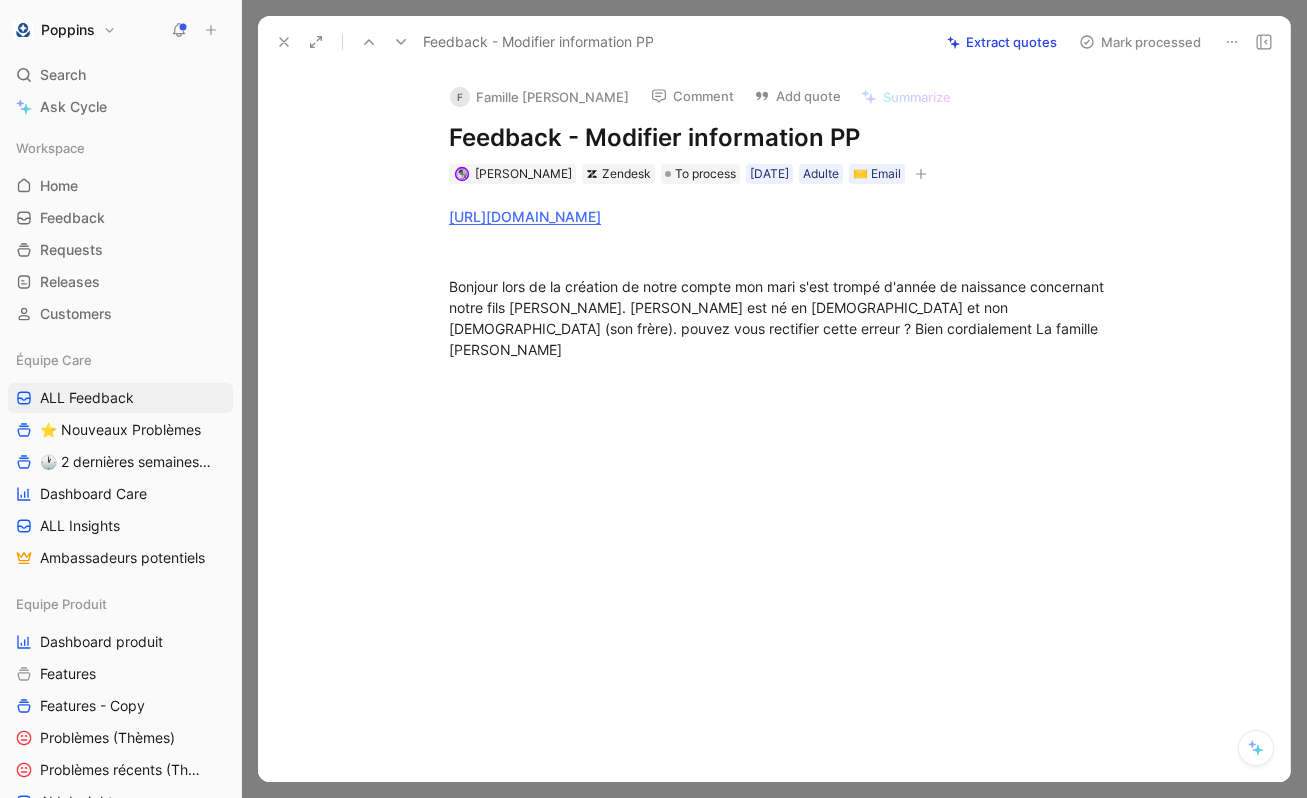click at bounding box center [921, 174] 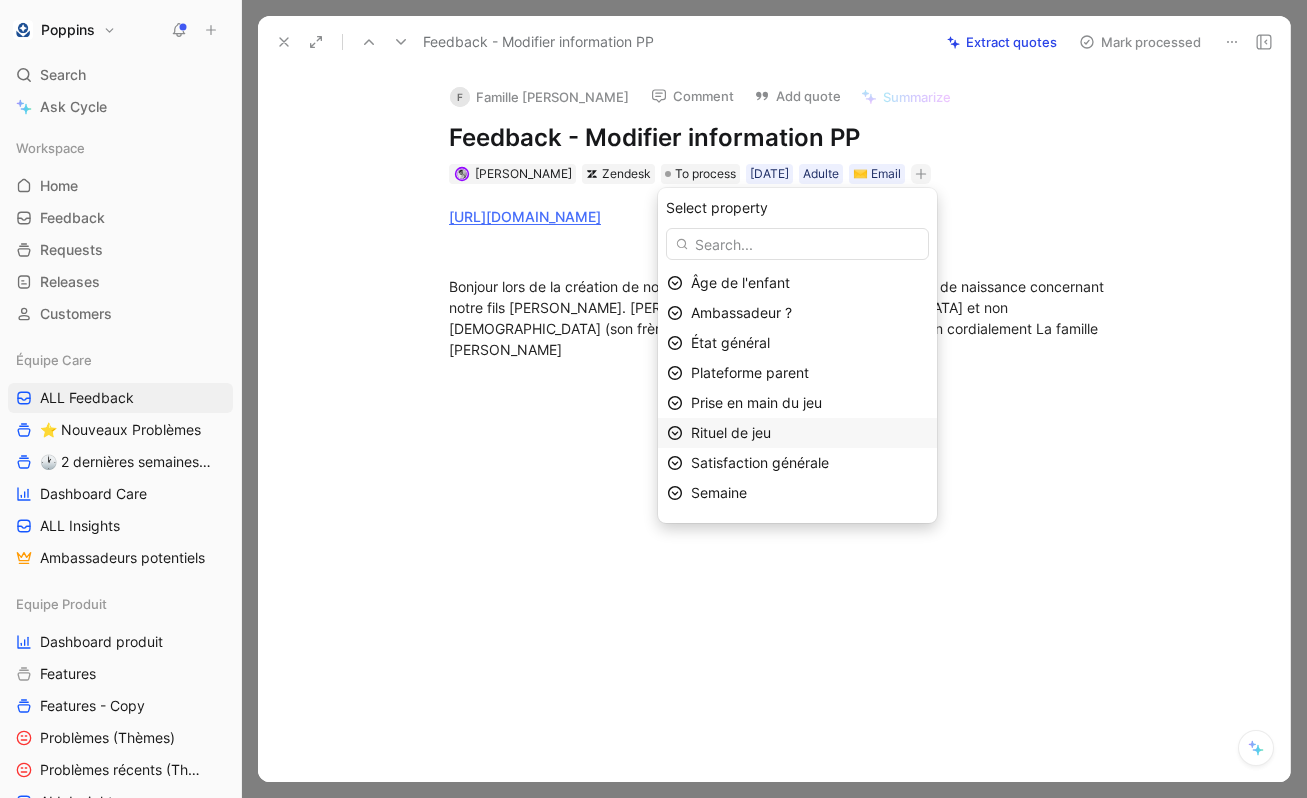 scroll, scrollTop: 53, scrollLeft: 0, axis: vertical 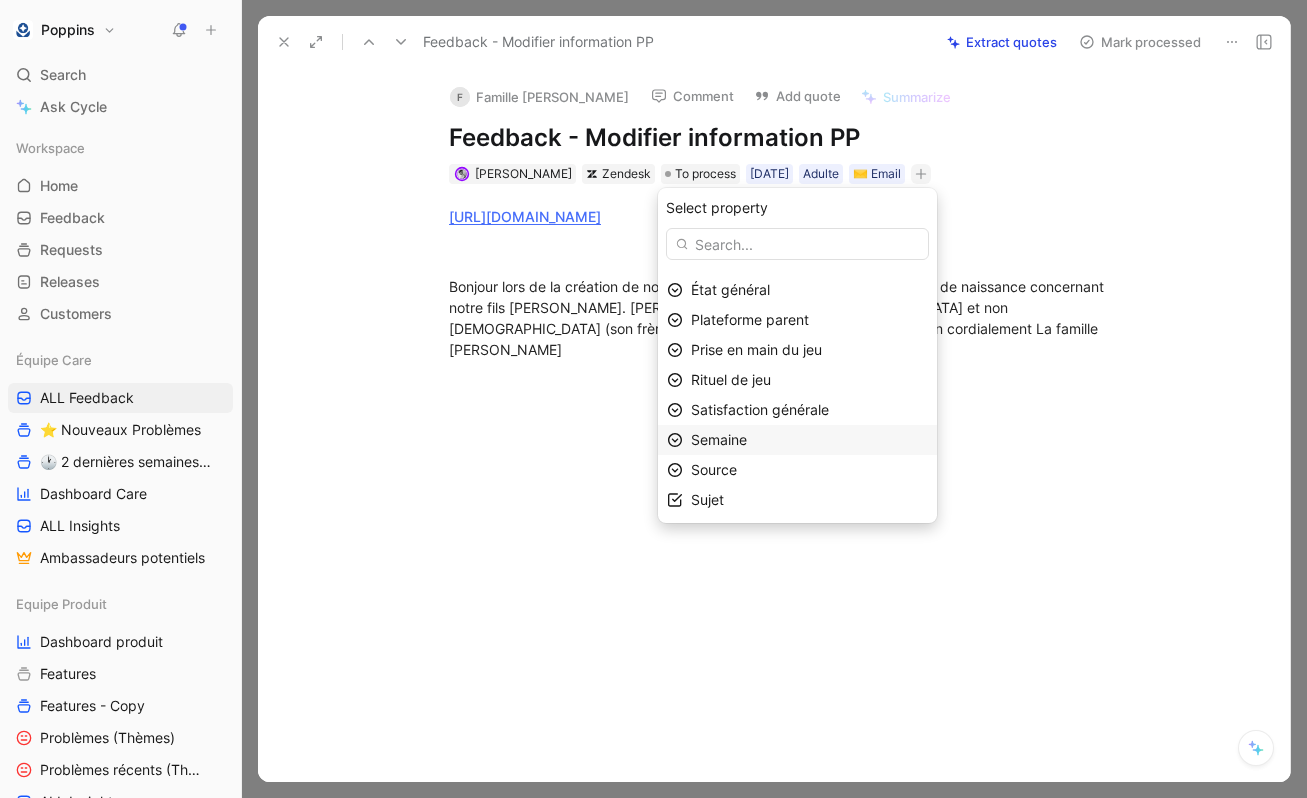 click on "Semaine" at bounding box center (809, 440) 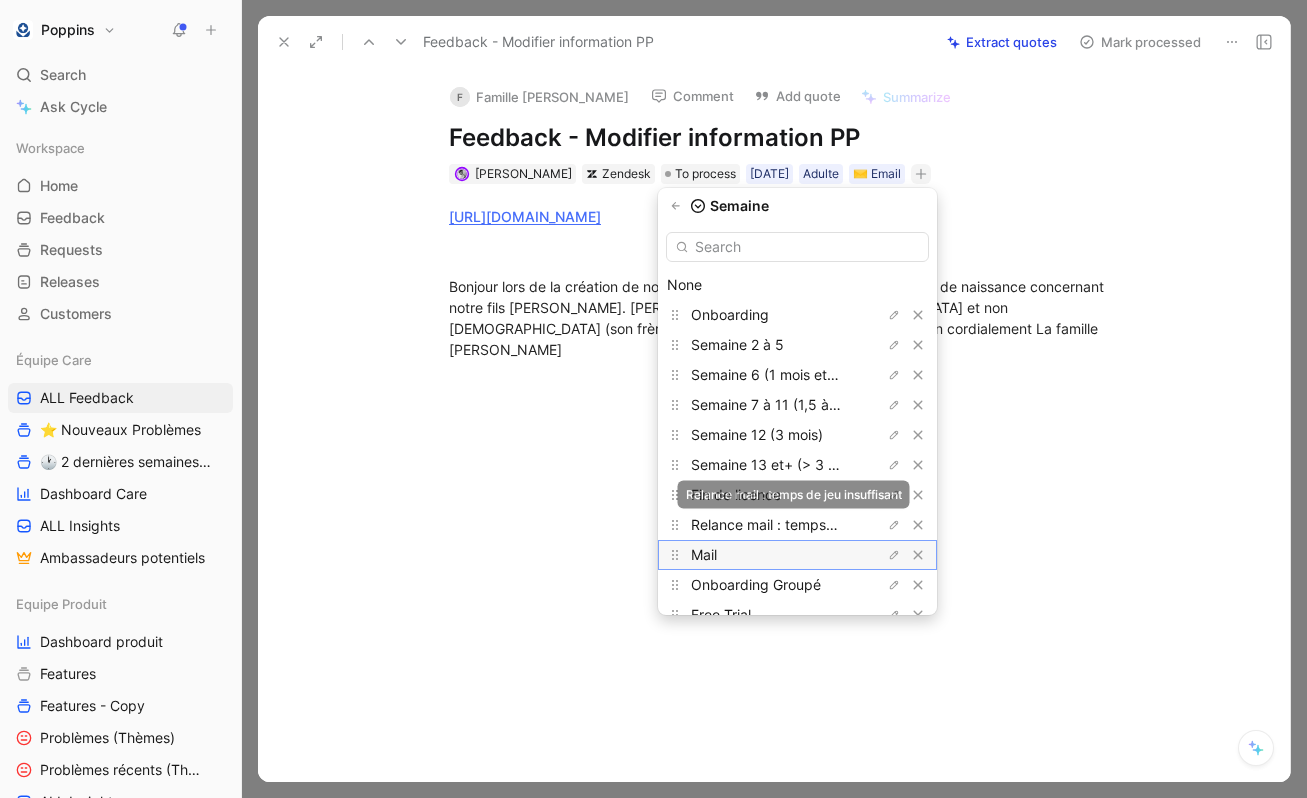 click on "Mail" at bounding box center (766, 555) 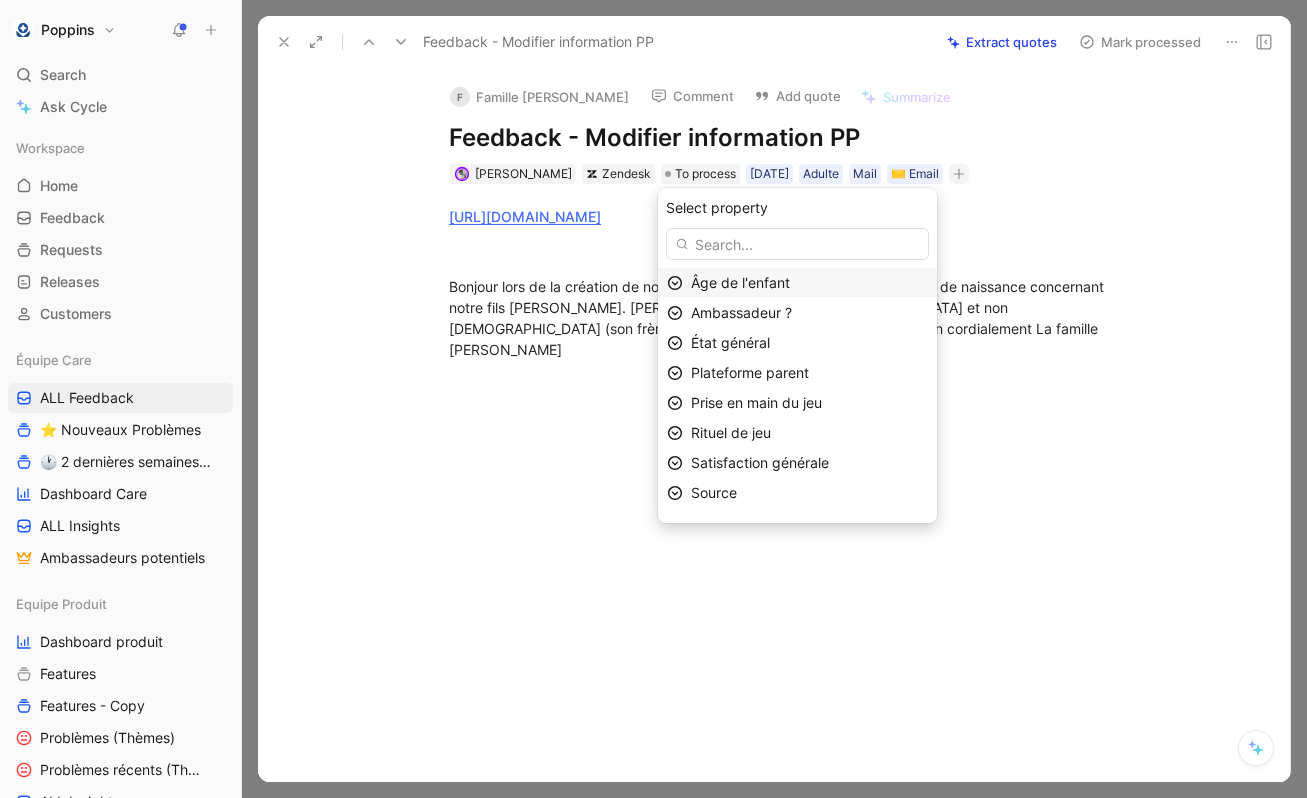 scroll, scrollTop: 23, scrollLeft: 0, axis: vertical 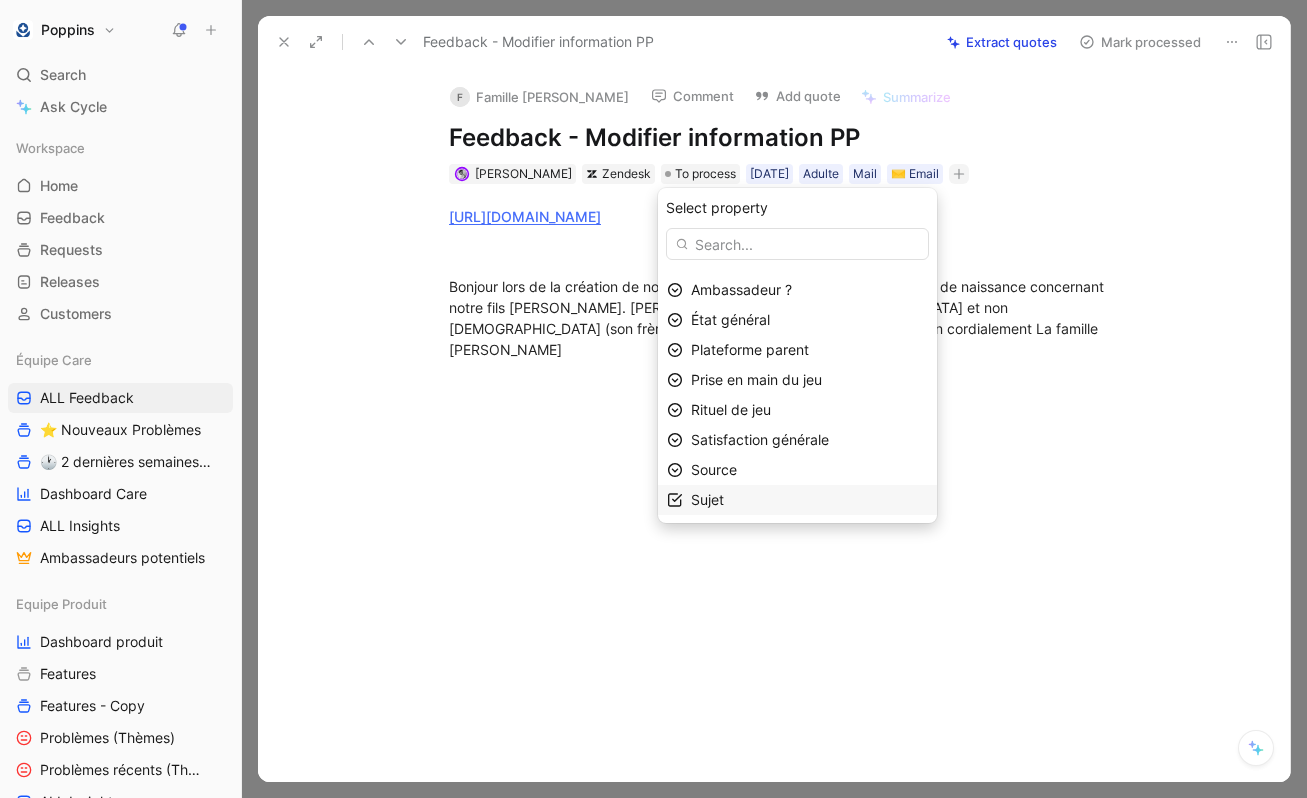 click on "Sujet" at bounding box center [809, 500] 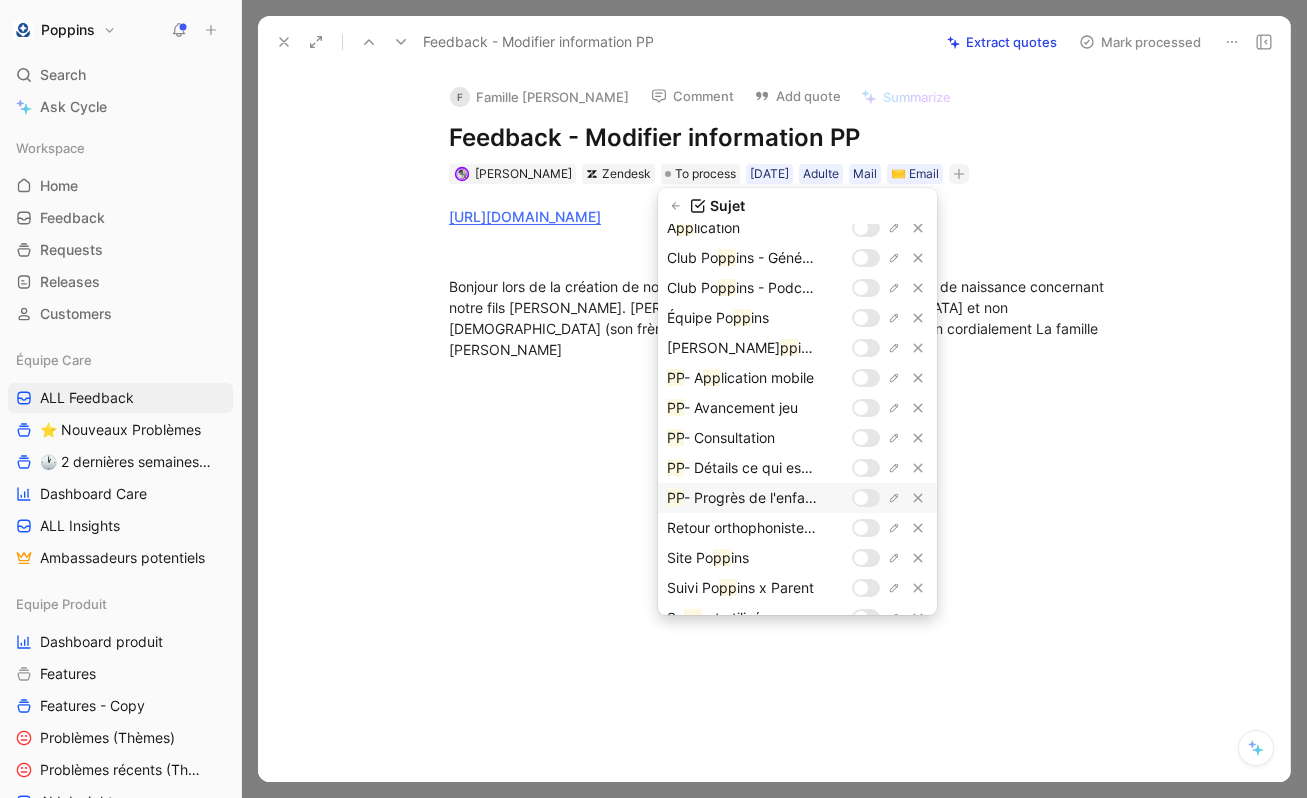 scroll, scrollTop: 49, scrollLeft: 0, axis: vertical 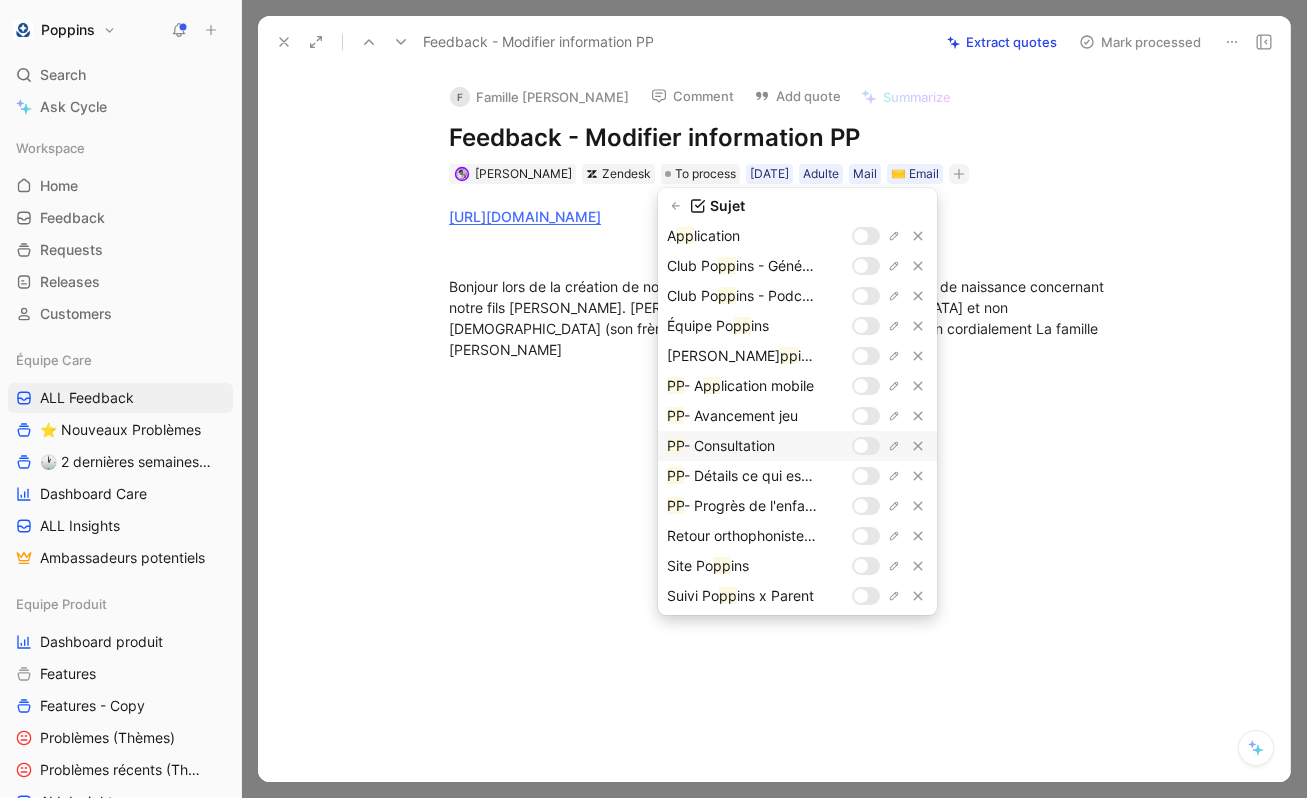type on "pp" 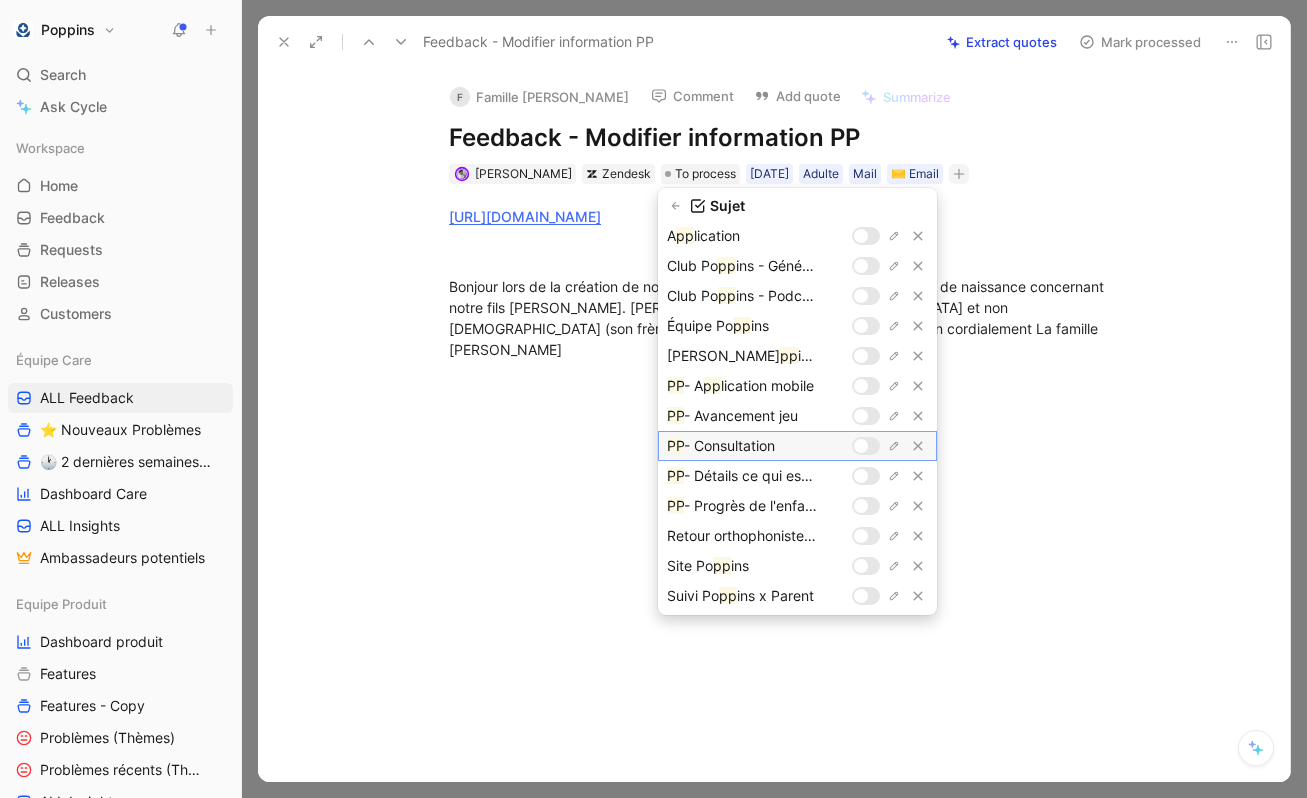 click at bounding box center (861, 446) 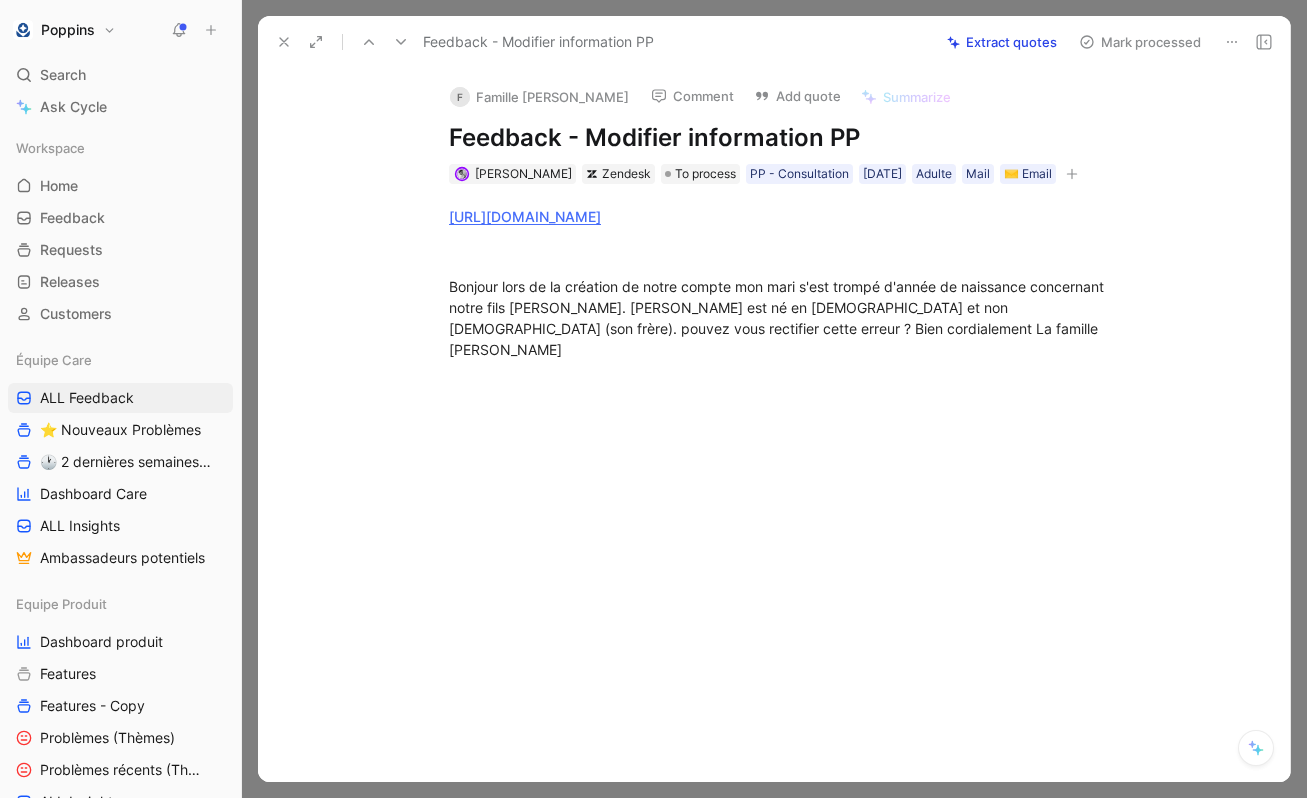 click 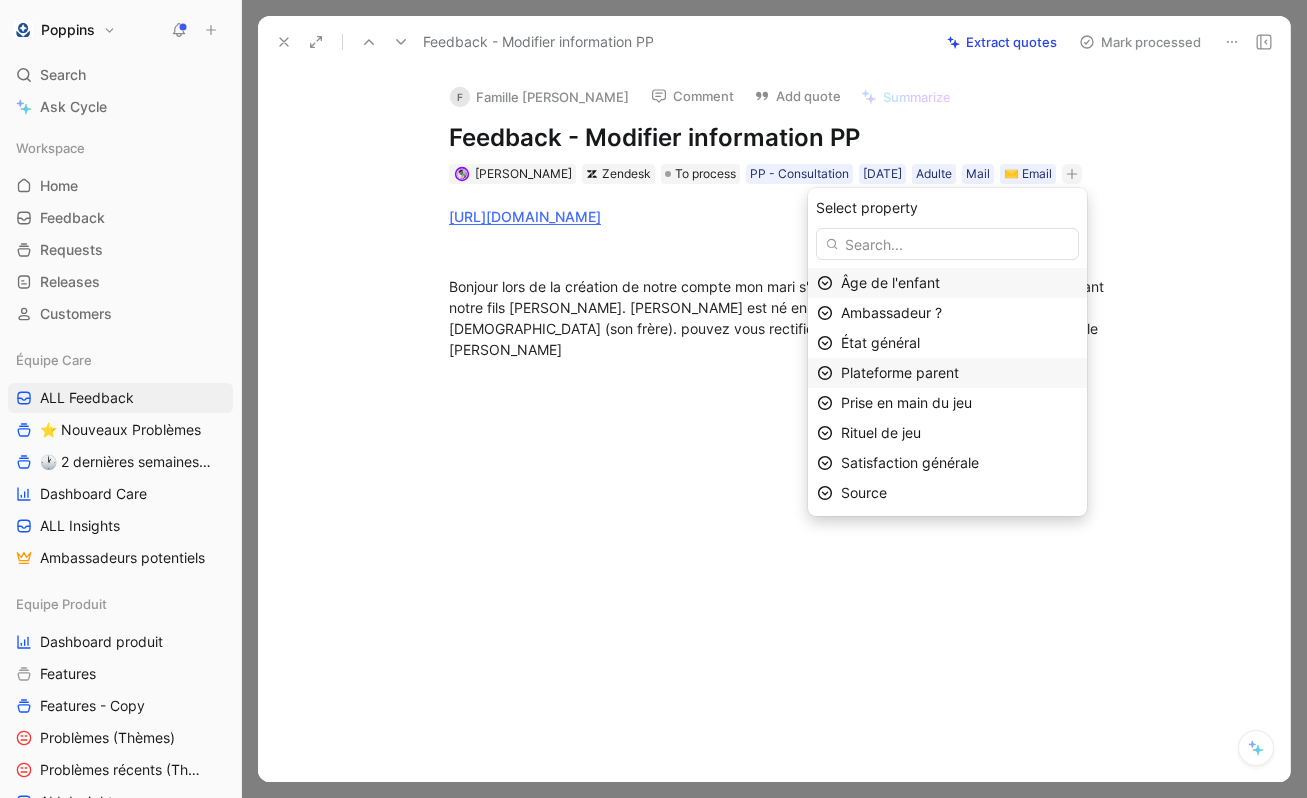 click on "Plateforme parent" at bounding box center [959, 373] 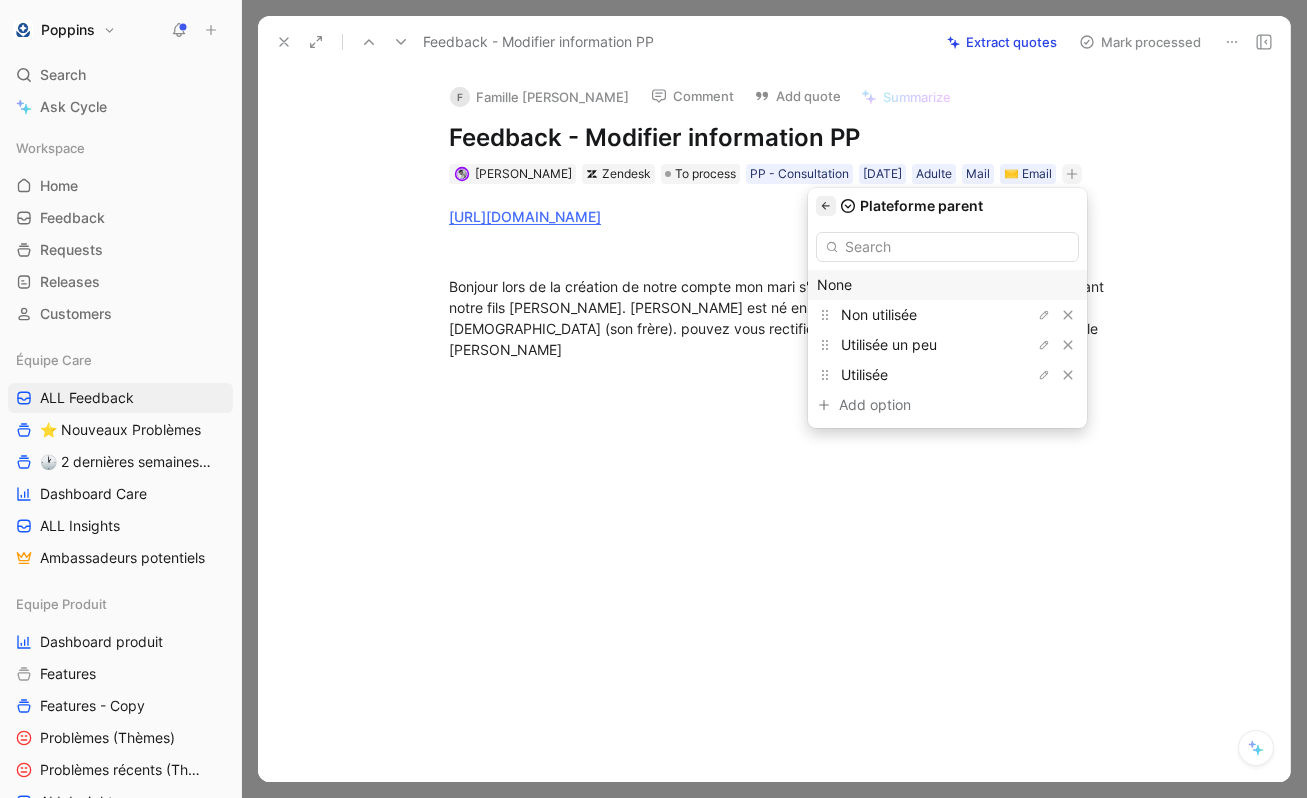 click 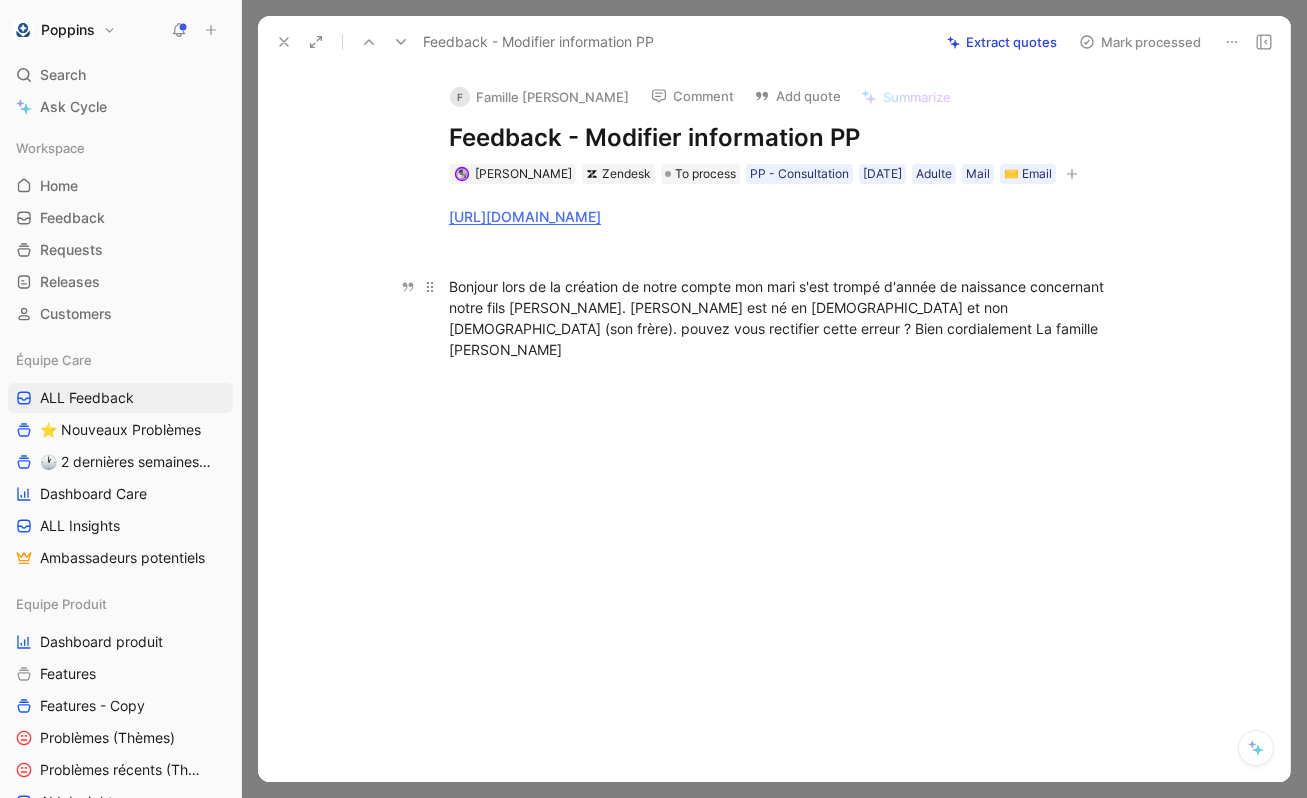 click on "Bonjour lors de la création de notre compte mon mari s'est trompé d'année de naissance concernant notre fils Hippolyte. Hippolyte est né en 2016 et non 2014 (son frère). pouvez vous rectifier cette erreur ? Bien cordialement La famille Latiere Magnan" at bounding box center (795, 318) 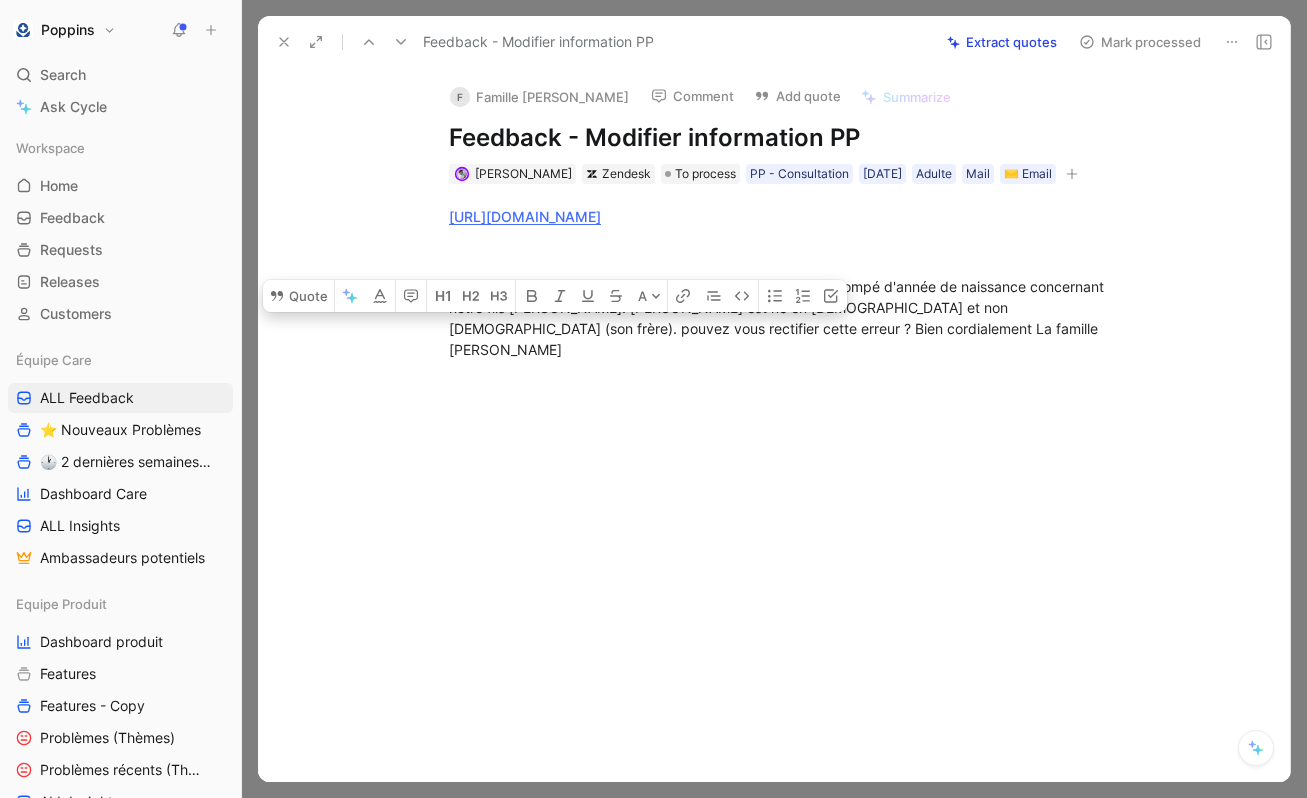 drag, startPoint x: 583, startPoint y: 304, endPoint x: 458, endPoint y: 323, distance: 126.43575 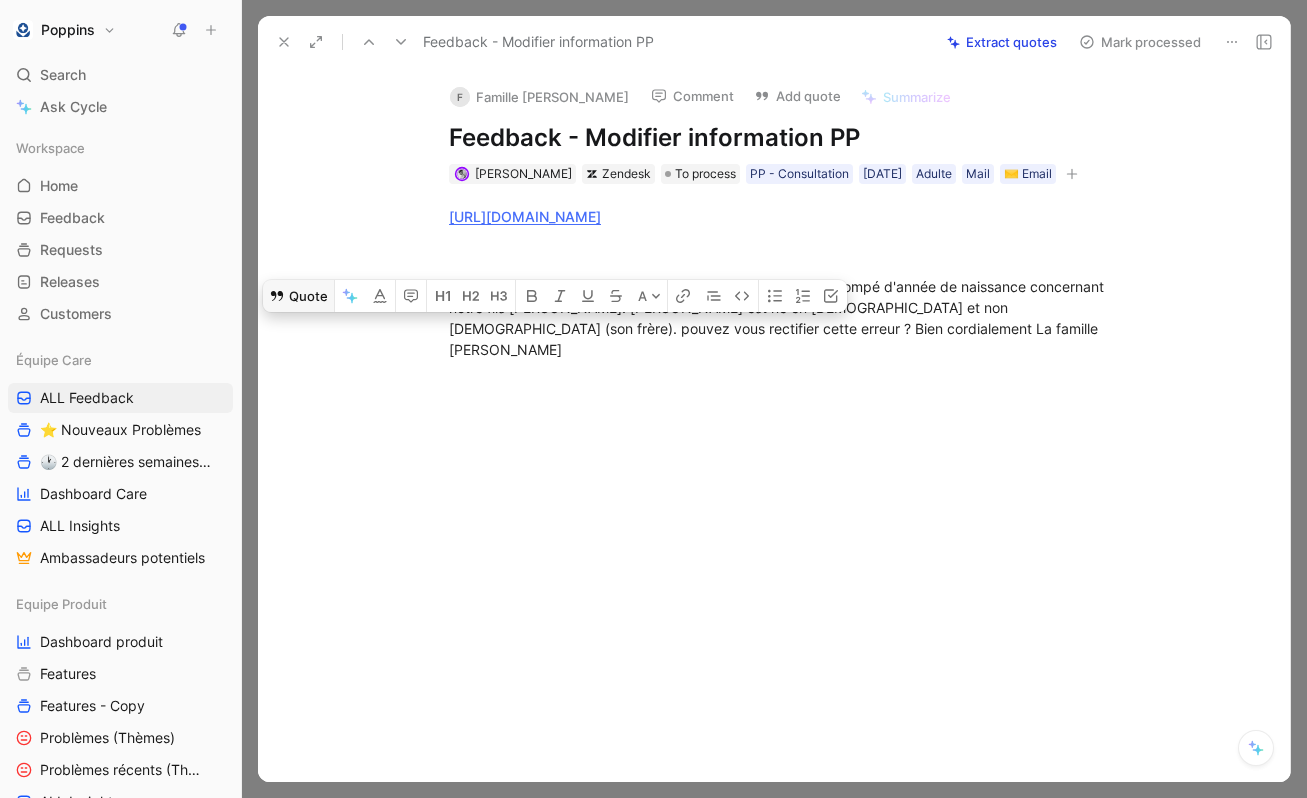 click on "Quote" at bounding box center (298, 296) 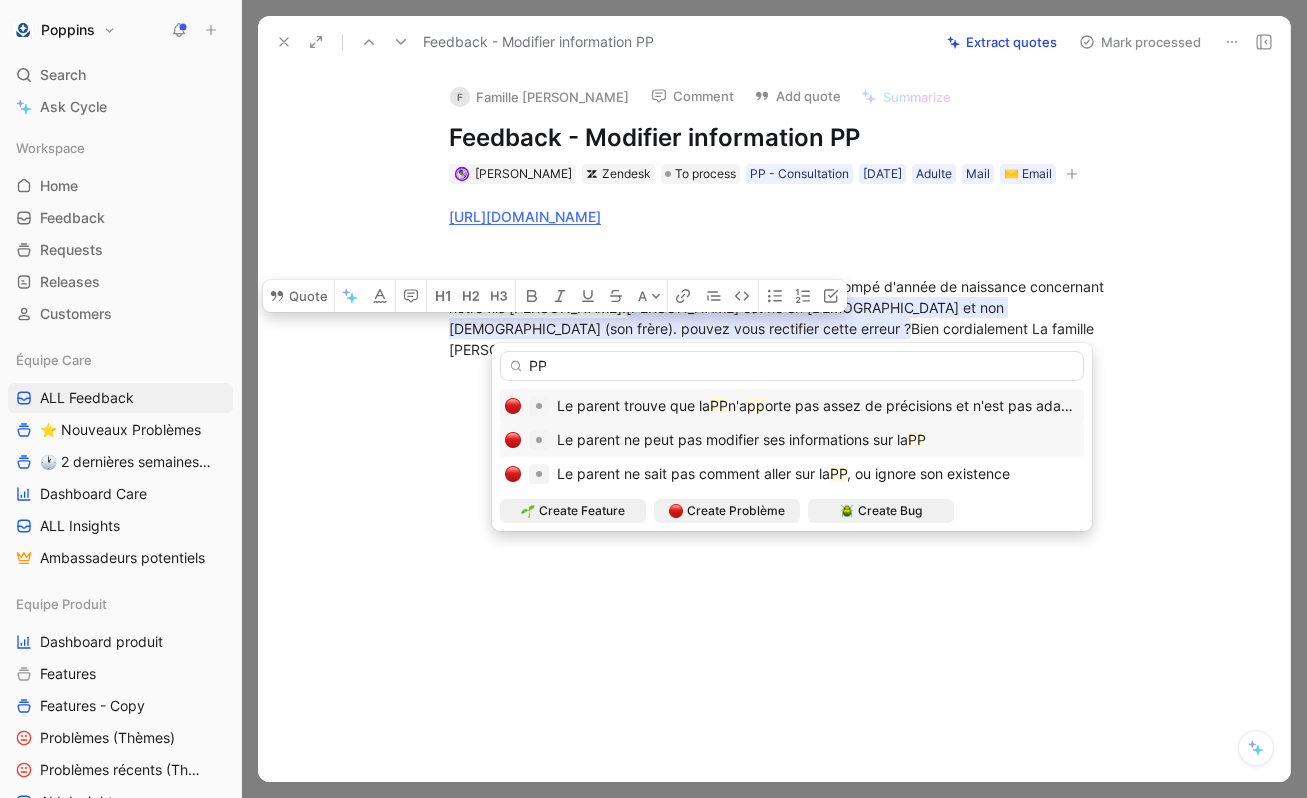 type on "PP" 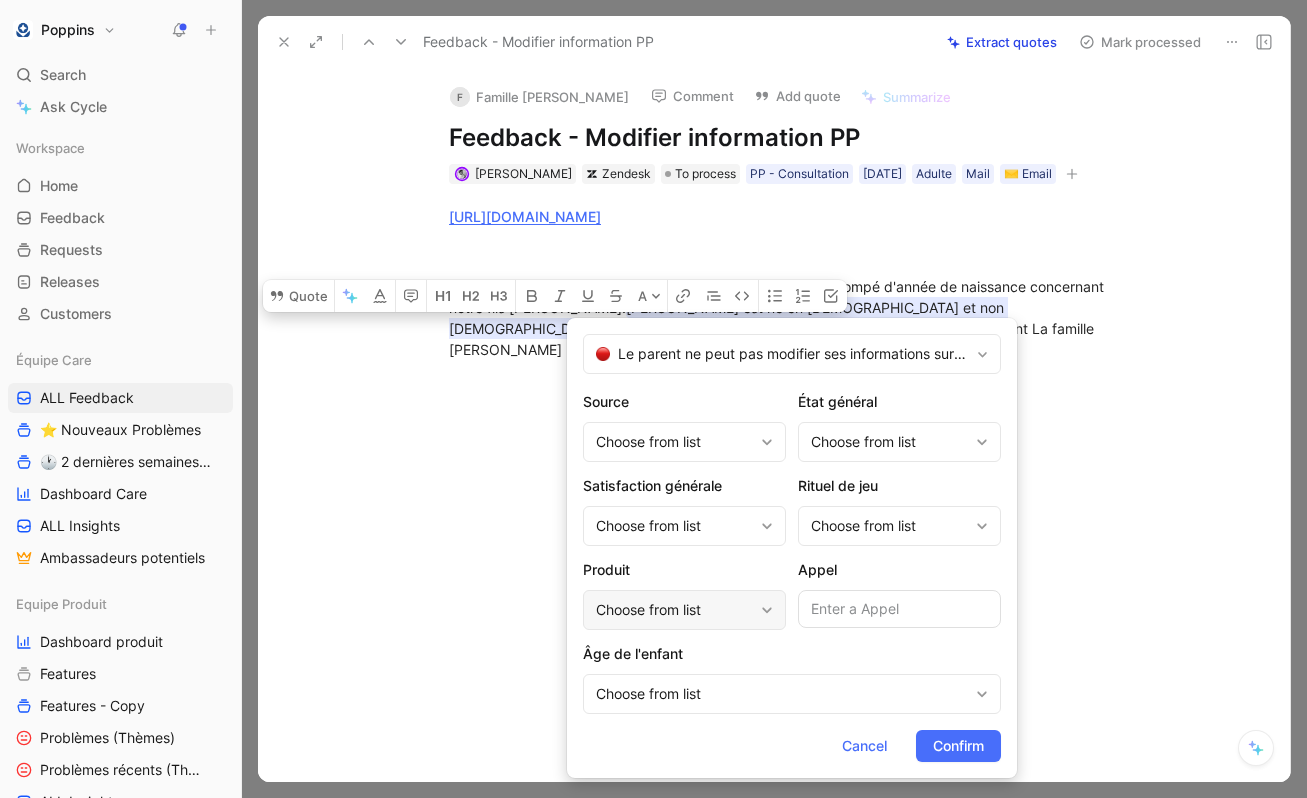 click on "Choose from list" at bounding box center [674, 610] 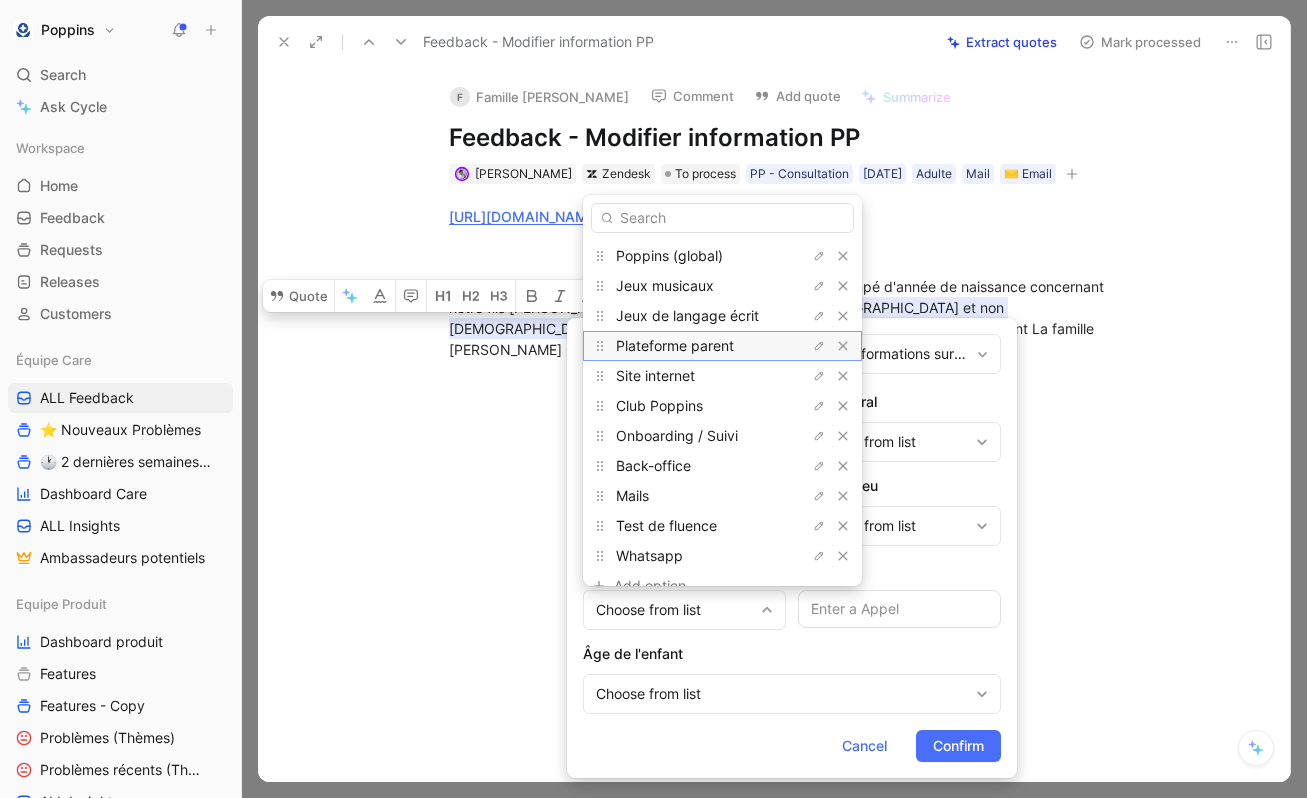 click on "Plateforme parent" at bounding box center [675, 345] 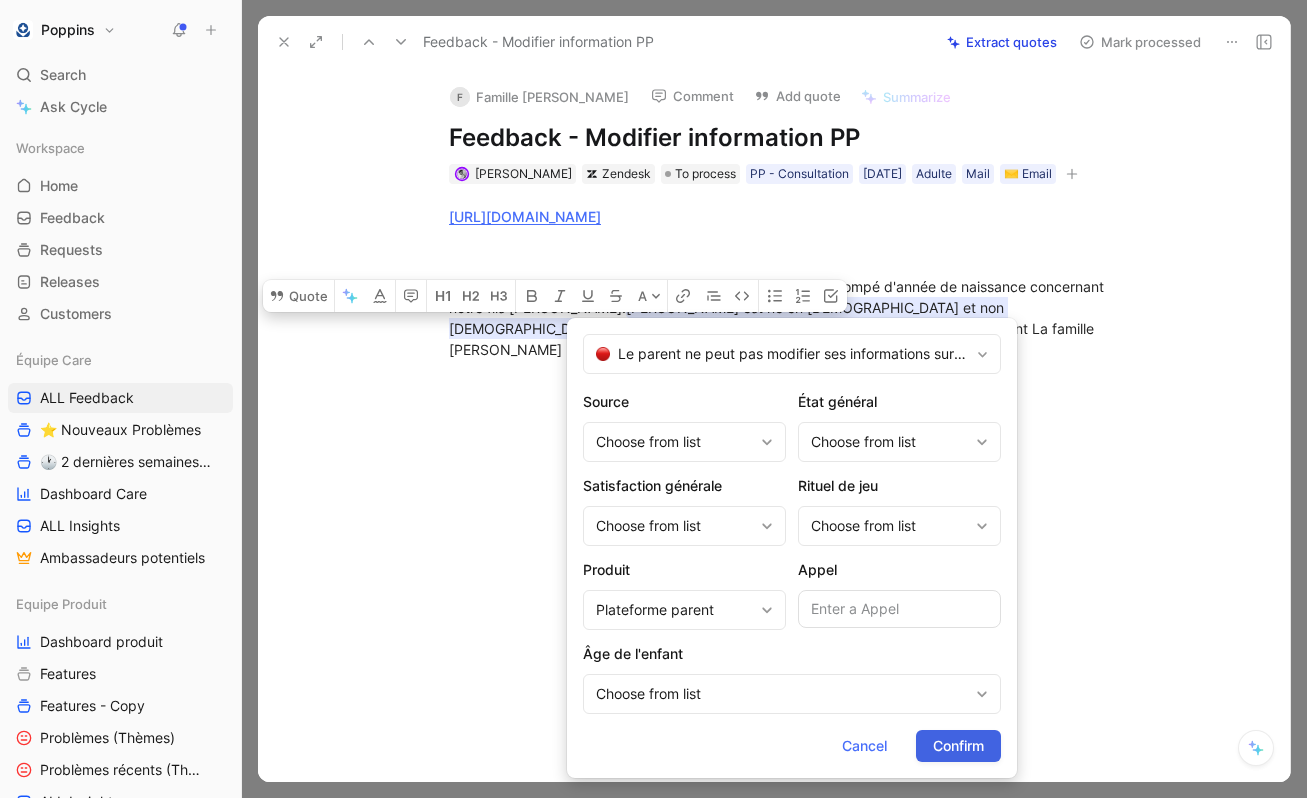 click on "Confirm" at bounding box center [958, 746] 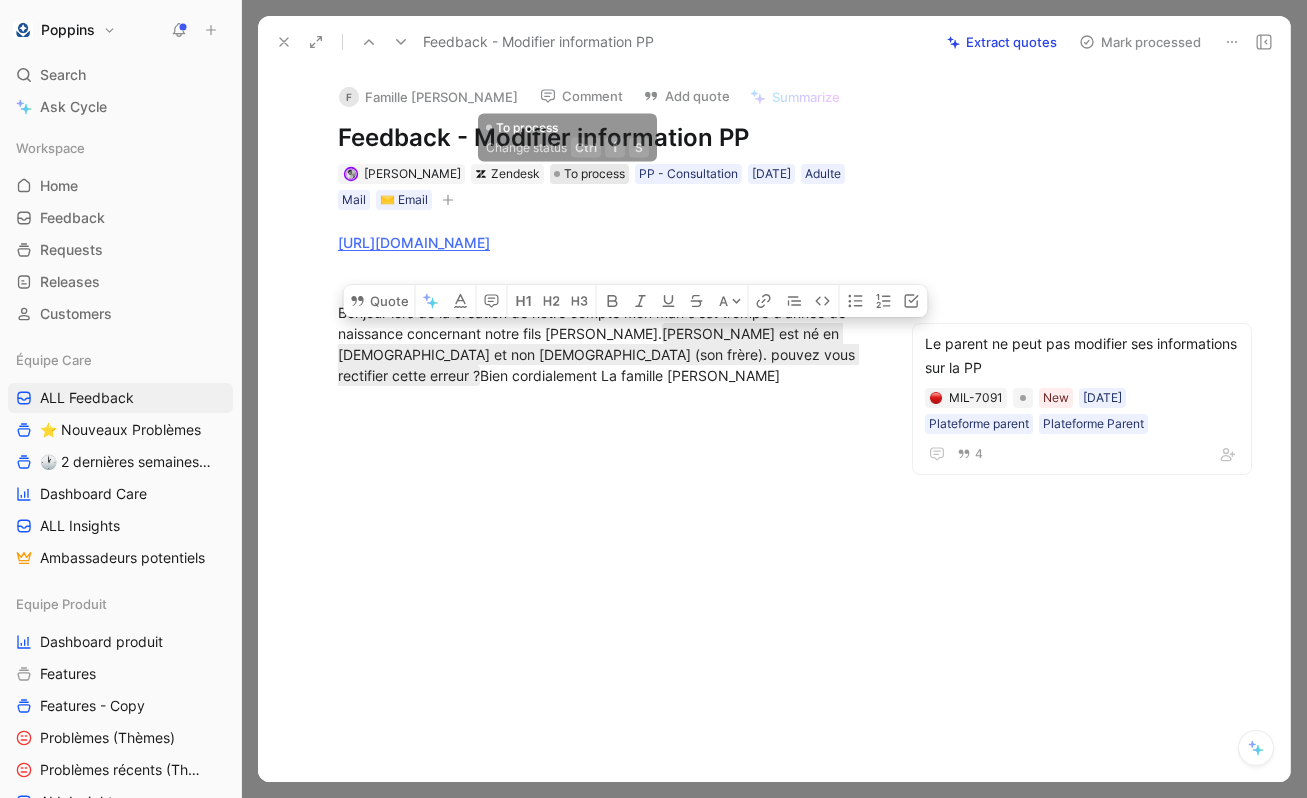 click on "To process" at bounding box center [594, 174] 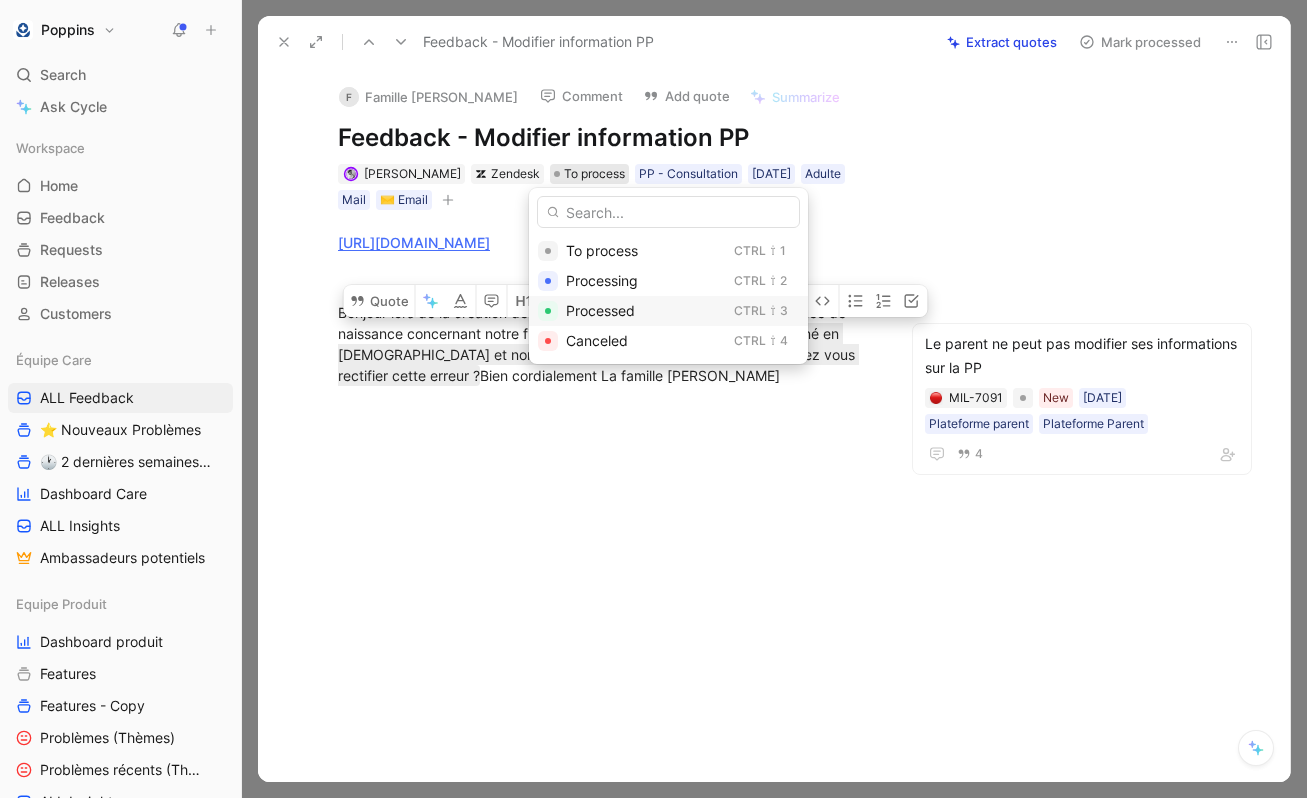 click on "Processed" at bounding box center (600, 310) 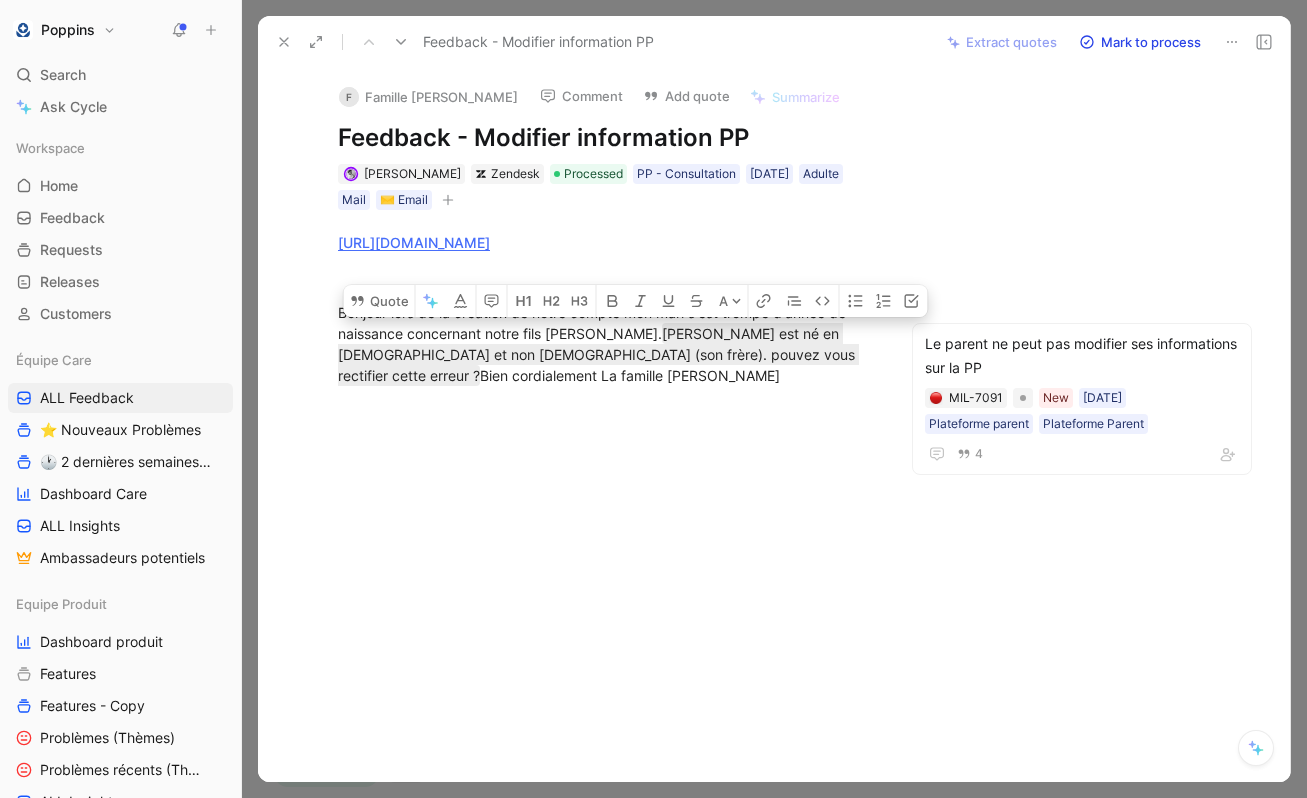 click 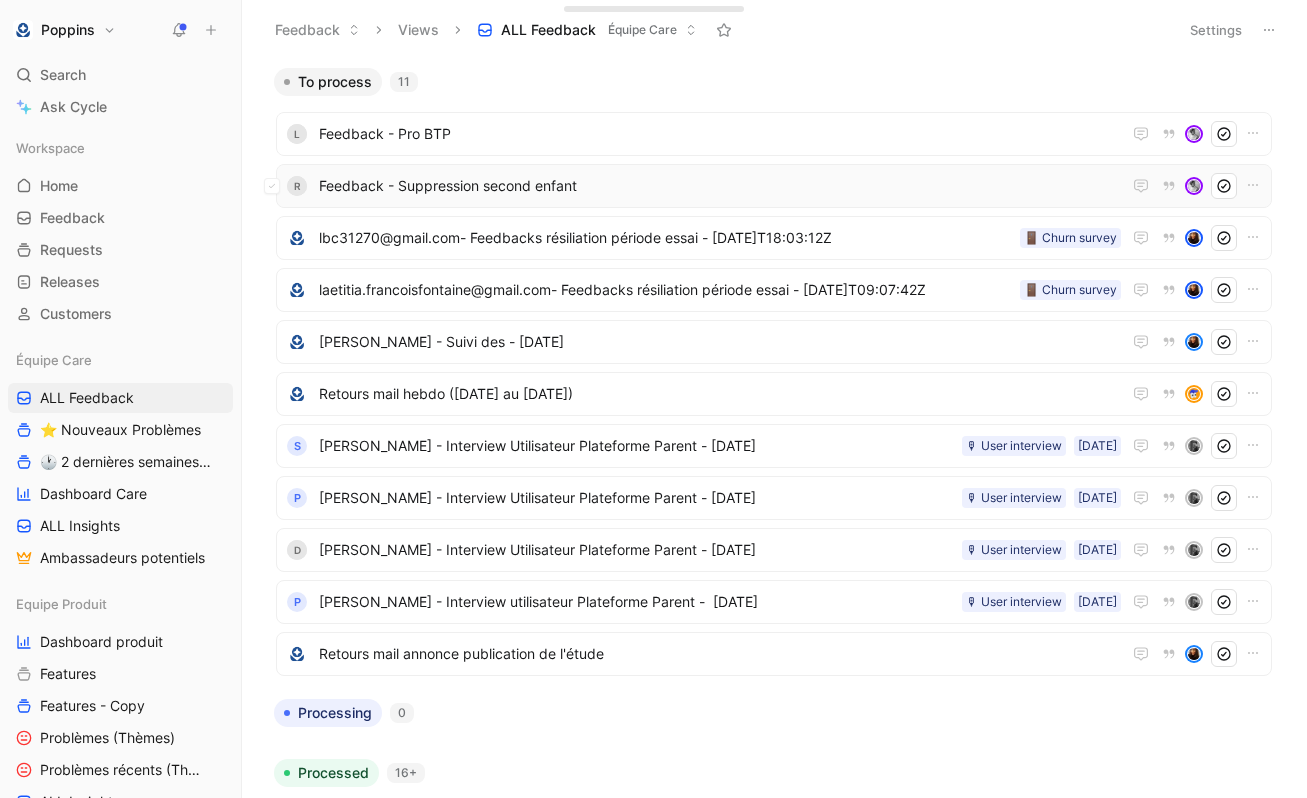 click on "Feedback - Suppression second enfant" at bounding box center (720, 186) 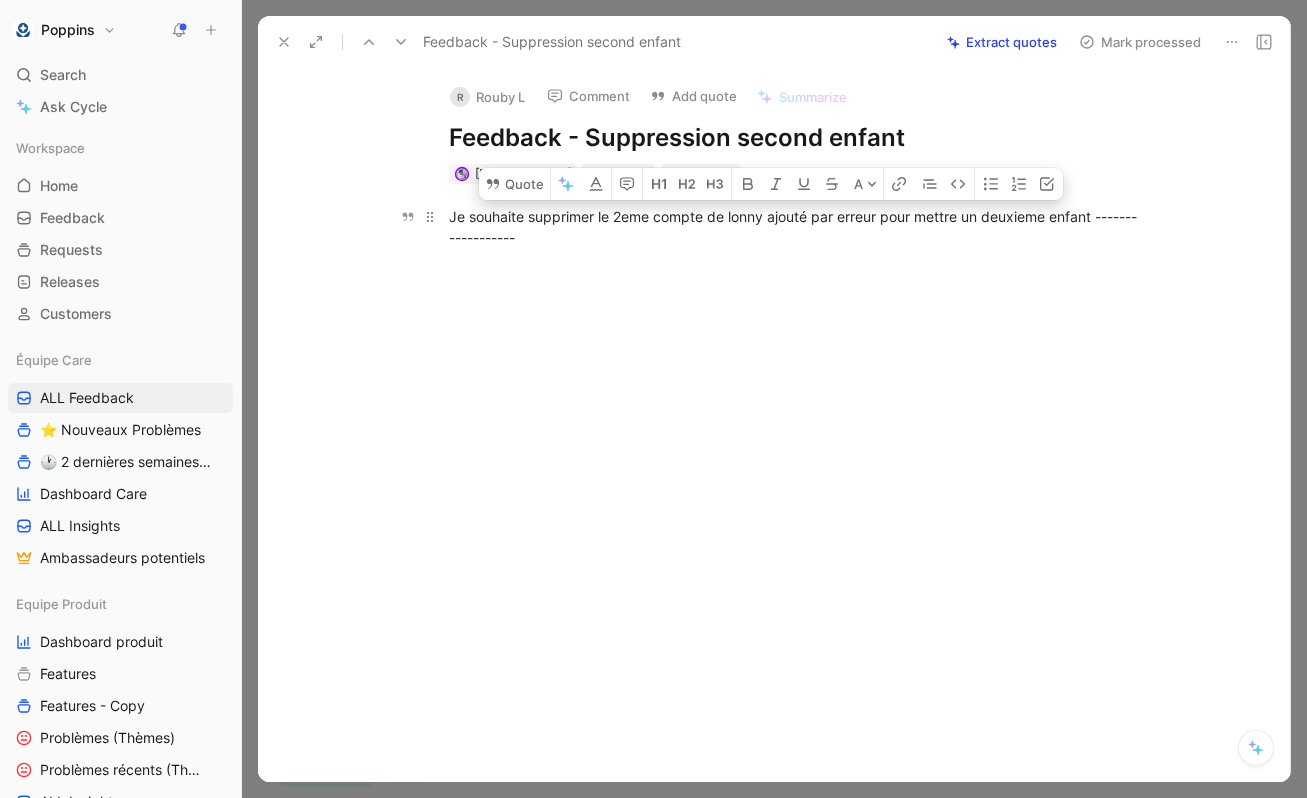 drag, startPoint x: 451, startPoint y: 213, endPoint x: 1094, endPoint y: 211, distance: 643.0031 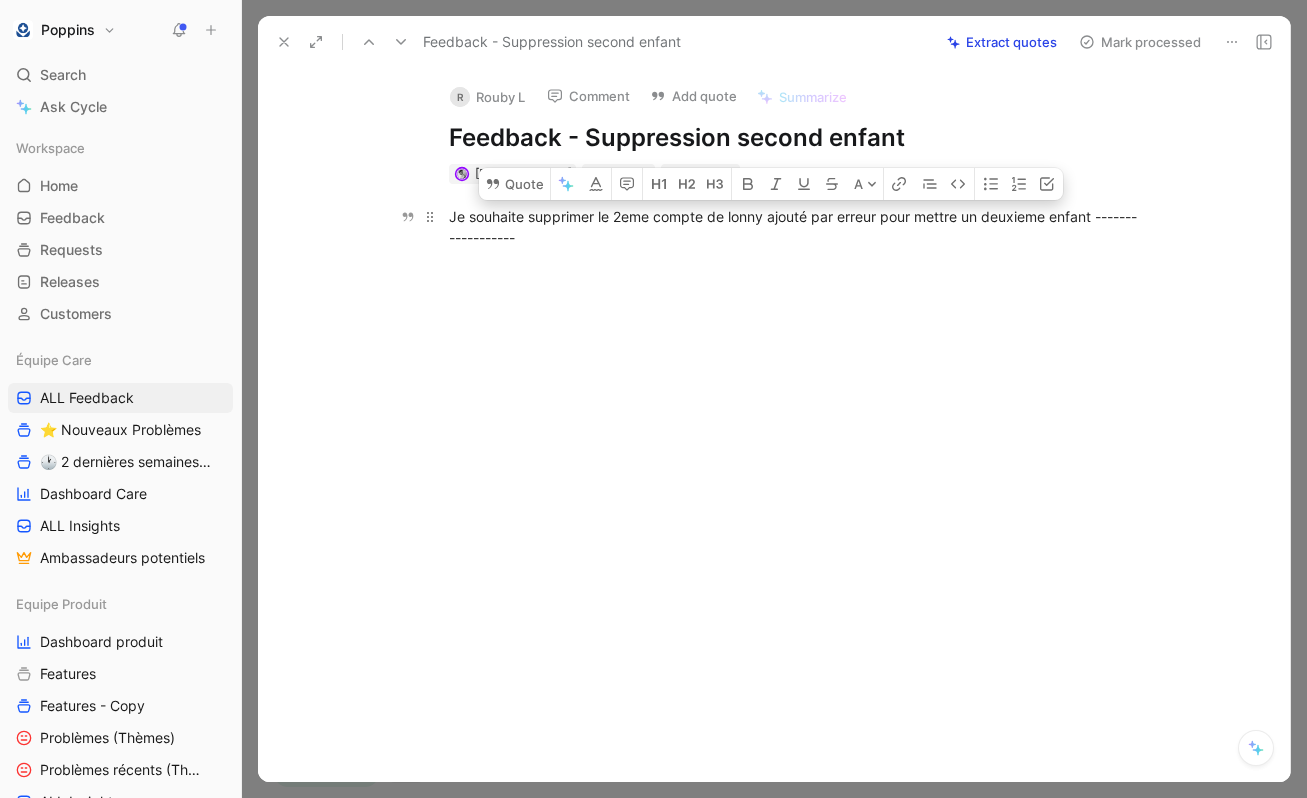 click on "Je souhaite supprimer le 2eme compte de lonny ajouté par erreur pour mettre un deuxieme enfant ------------------" at bounding box center (795, 227) 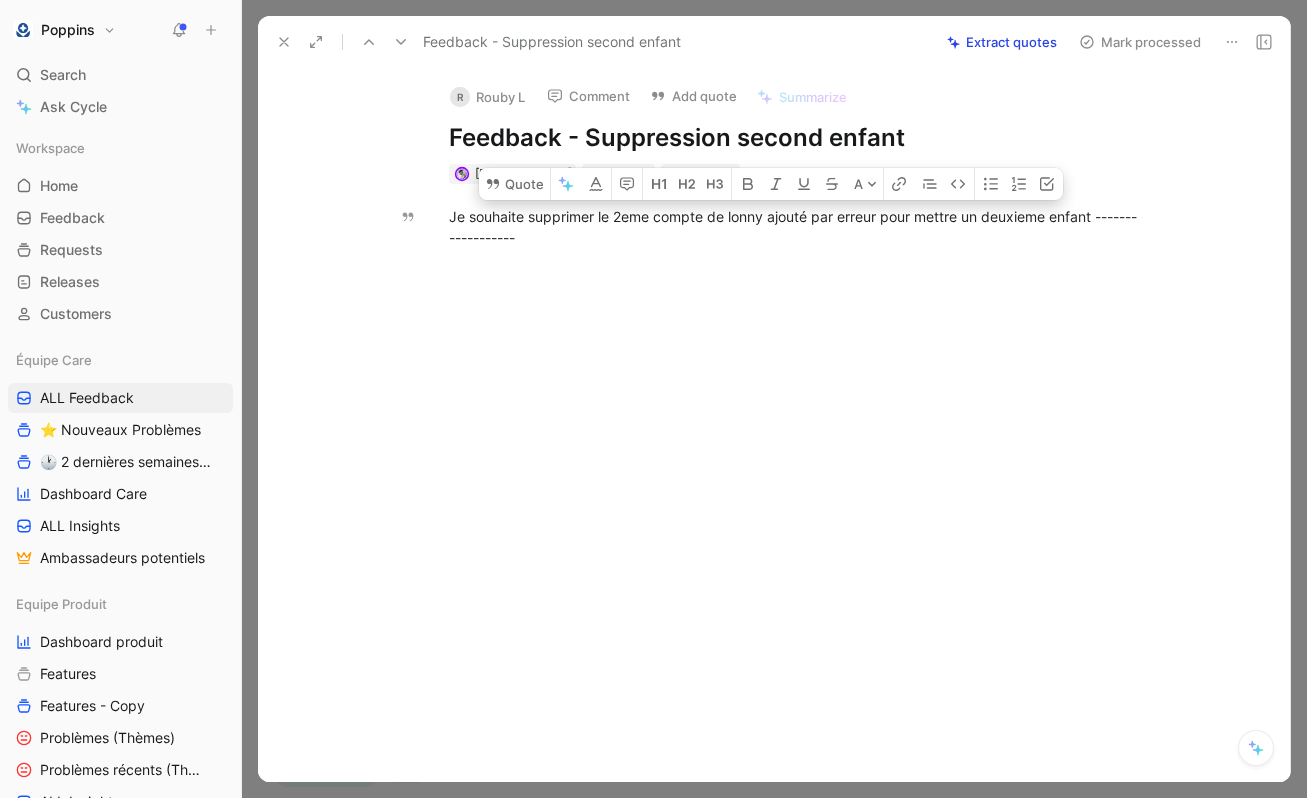 click on "Je souhaite supprimer le 2eme compte de lonny ajouté par erreur pour mettre un deuxieme enfant ------------------" at bounding box center (795, 227) 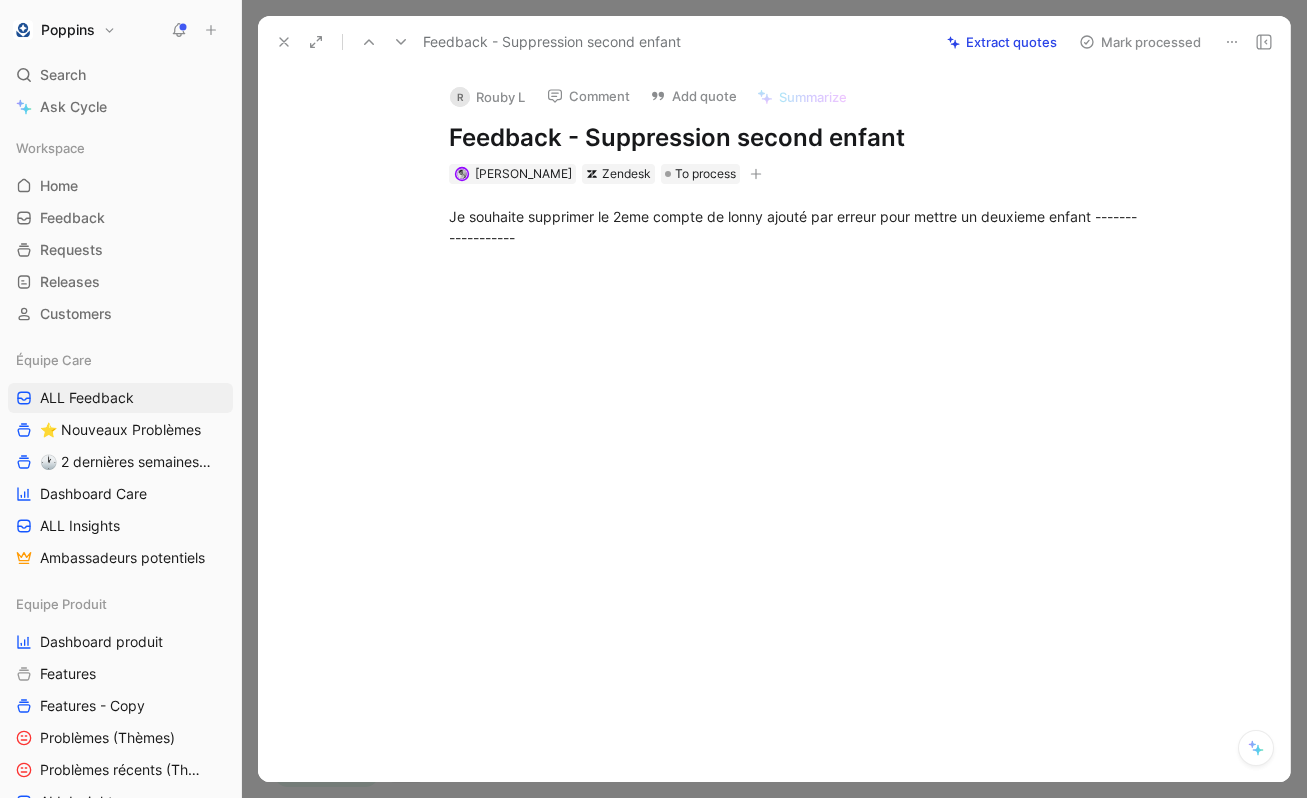 click 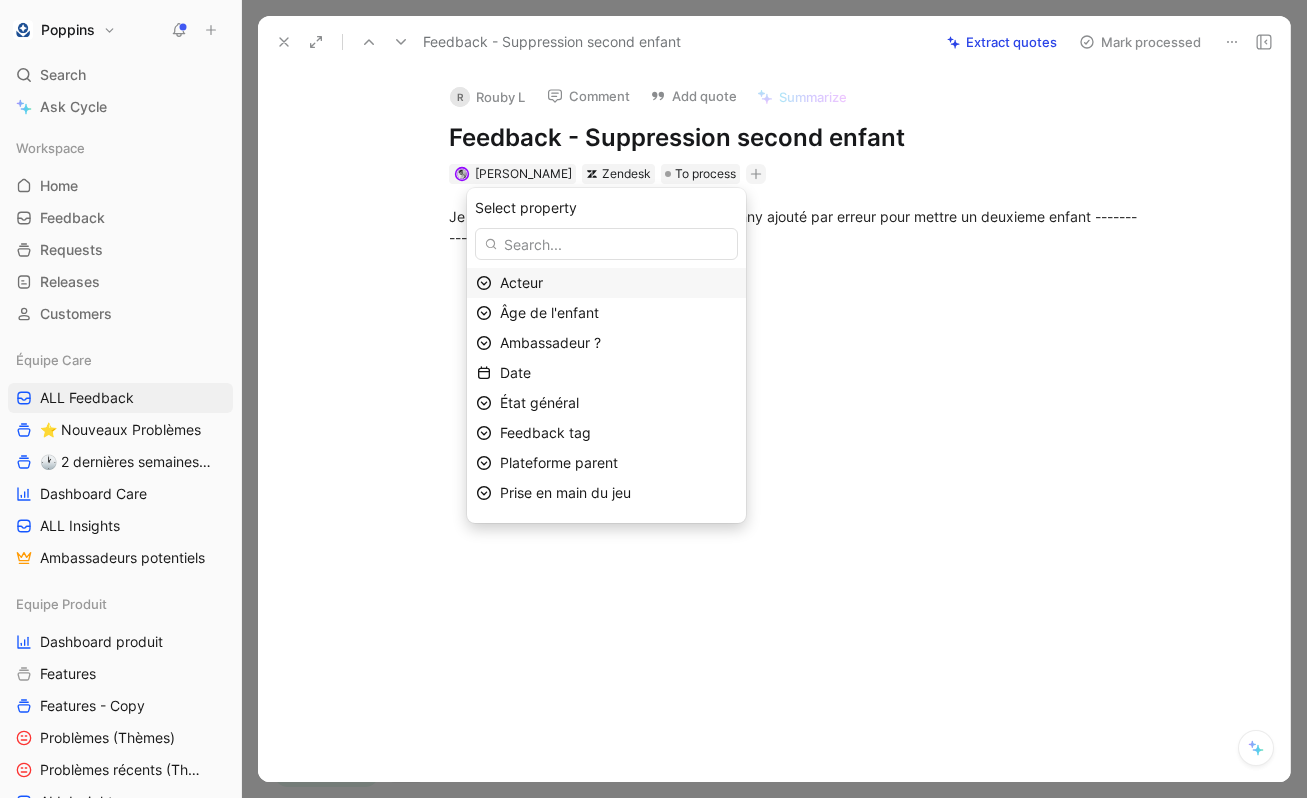 click on "Acteur" at bounding box center [618, 283] 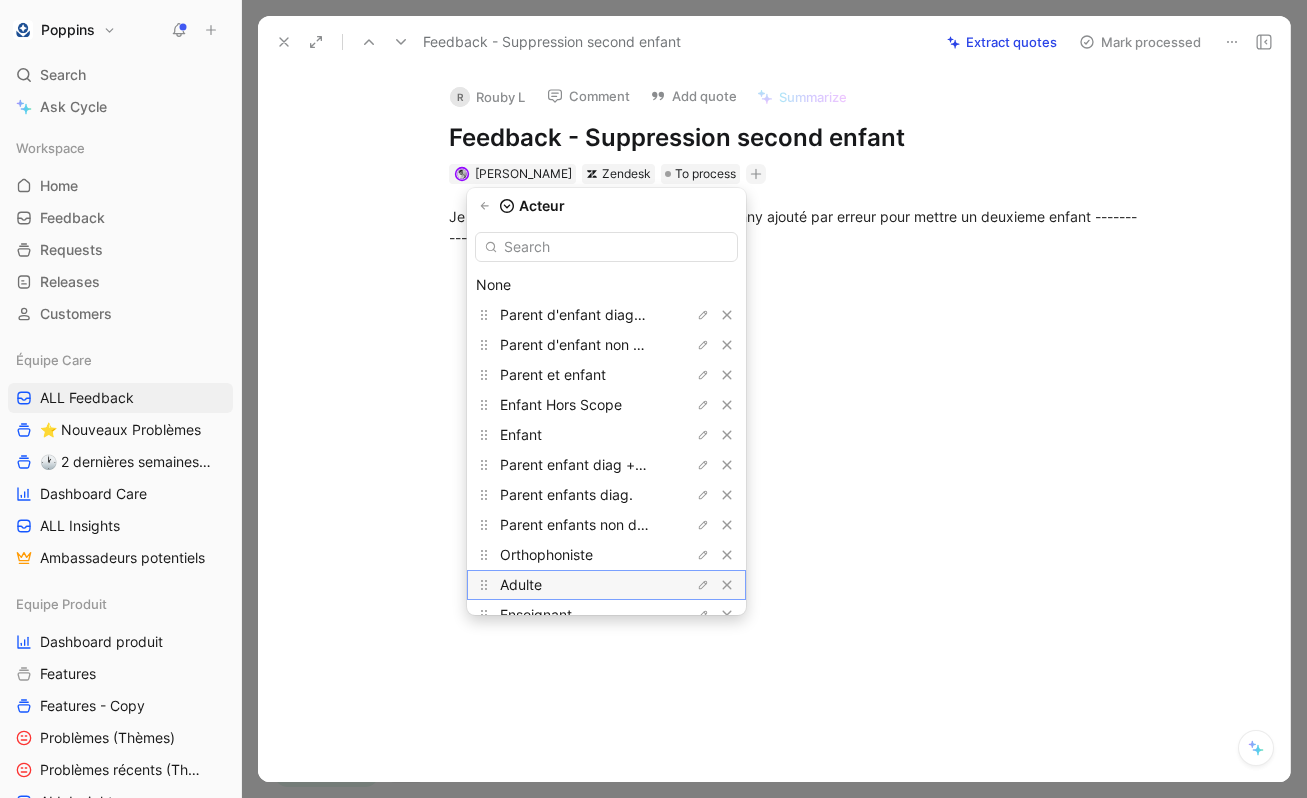 click on "Adulte" at bounding box center [575, 585] 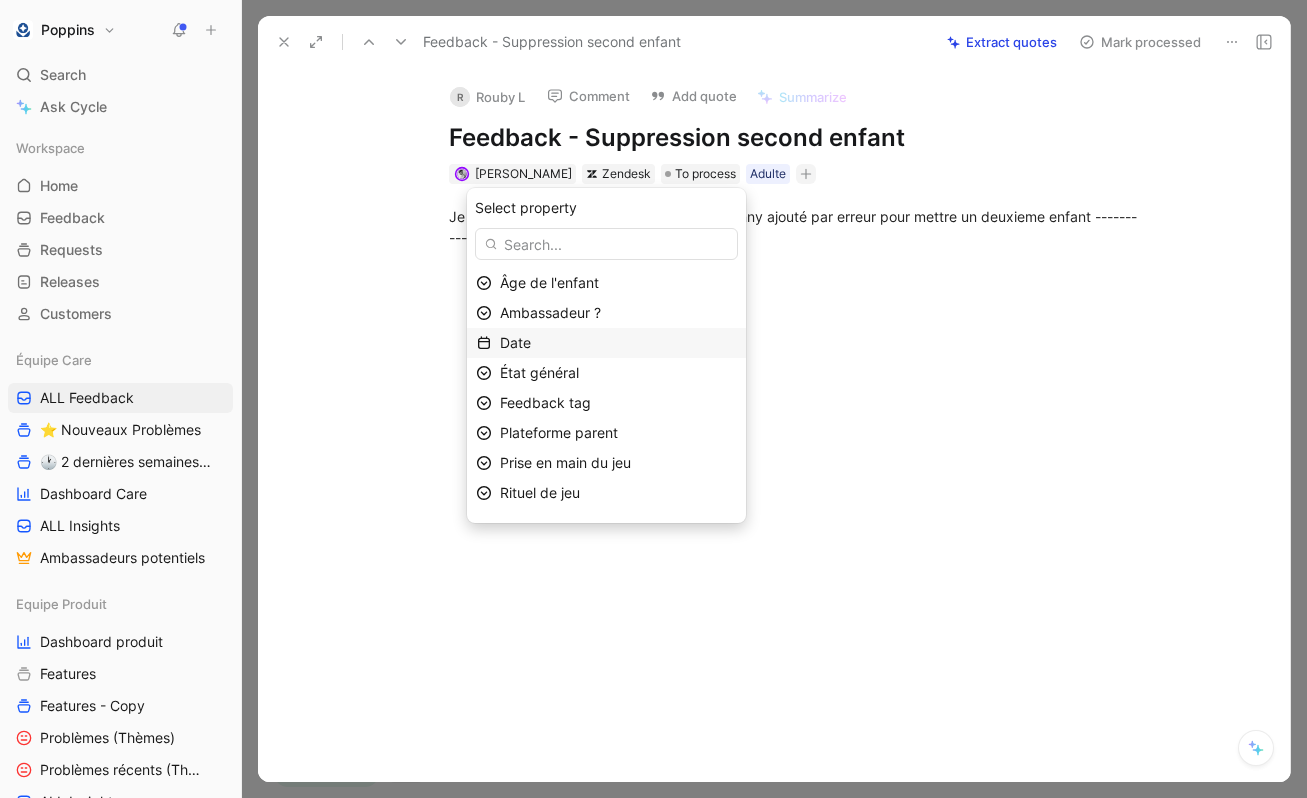 click on "Date" at bounding box center [618, 343] 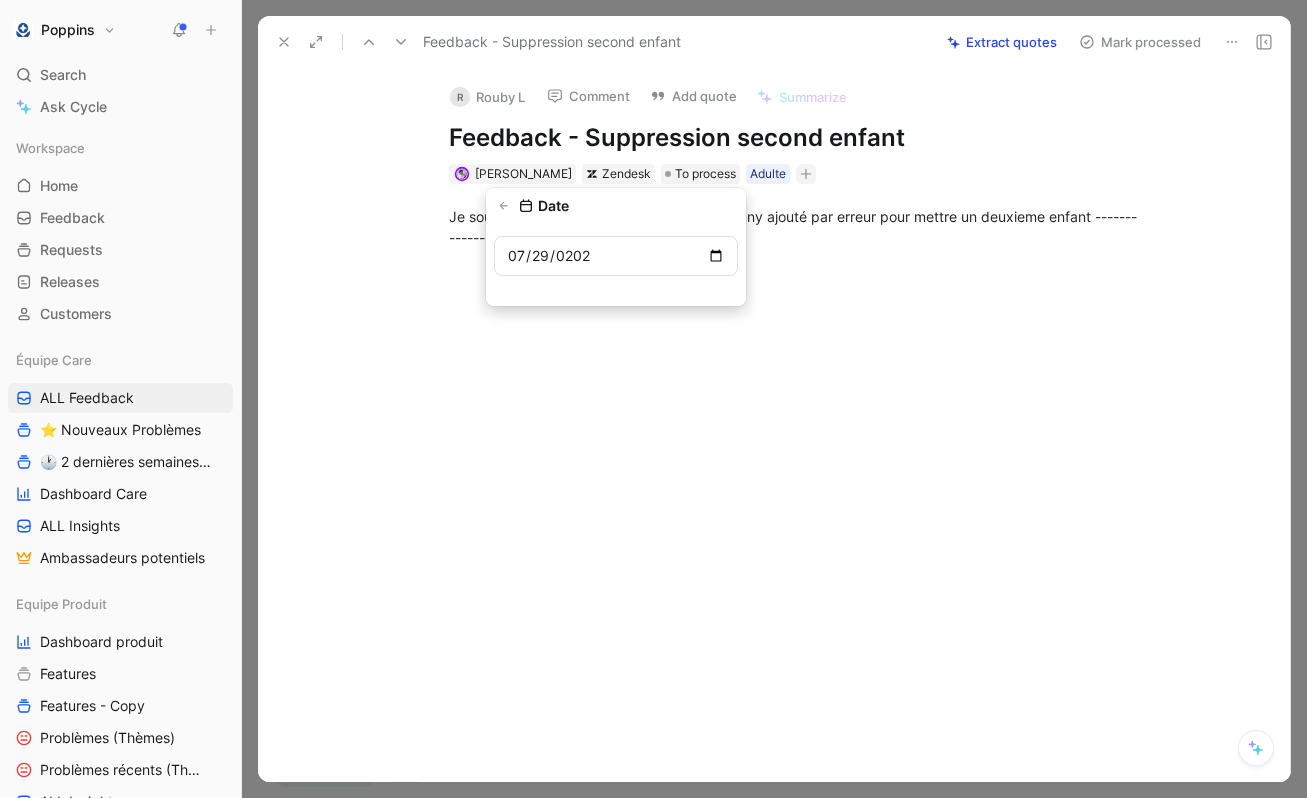 type on "2025-07-29" 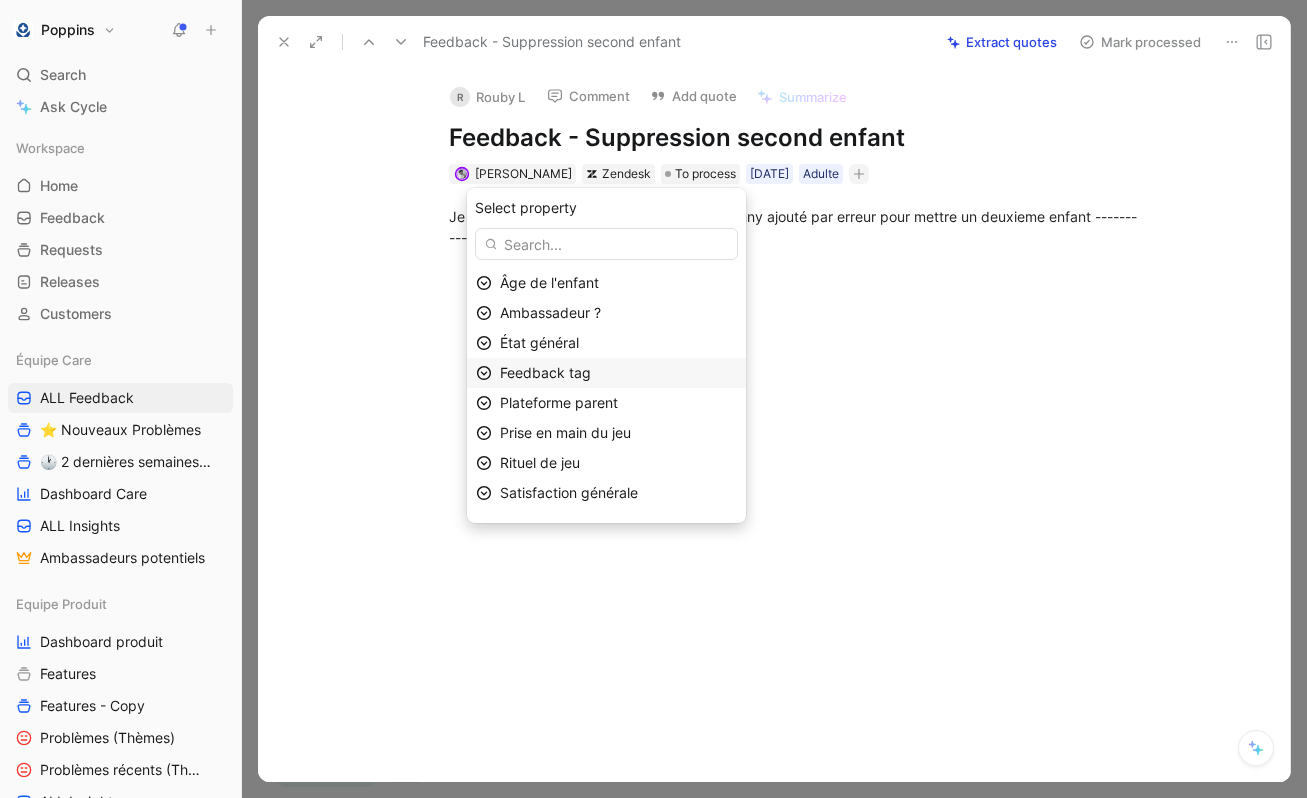 click on "Feedback tag" at bounding box center (545, 372) 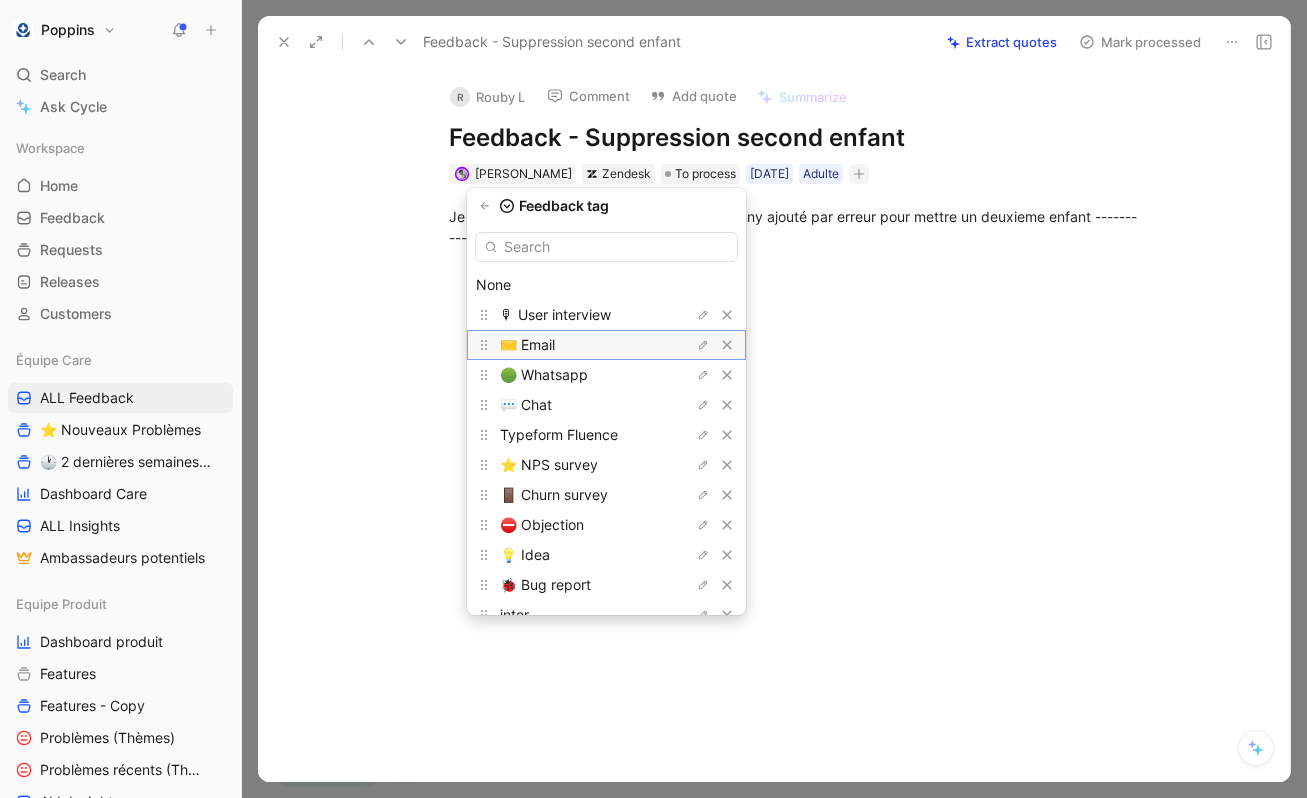 click on "✉️ Email" at bounding box center [575, 345] 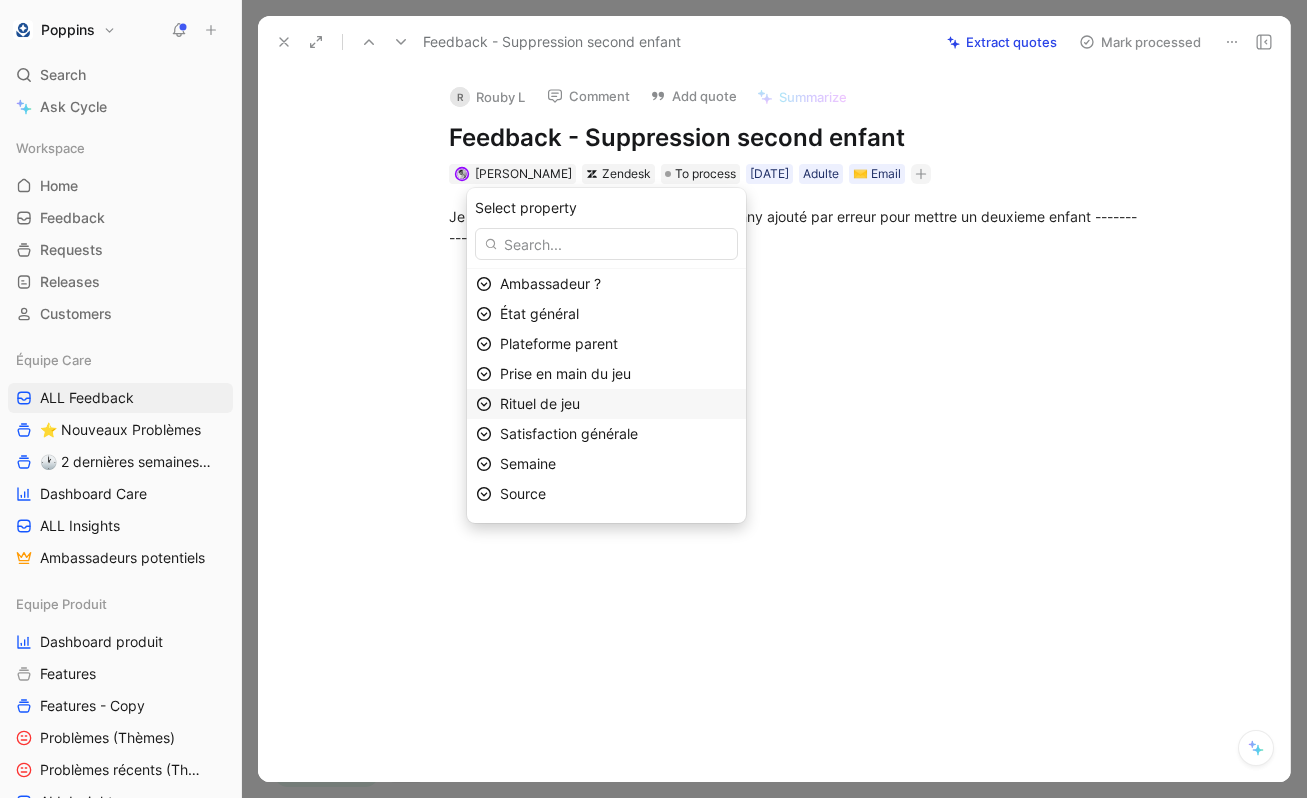 scroll, scrollTop: 37, scrollLeft: 0, axis: vertical 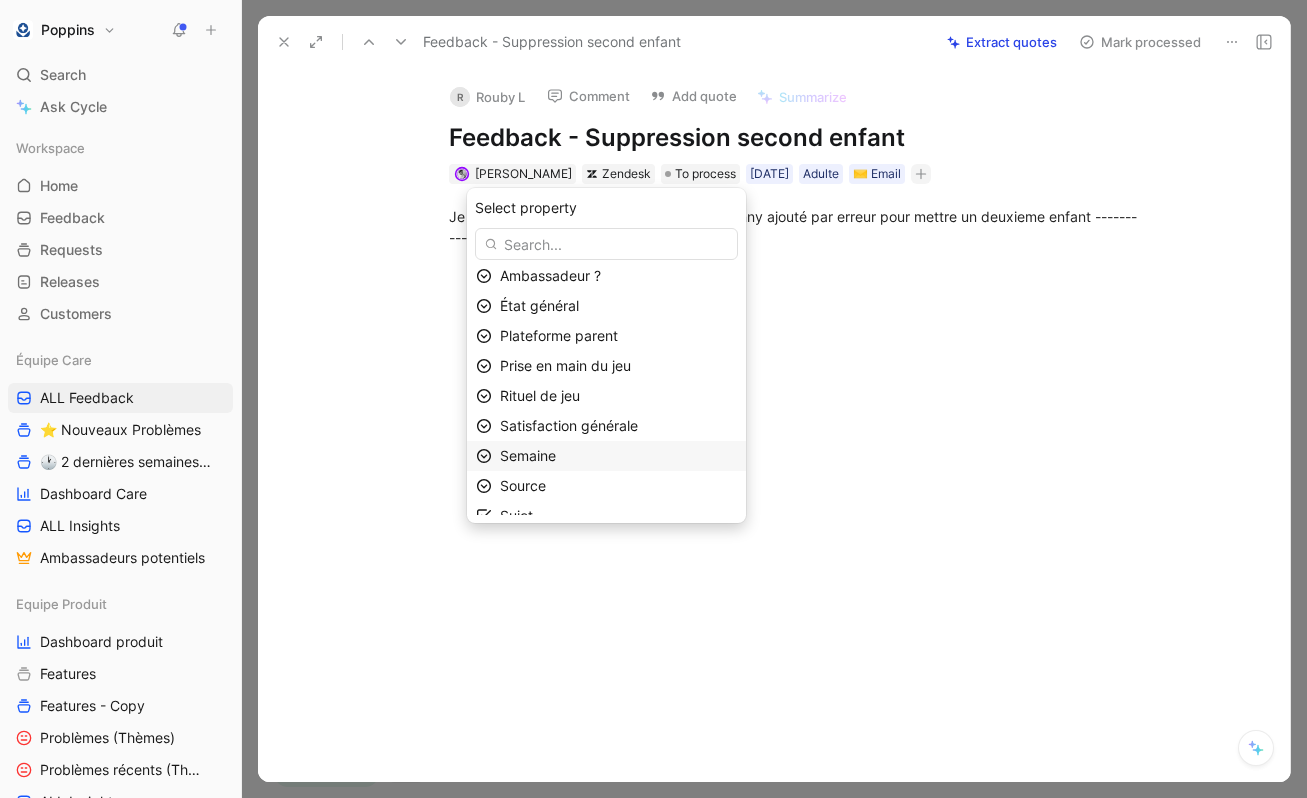 click on "Semaine" at bounding box center [618, 456] 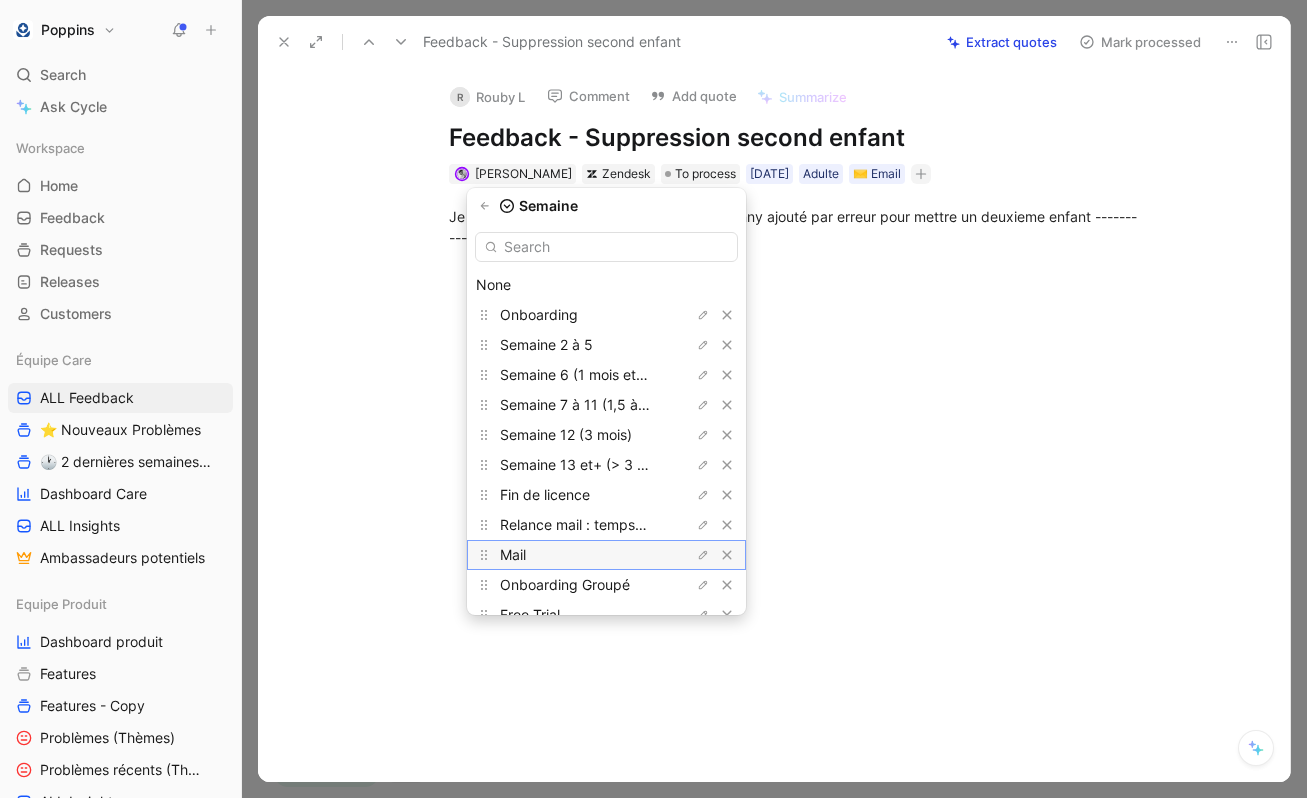 click on "Mail" at bounding box center [575, 555] 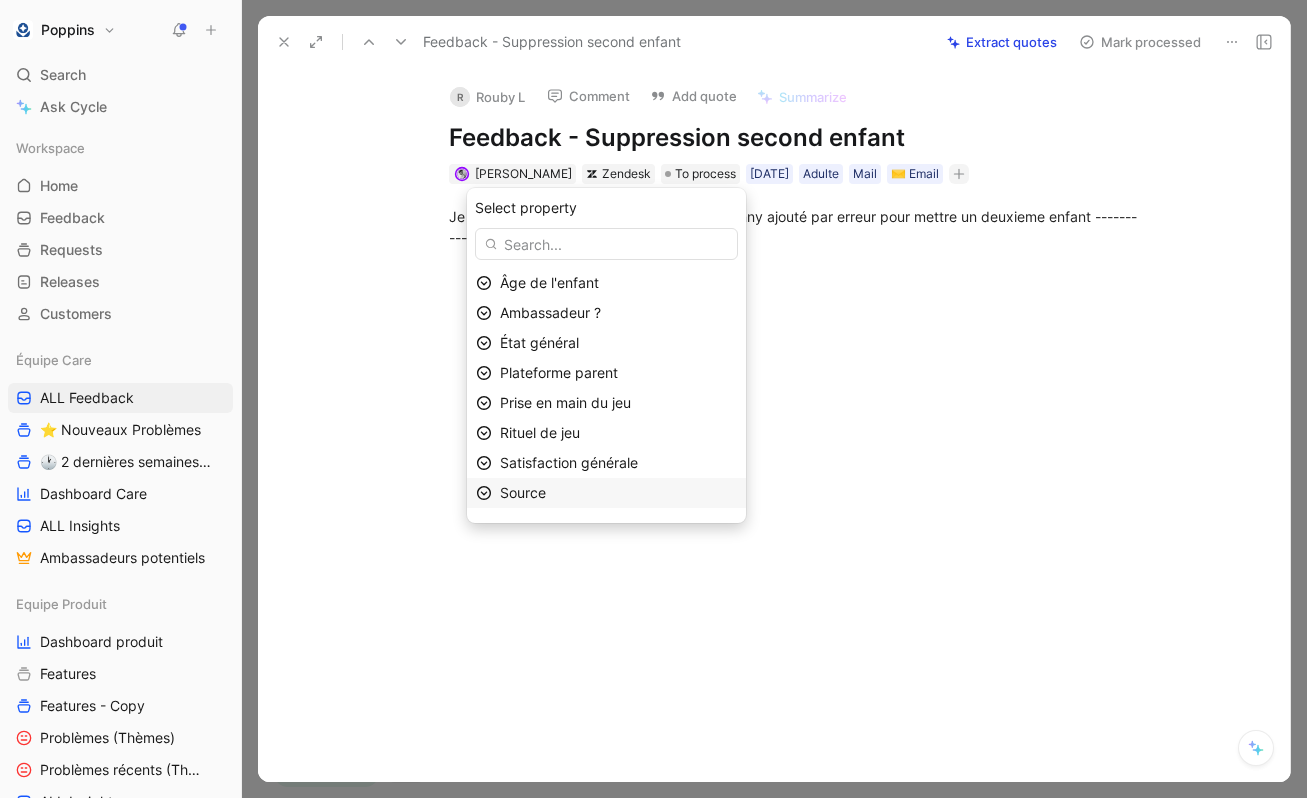 scroll, scrollTop: 23, scrollLeft: 0, axis: vertical 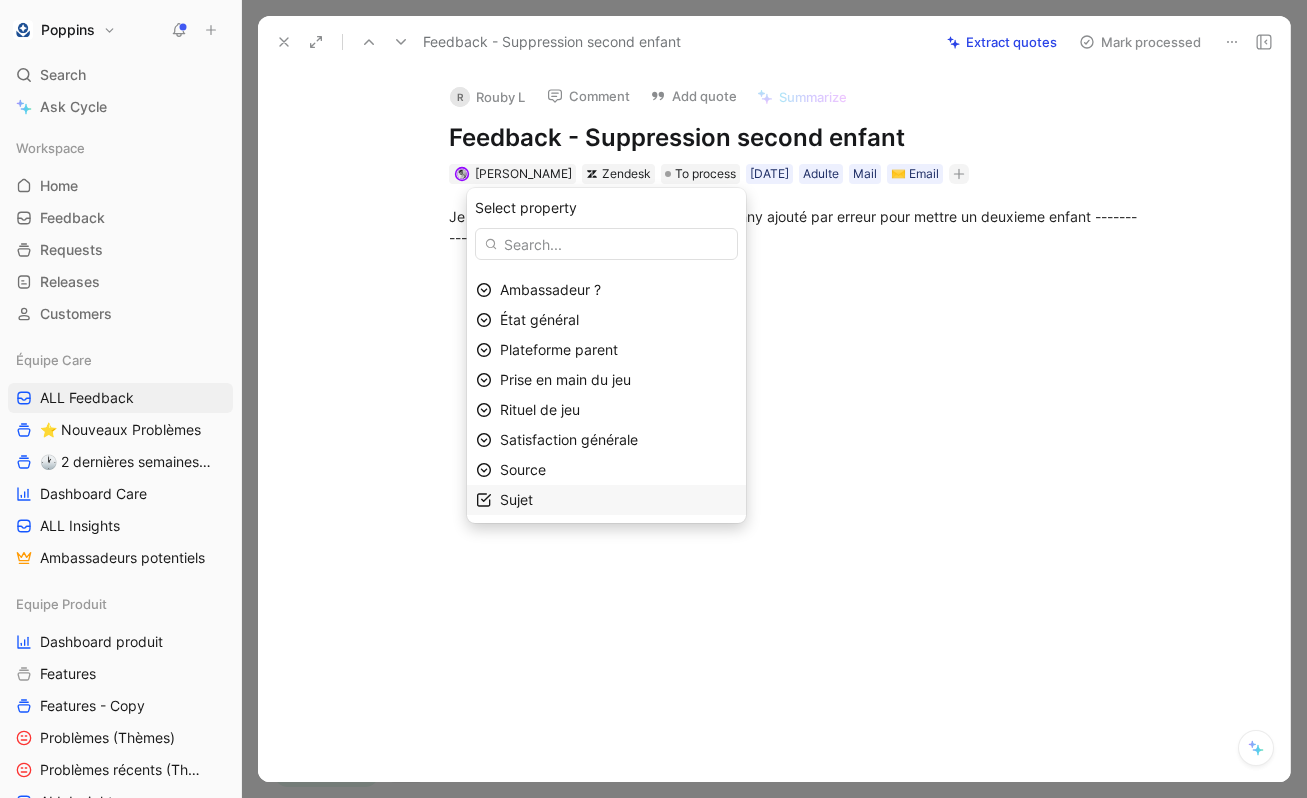 click on "Sujet" at bounding box center (618, 500) 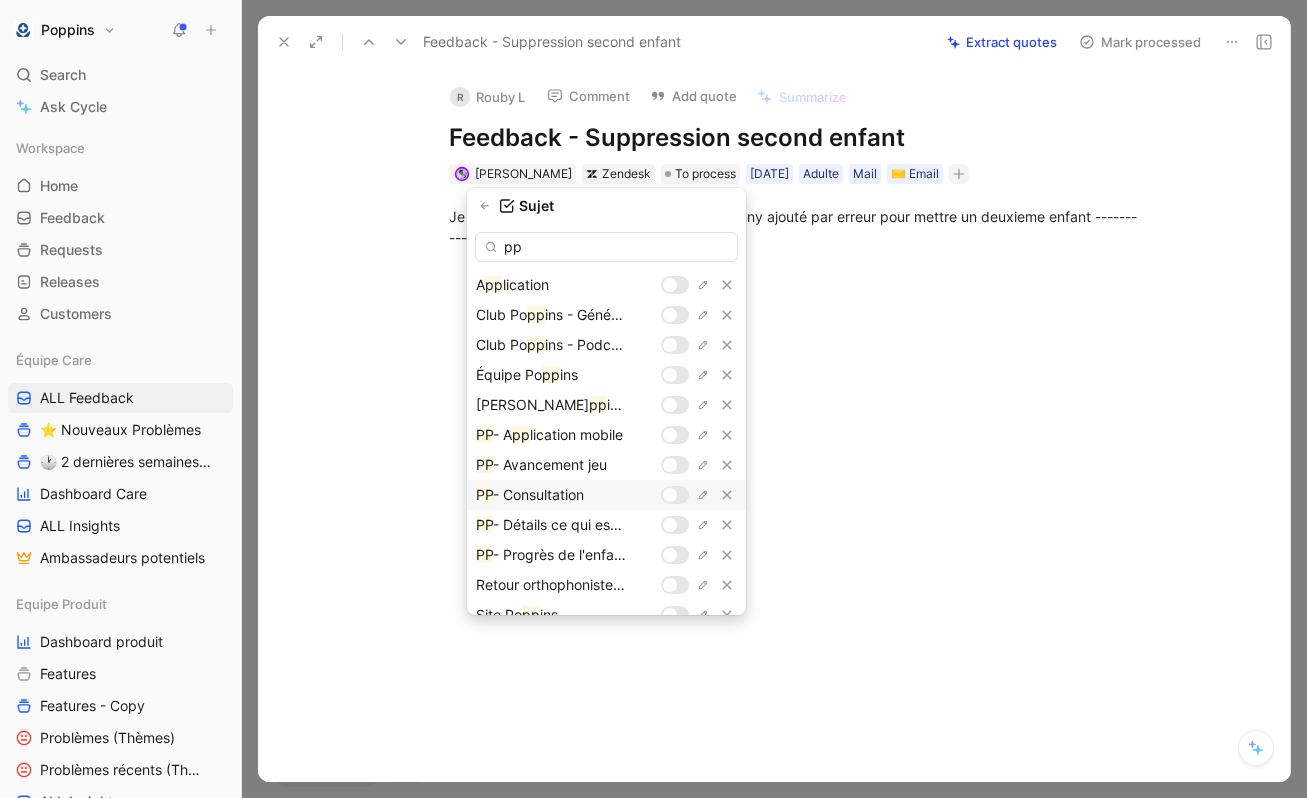 type on "pp" 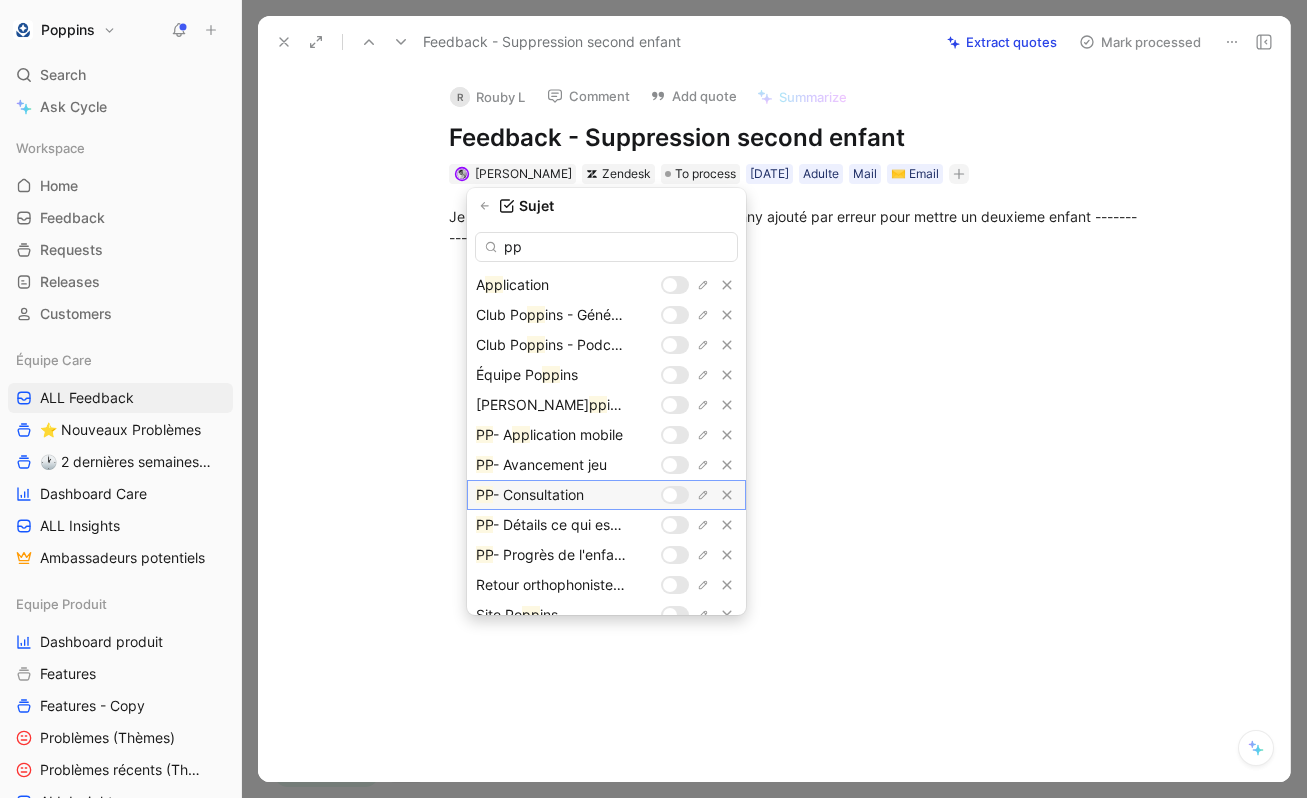 click at bounding box center [675, 495] 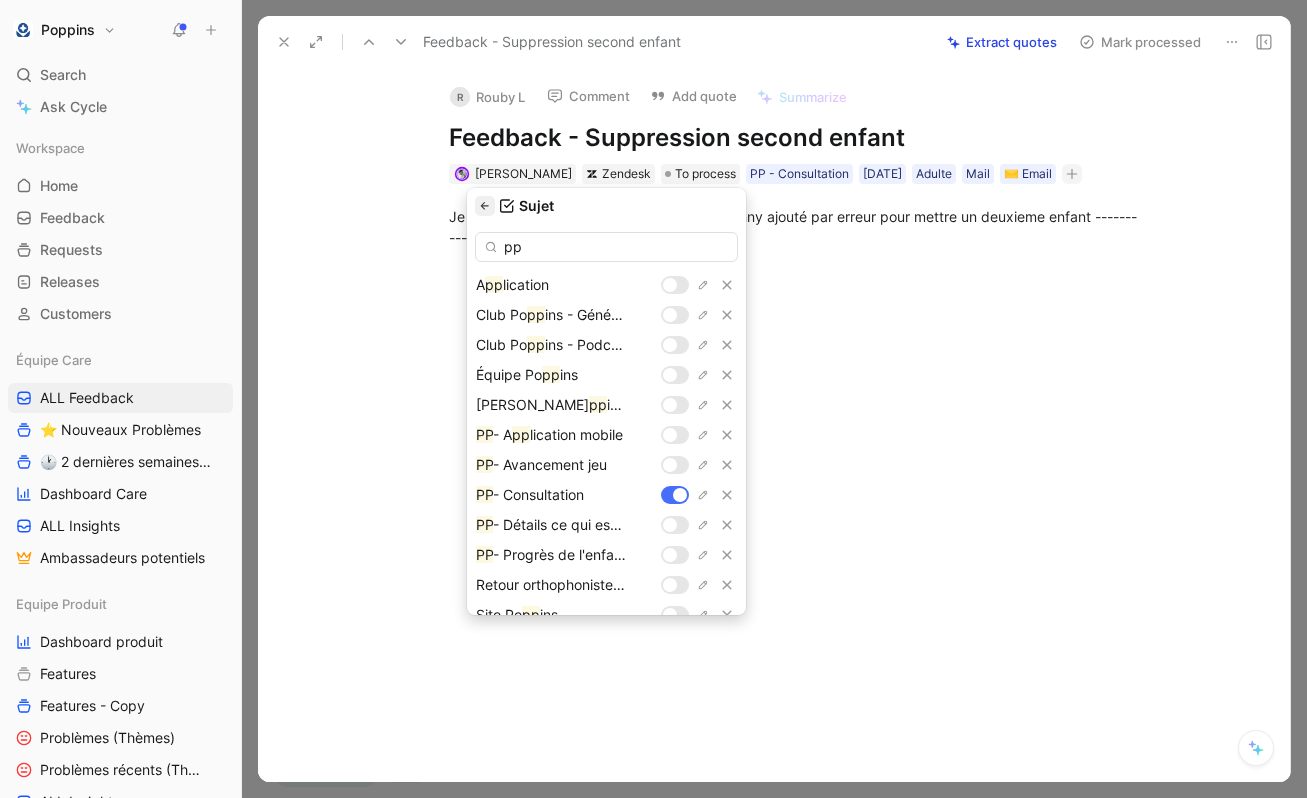 click 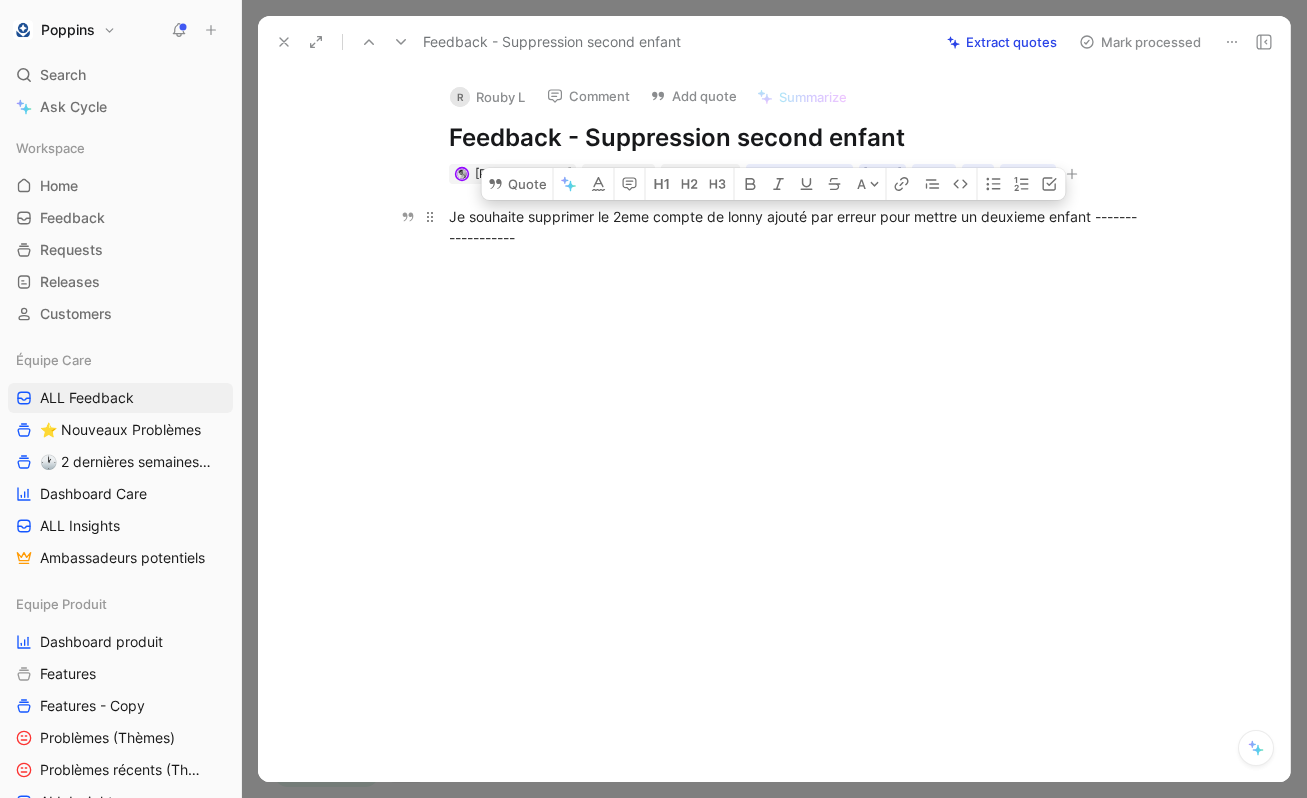 drag, startPoint x: 449, startPoint y: 216, endPoint x: 1096, endPoint y: 215, distance: 647.0008 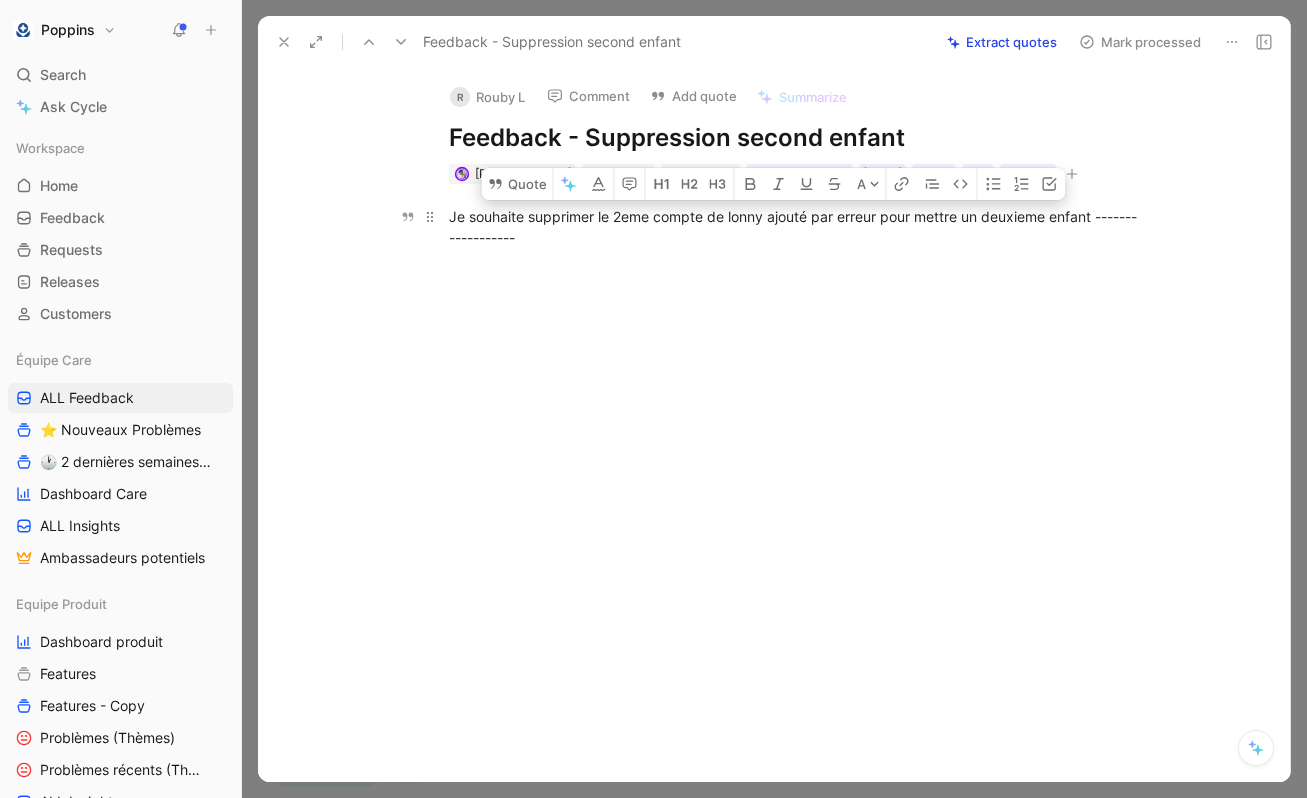 click on "Je souhaite supprimer le 2eme compte de lonny ajouté par erreur pour mettre un deuxieme enfant ------------------" at bounding box center (795, 227) 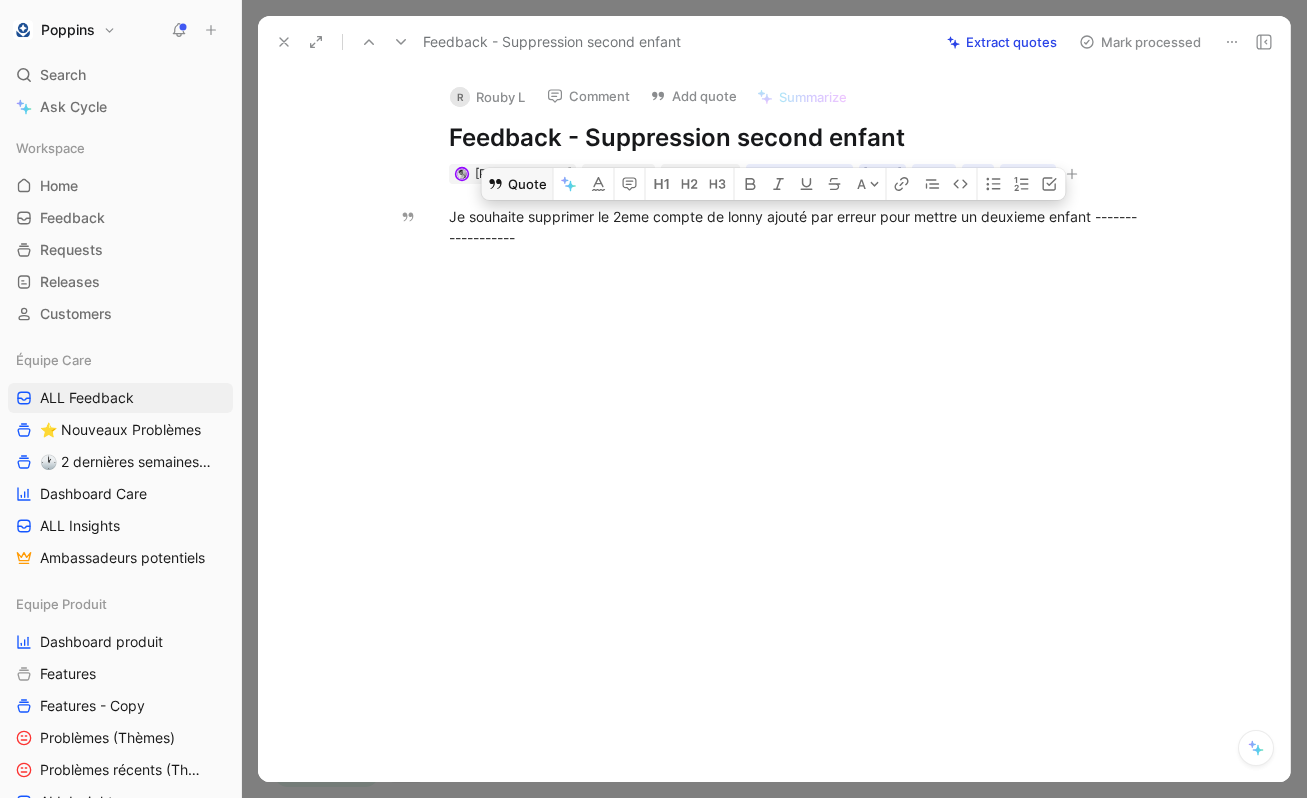 click on "Quote" at bounding box center (517, 184) 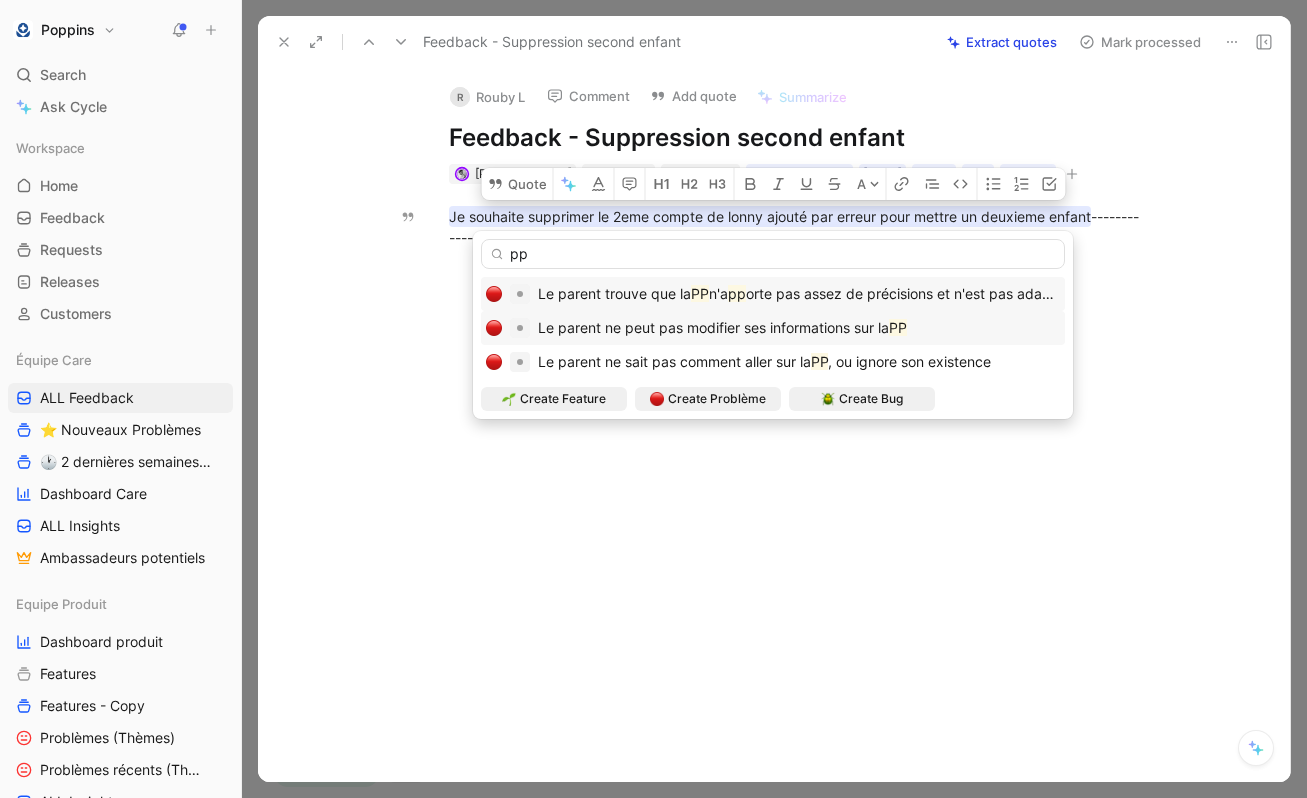 type on "pp" 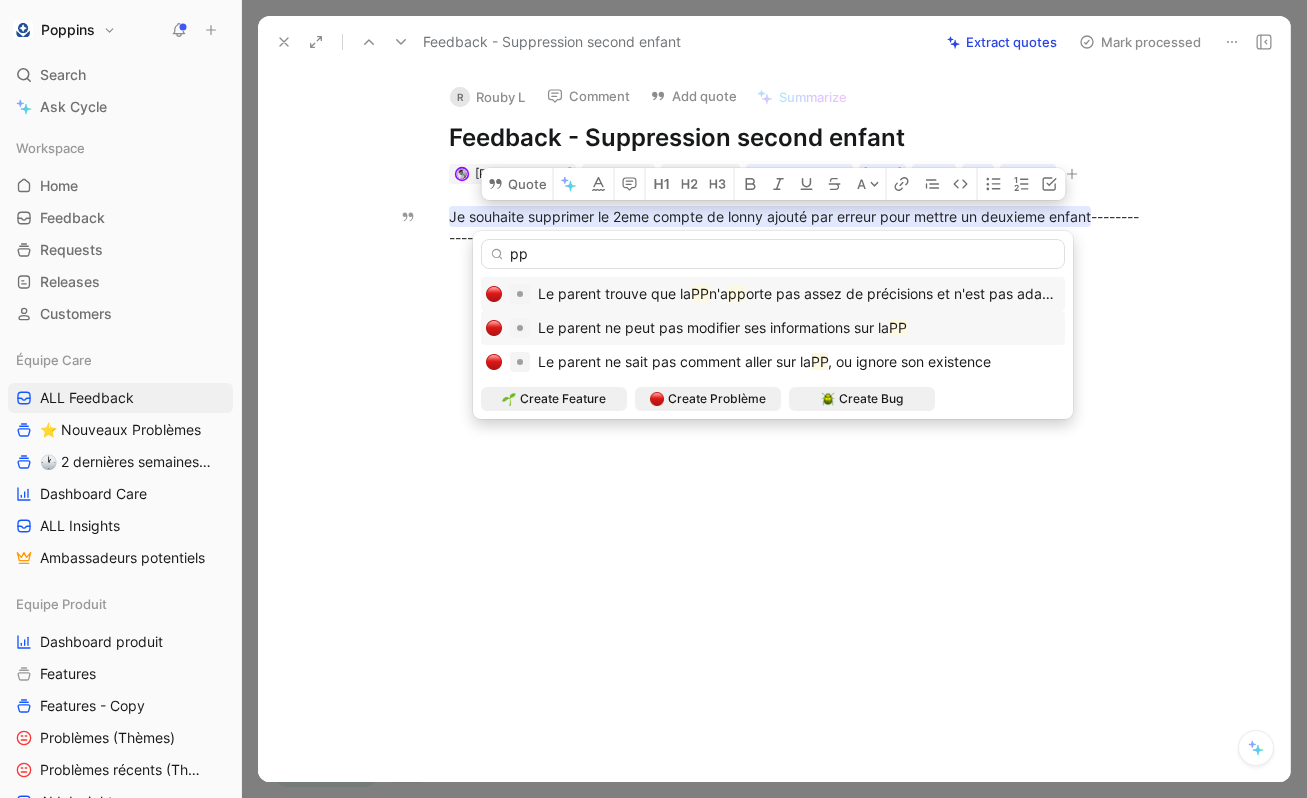 click on "Le parent ne peut pas modifier ses informations sur la" at bounding box center [713, 327] 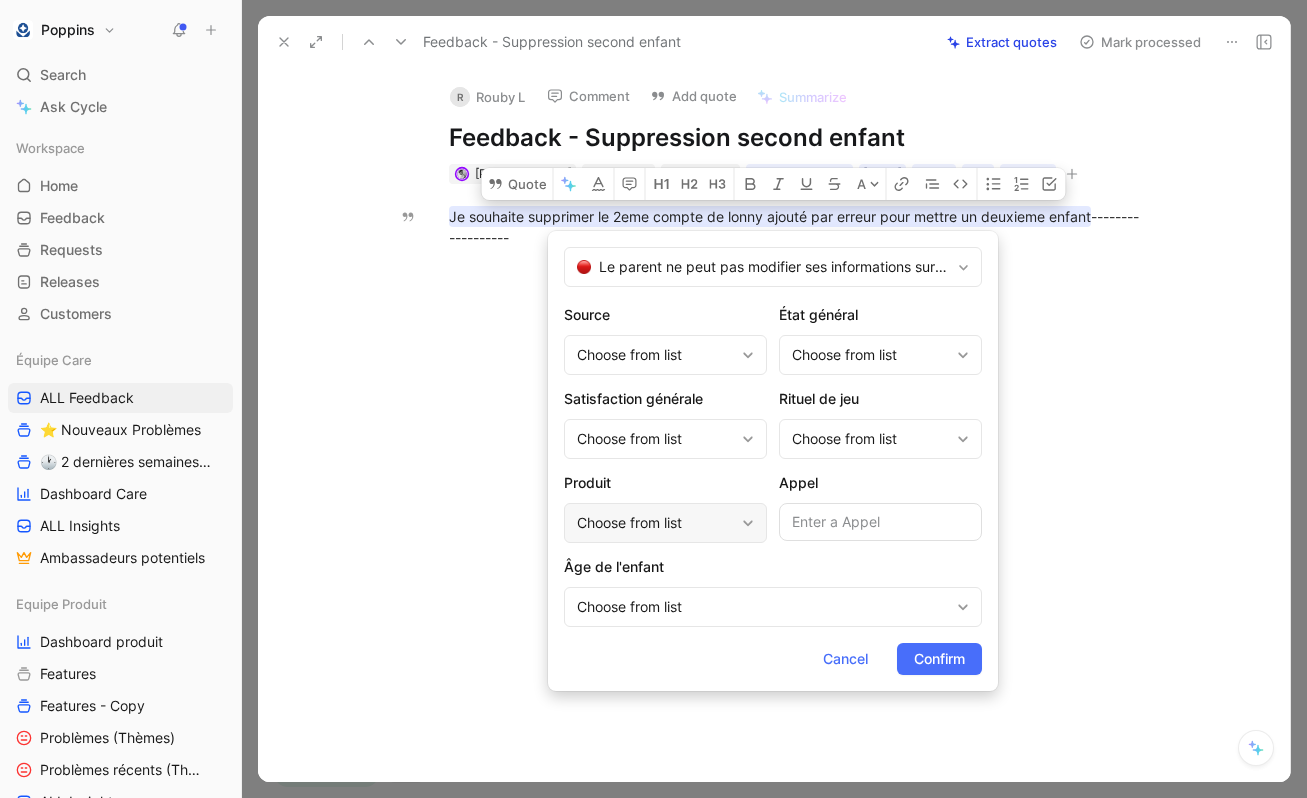 click on "Choose from list" at bounding box center [655, 523] 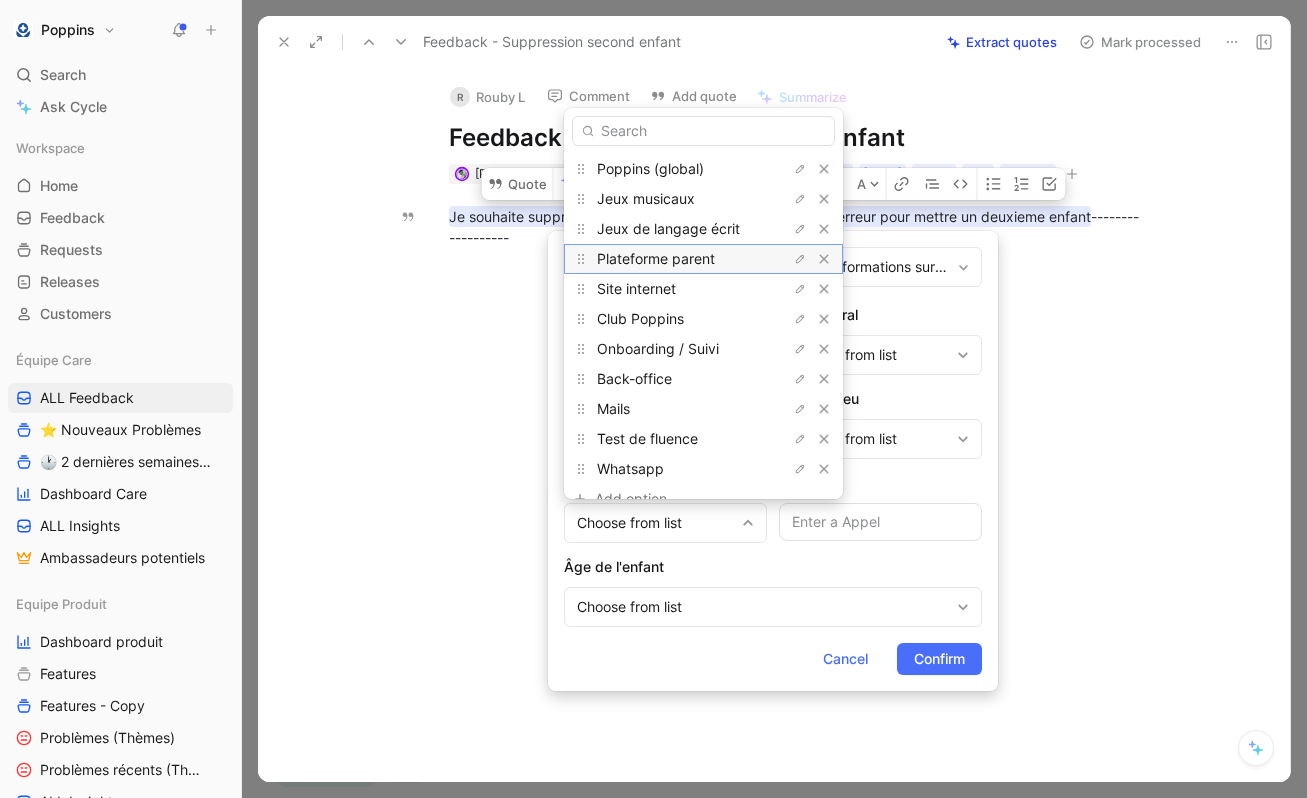 click on "Plateforme parent" at bounding box center [656, 258] 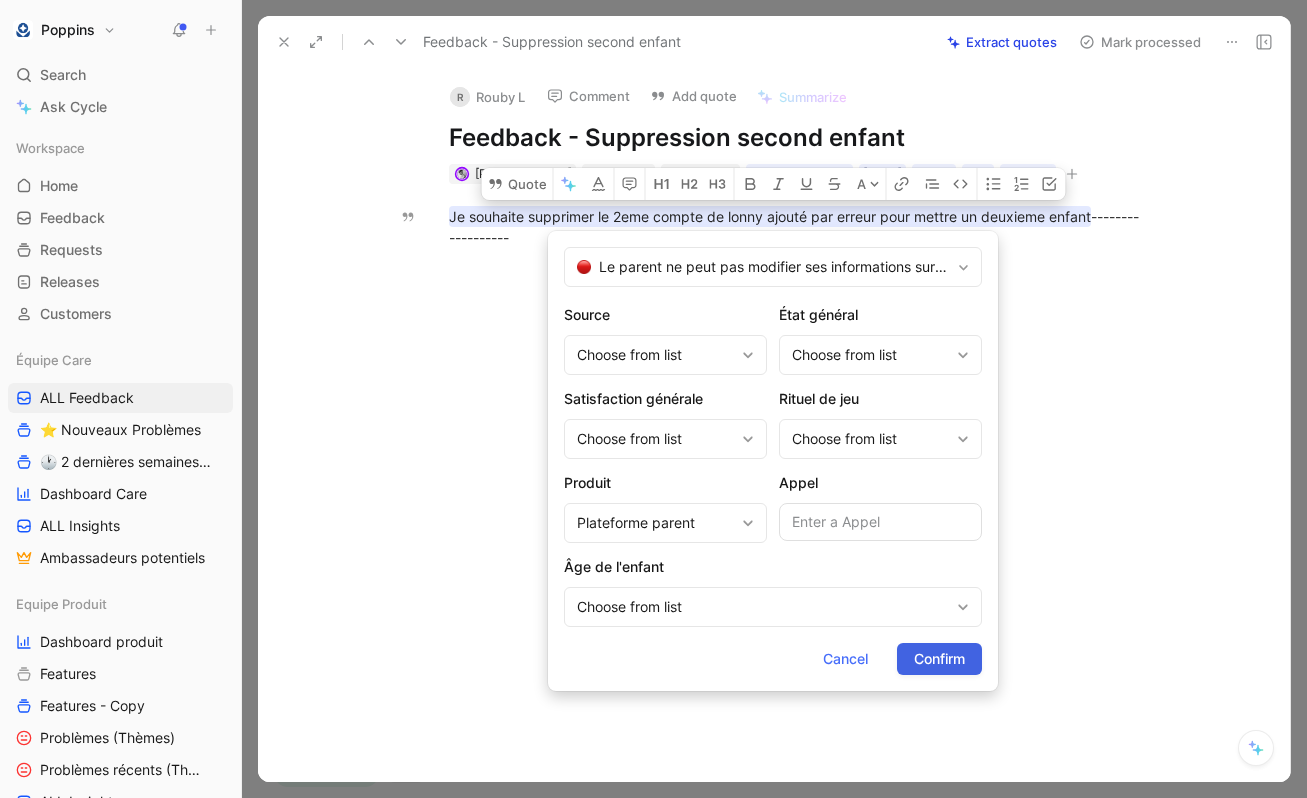 click on "Confirm" at bounding box center [939, 659] 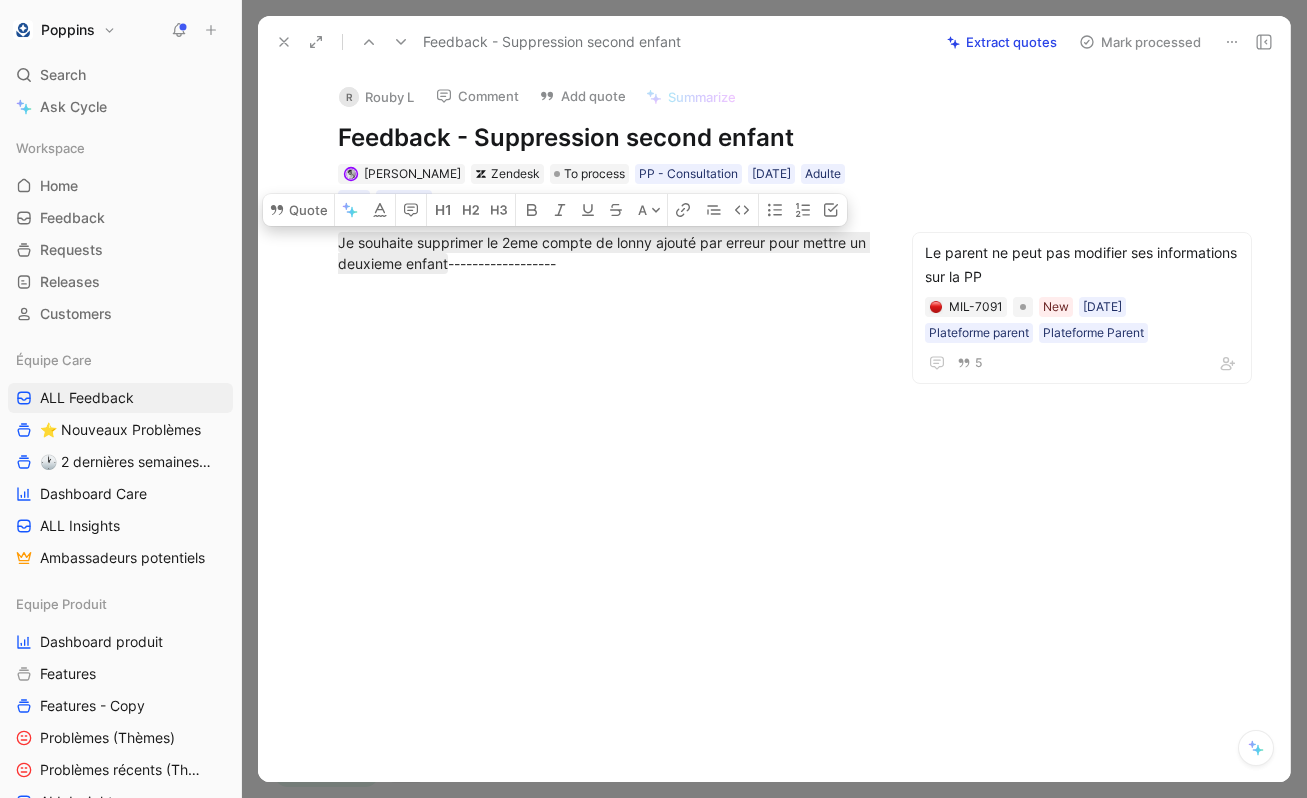 click at bounding box center (606, 415) 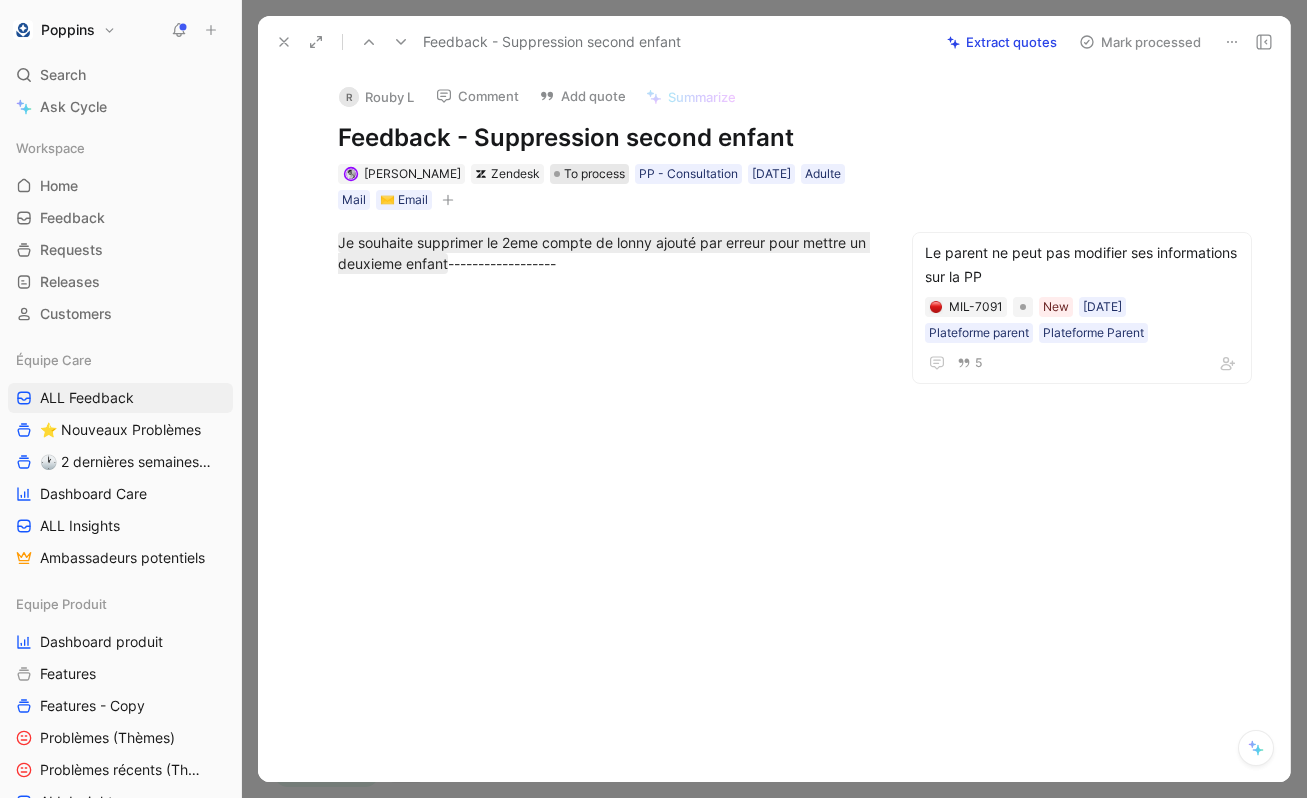 click on "To process" at bounding box center (594, 174) 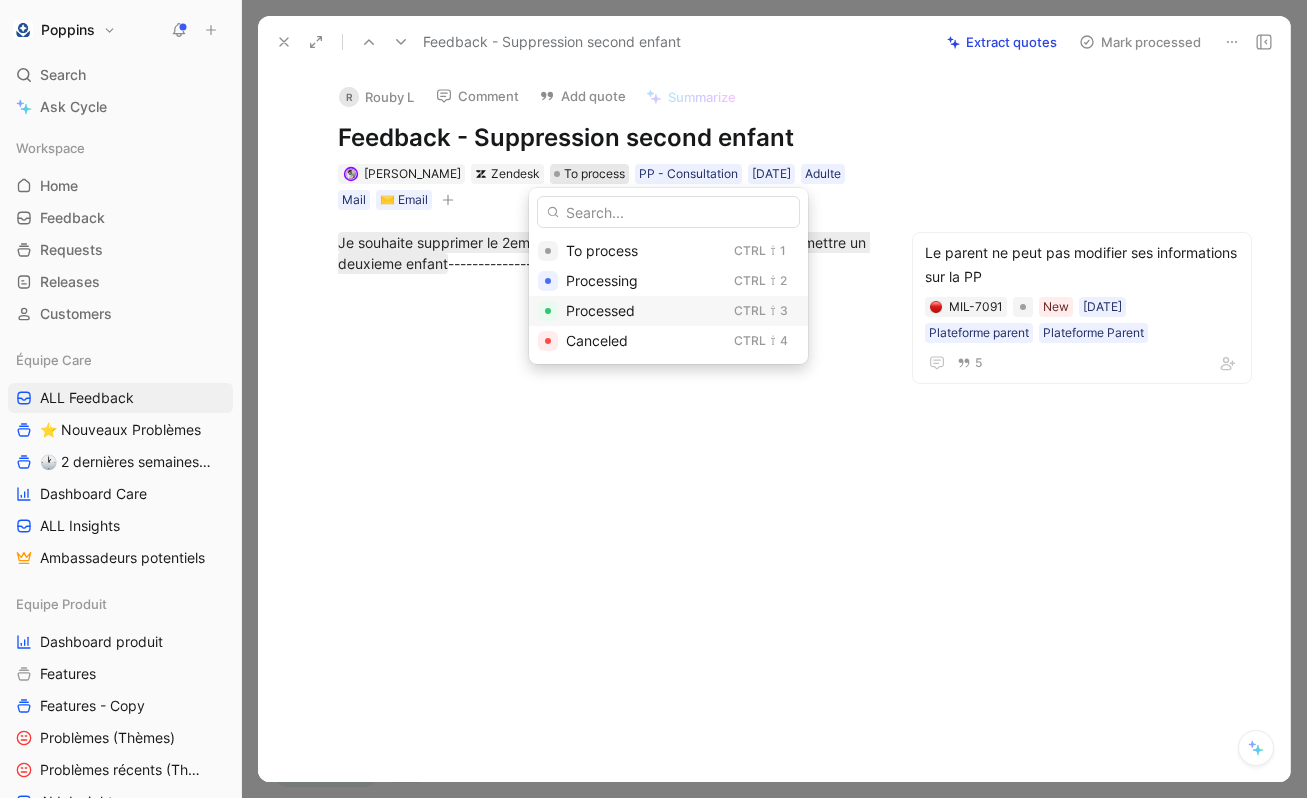 click on "Processed" at bounding box center [600, 310] 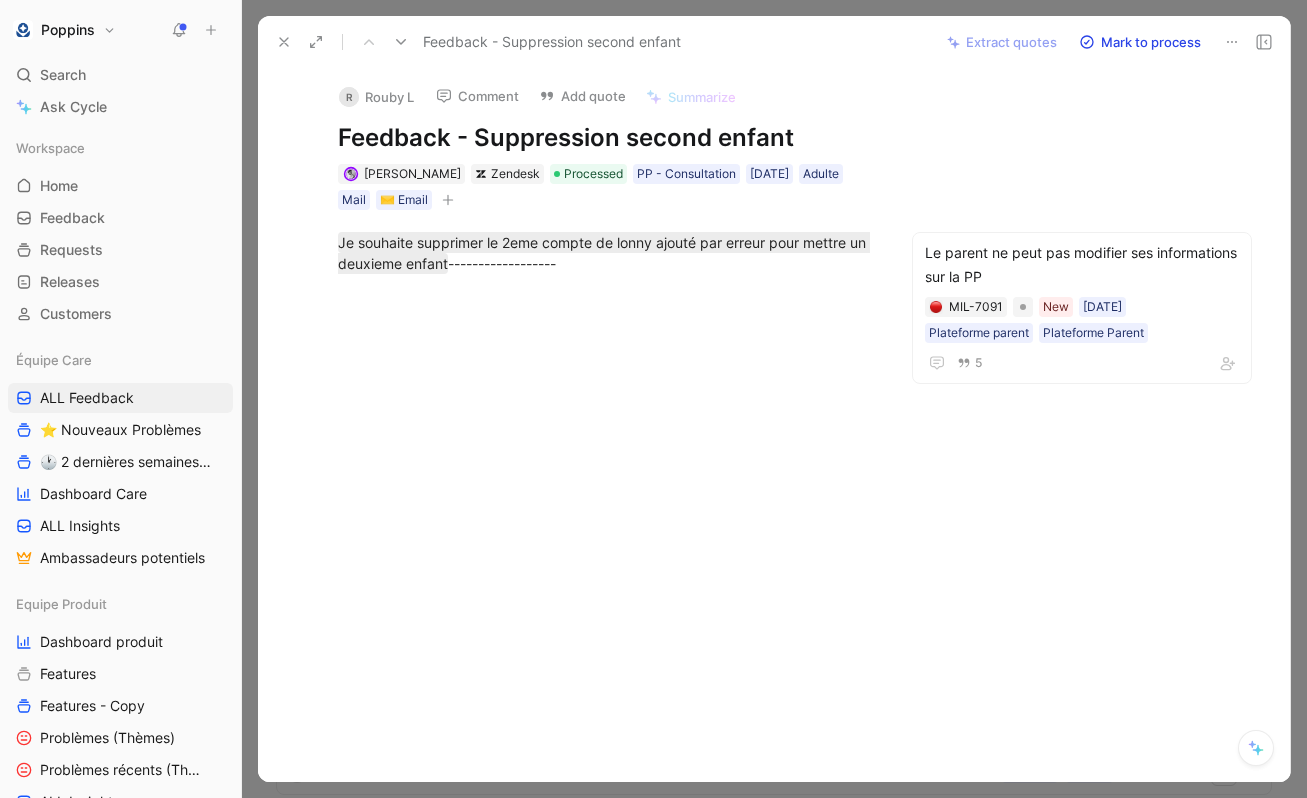 click 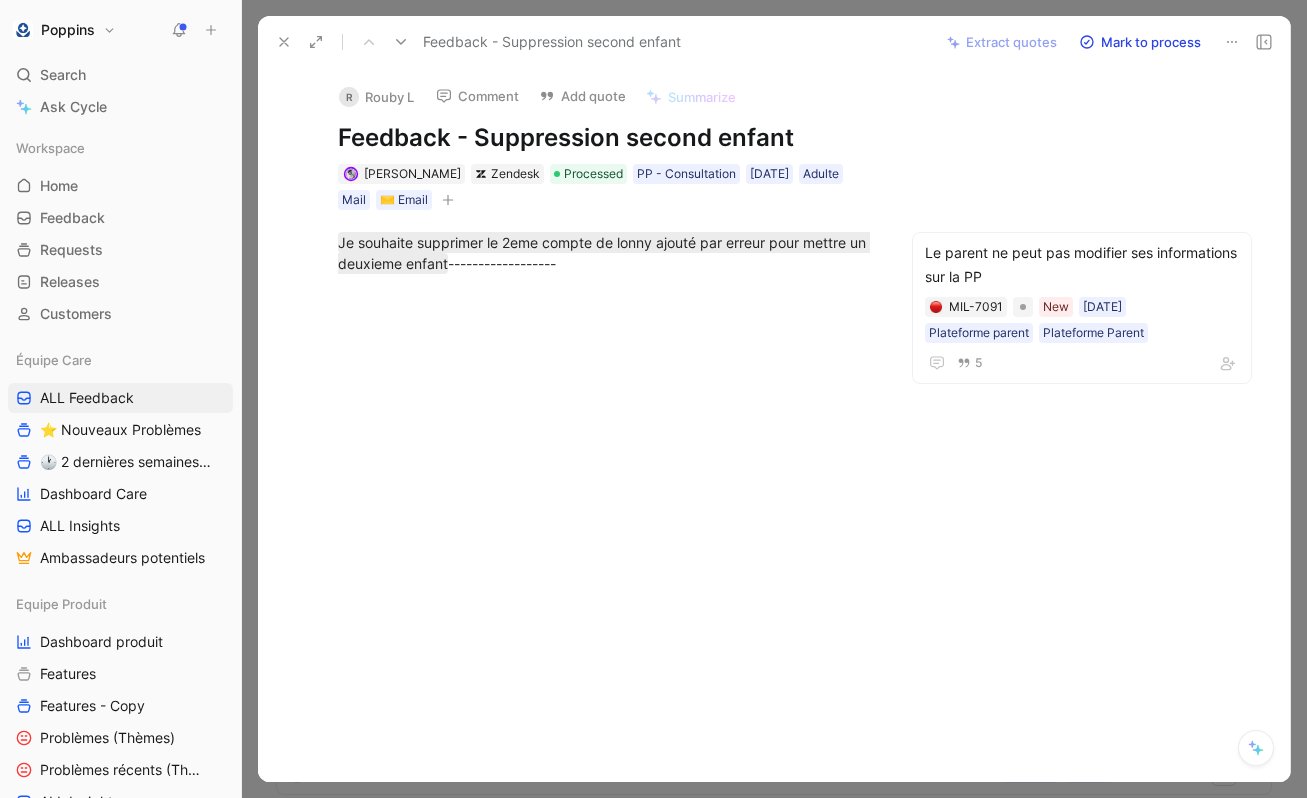 click 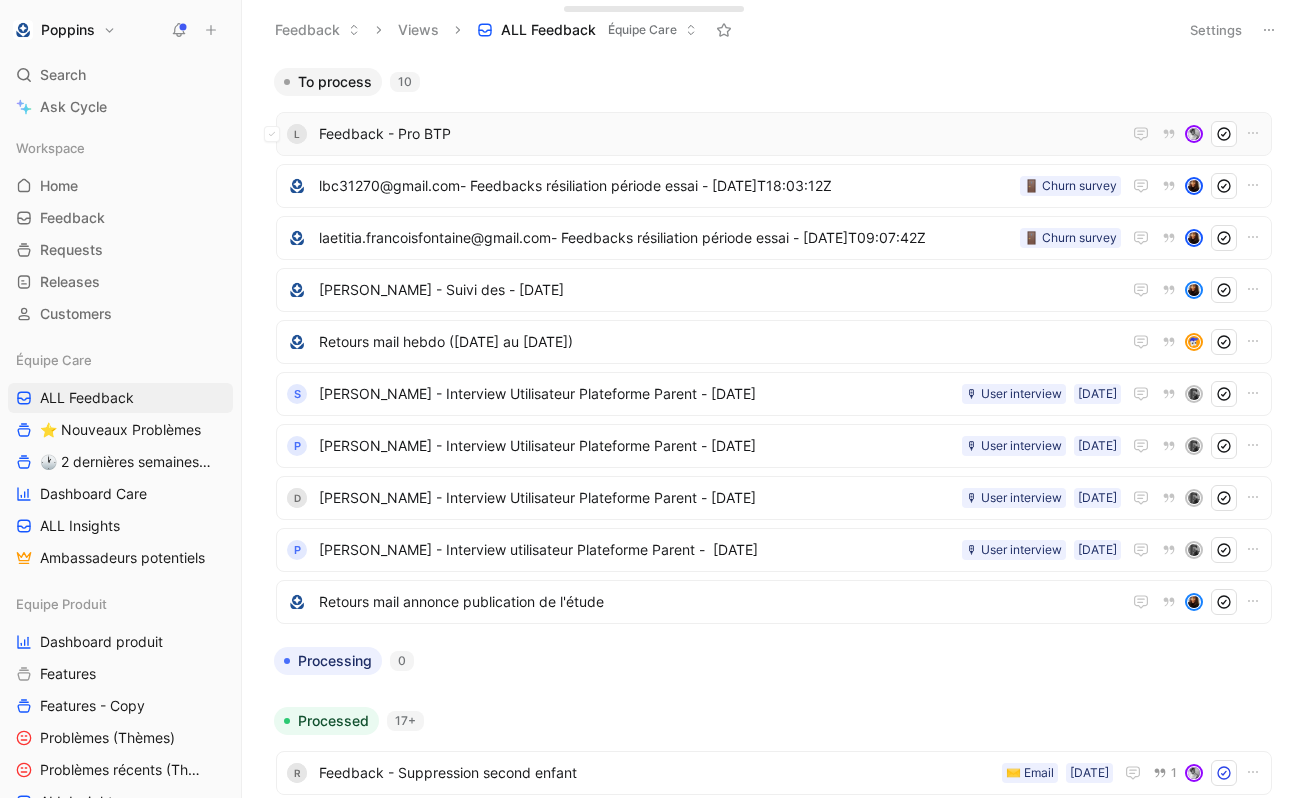 click on "Feedback - Pro BTP" at bounding box center (720, 134) 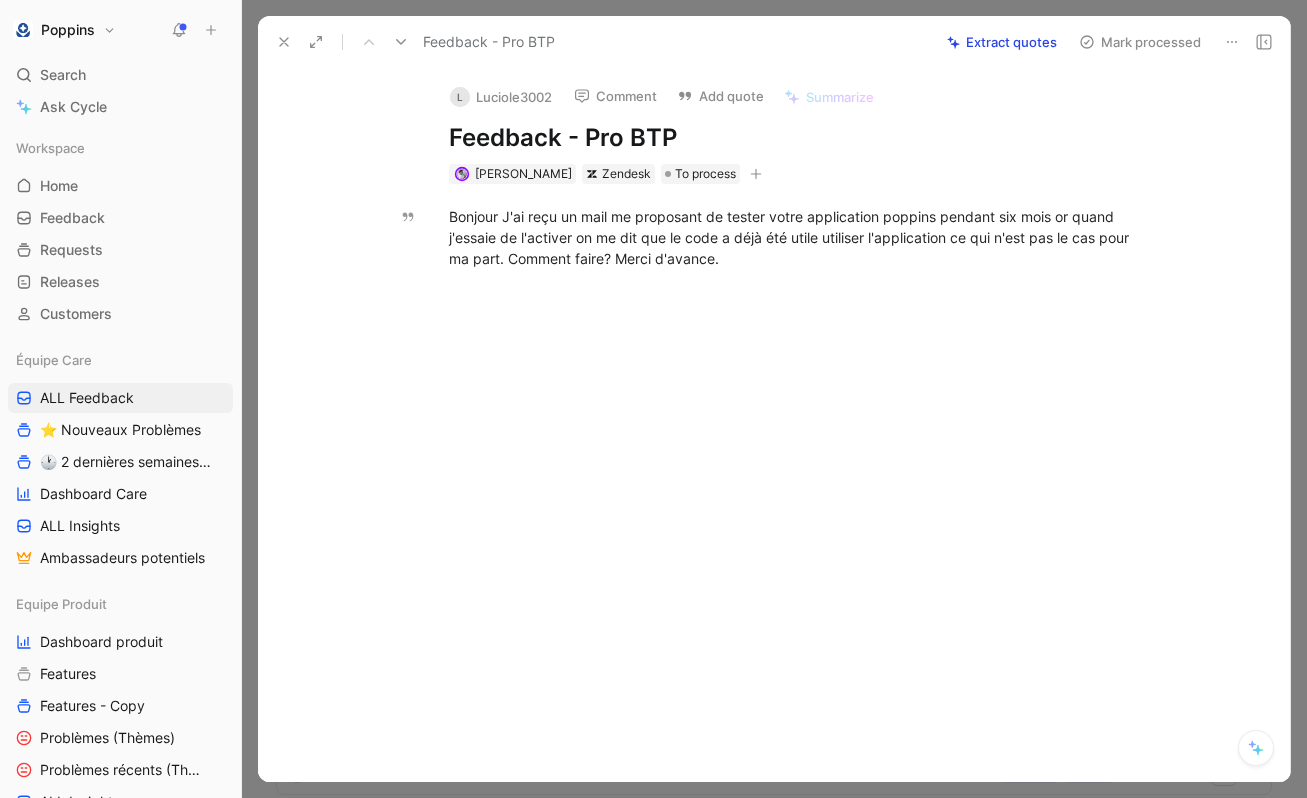 click 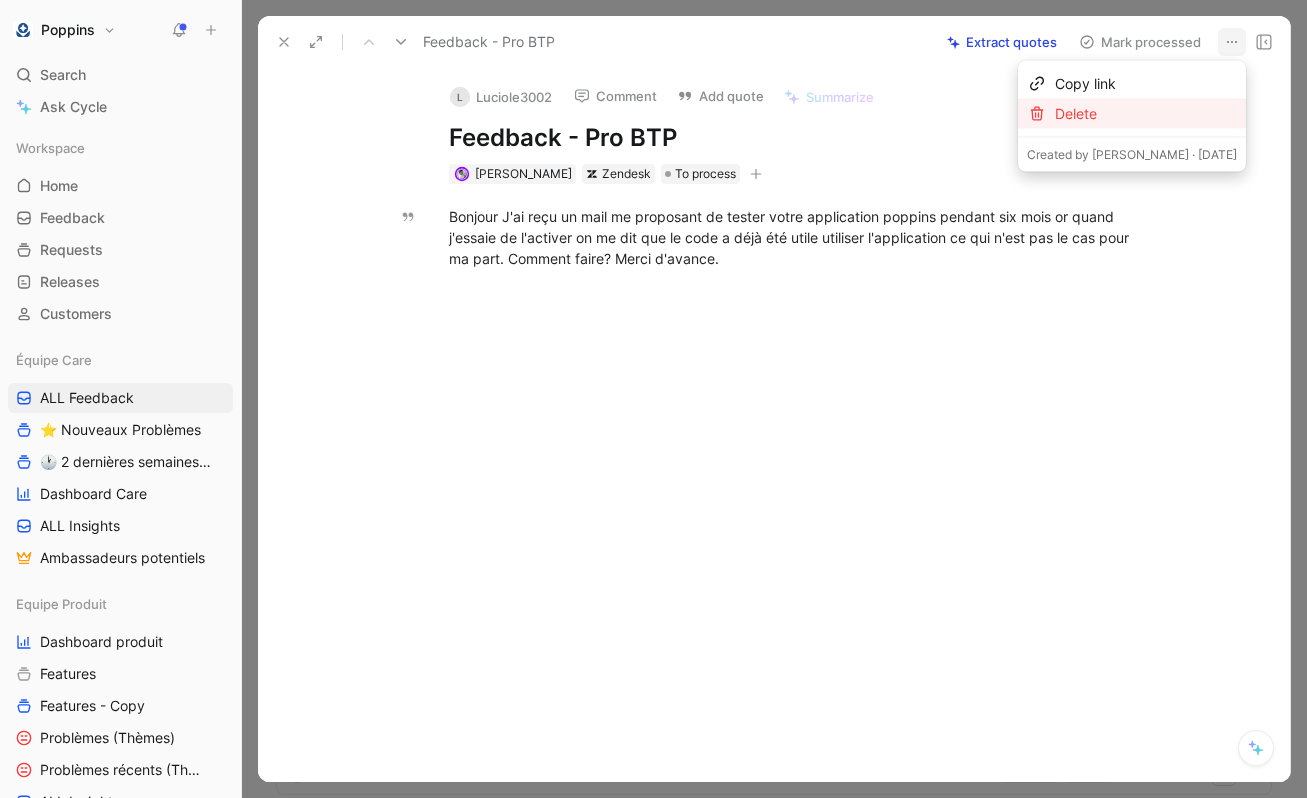 click on "Delete" at bounding box center (1146, 114) 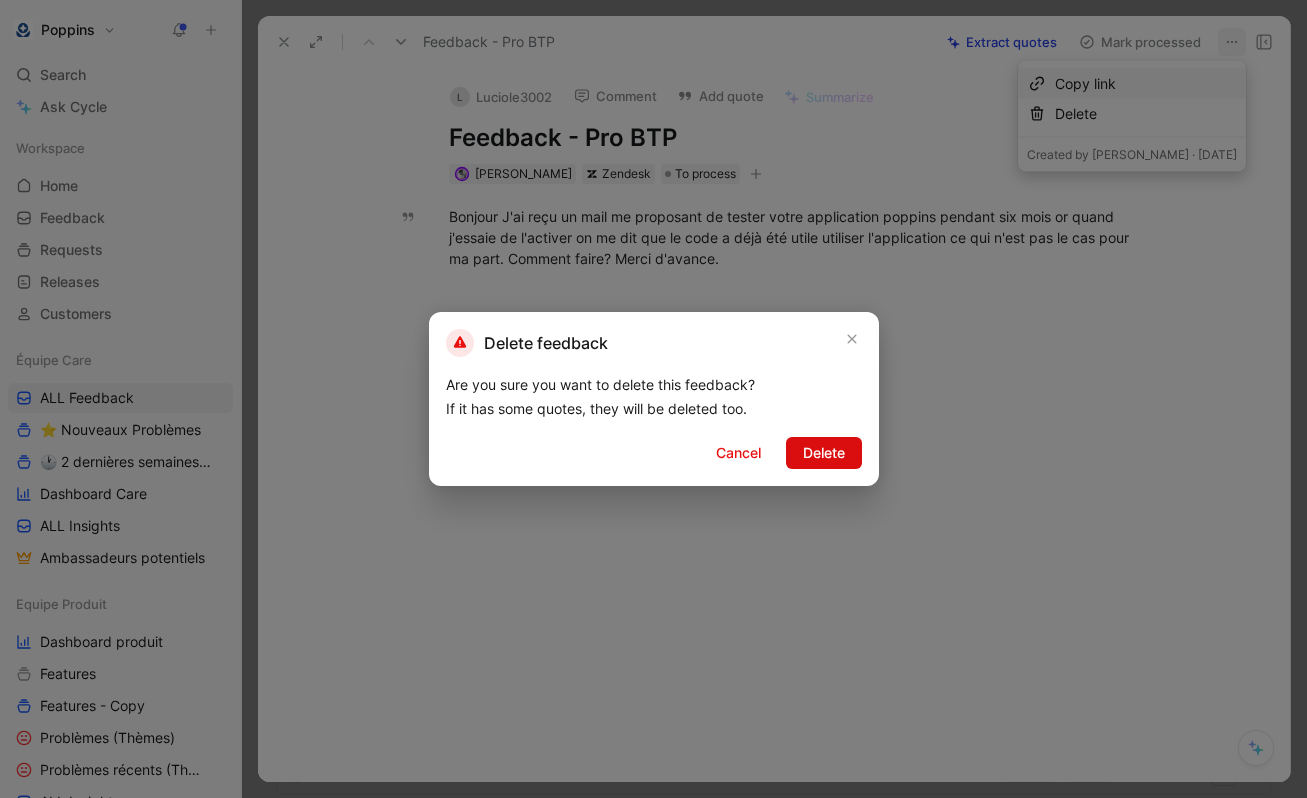 click on "Delete" at bounding box center (824, 453) 